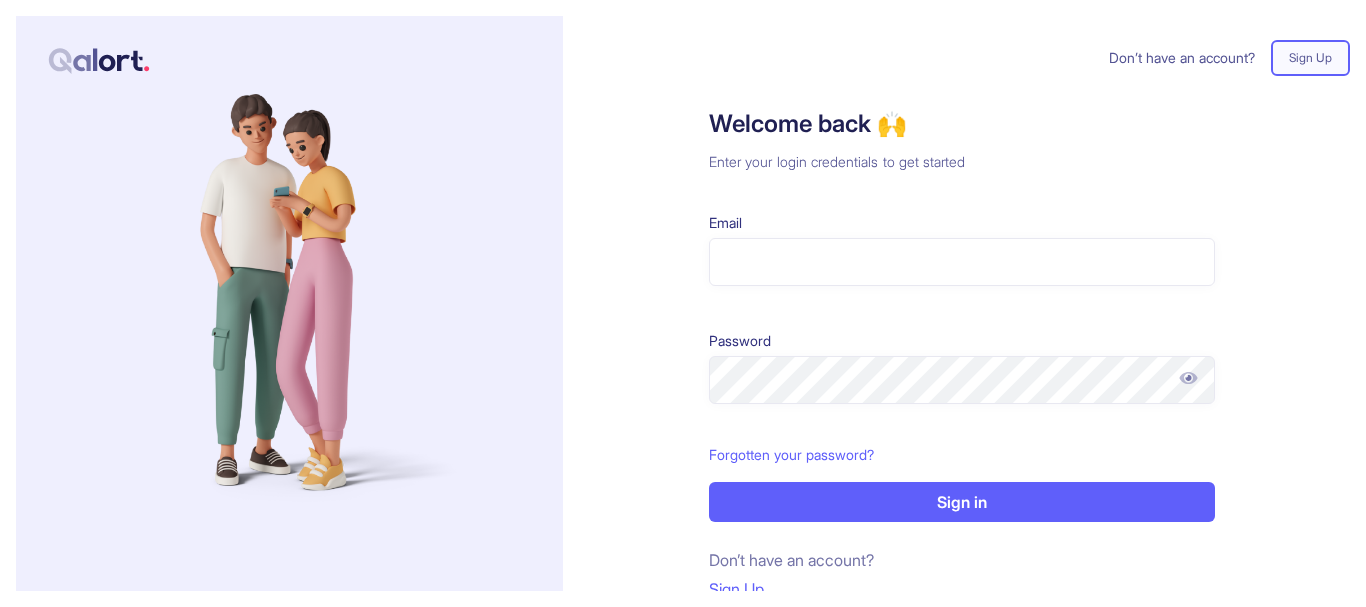 scroll, scrollTop: 0, scrollLeft: 0, axis: both 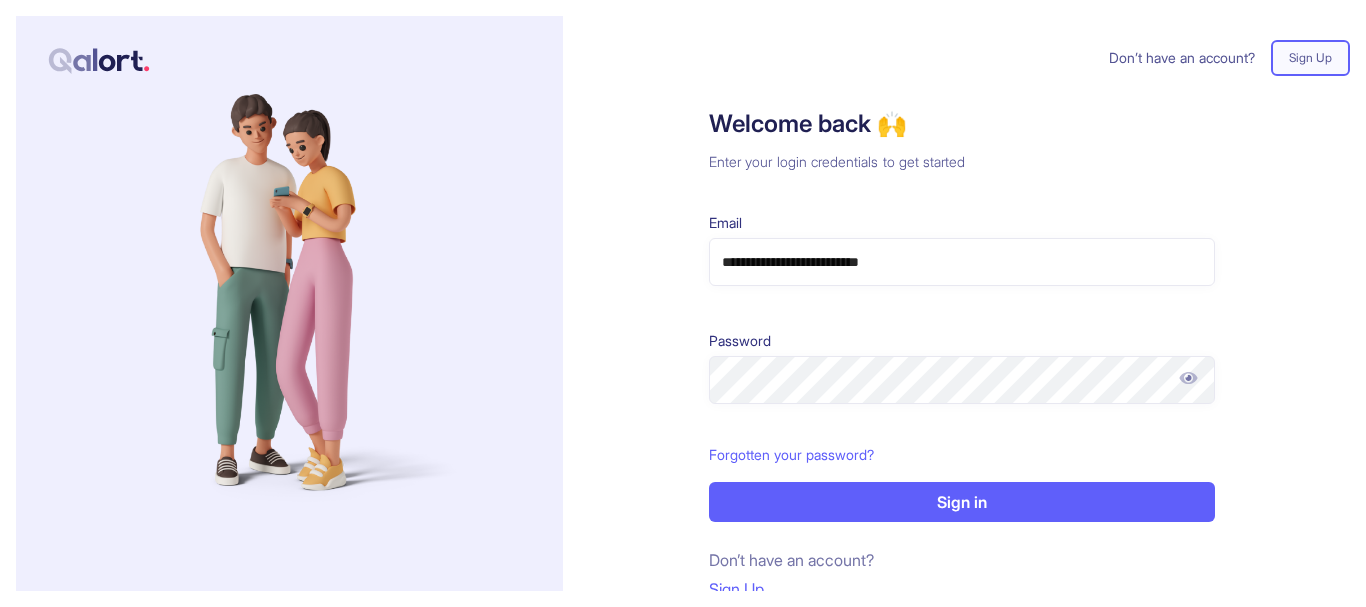 click on "Sign in" at bounding box center (962, 502) 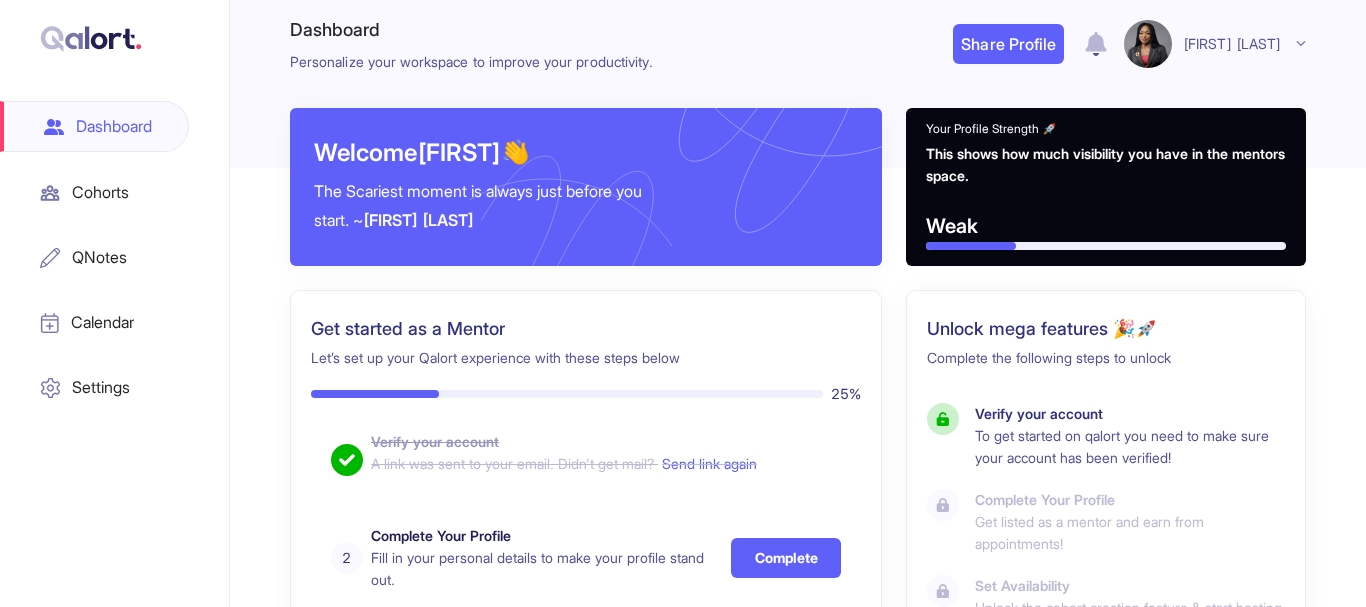 type 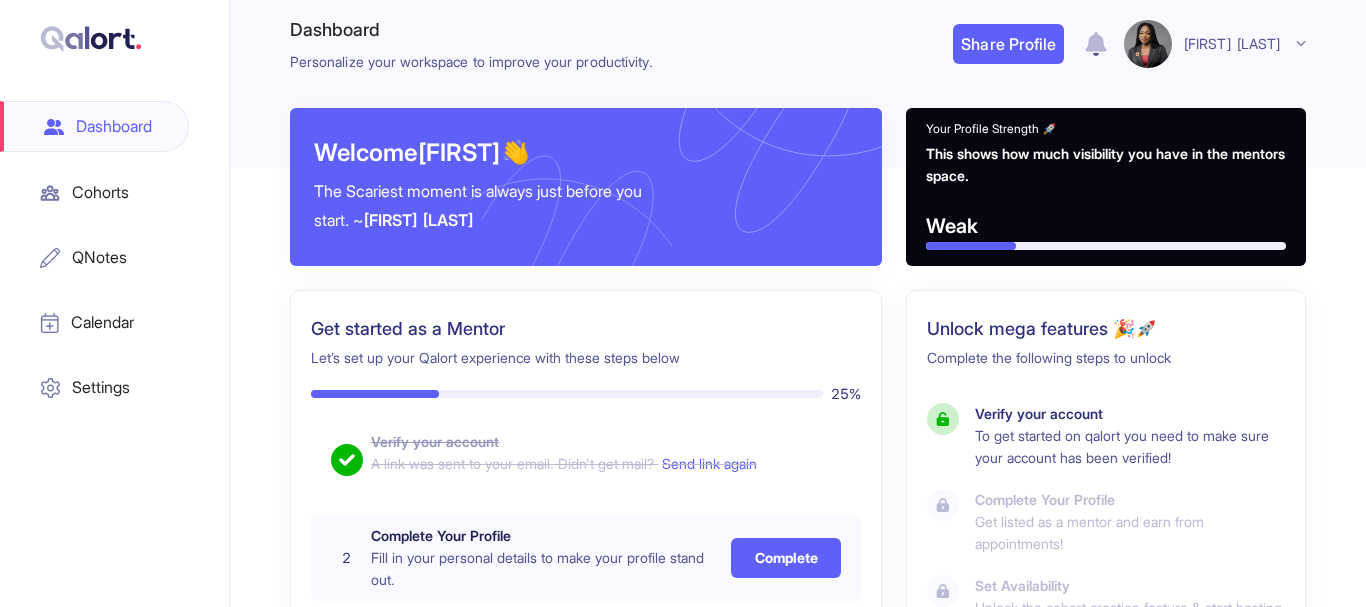click on "Complete" at bounding box center [786, 558] 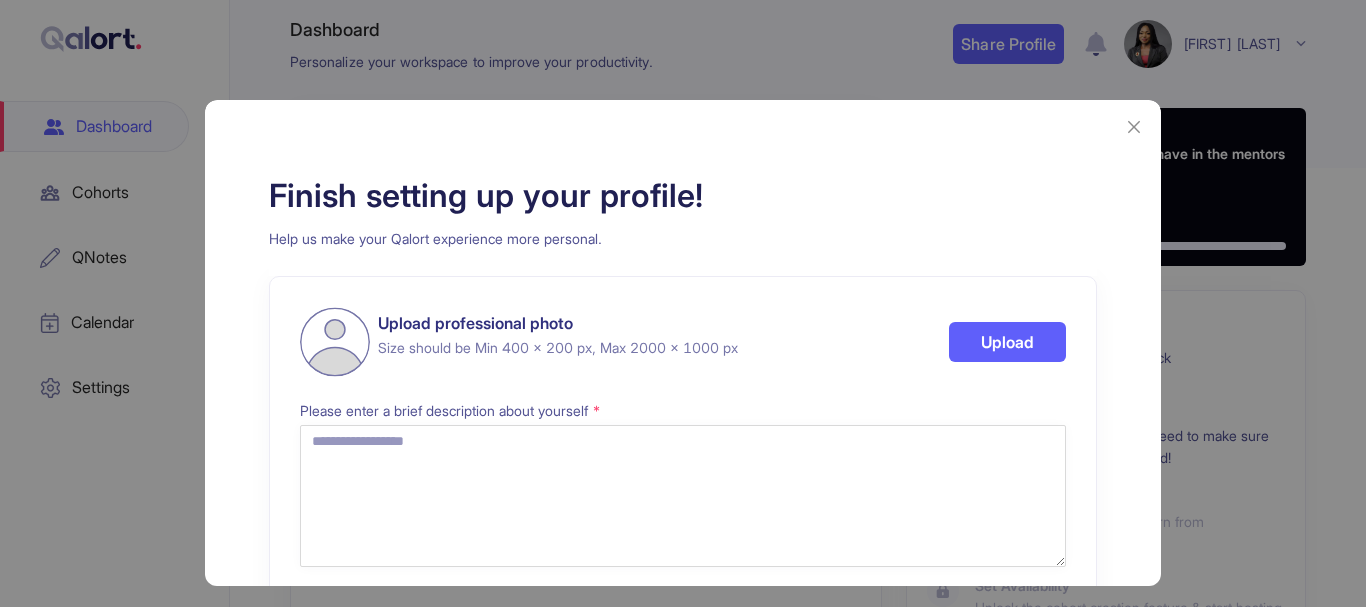 select on "**" 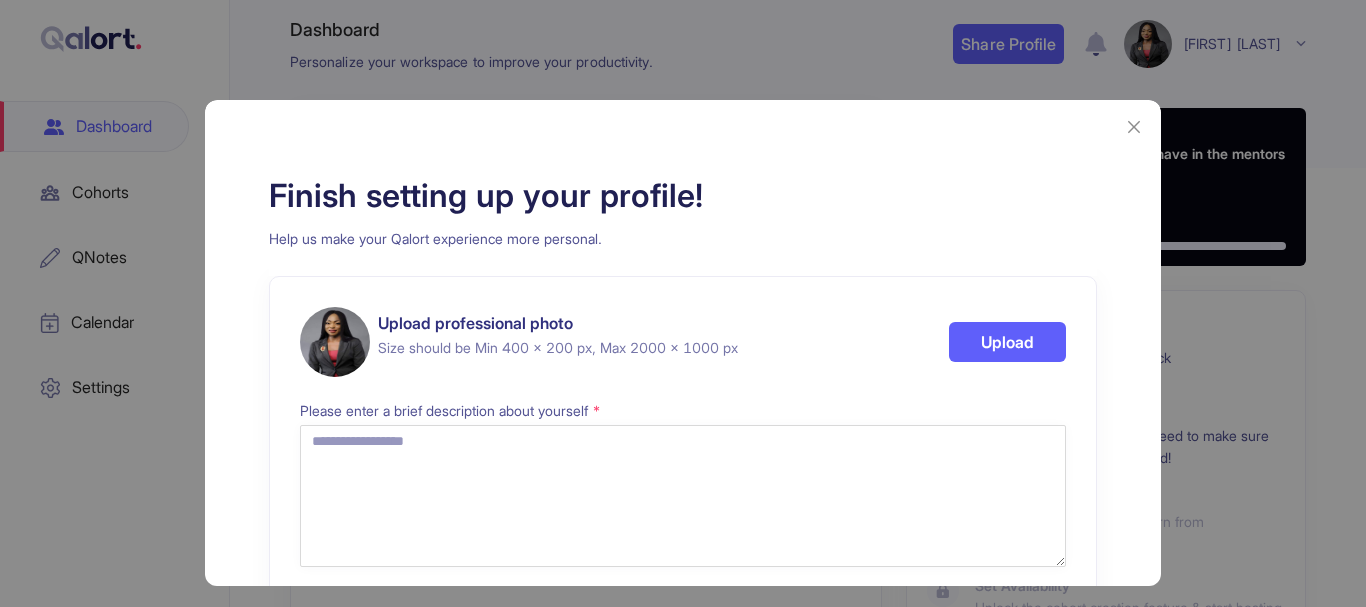 type 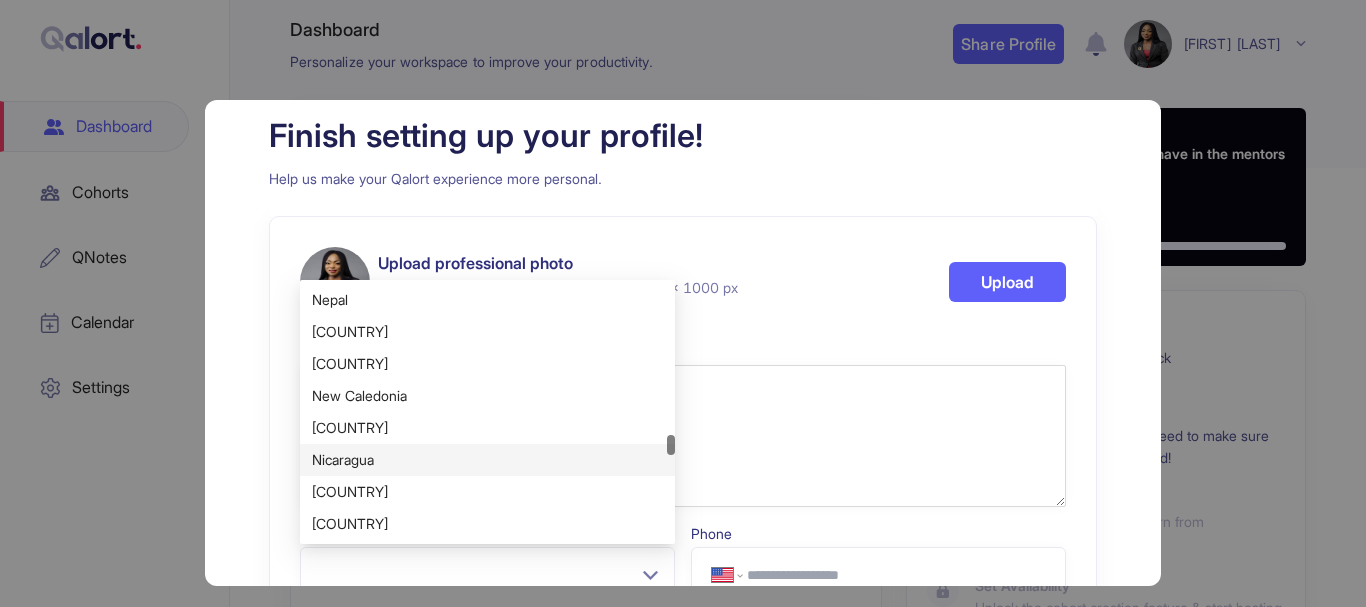 scroll, scrollTop: 4928, scrollLeft: 0, axis: vertical 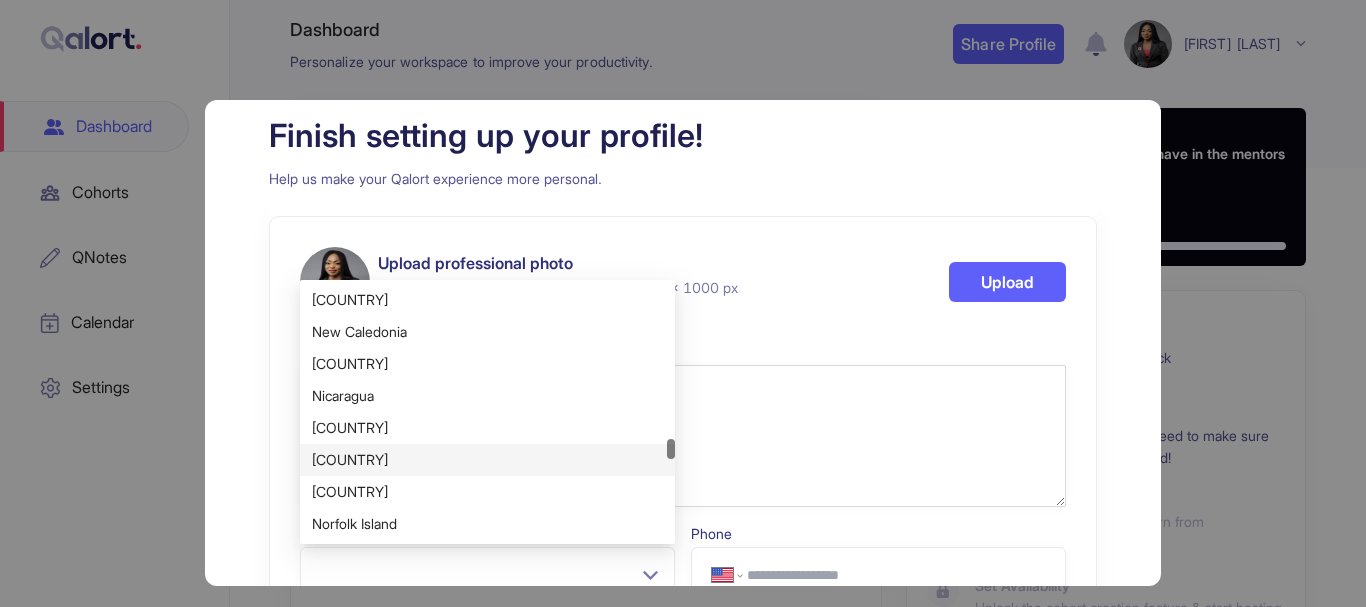 click on "[COUNTRY]" at bounding box center [487, 460] 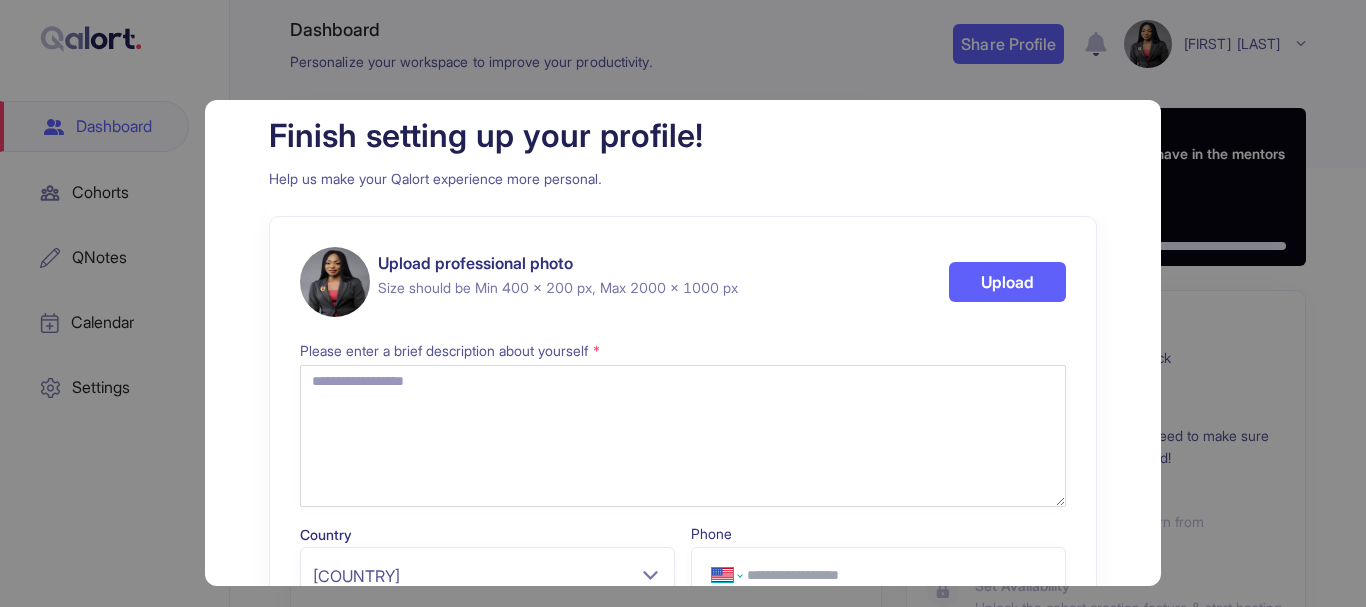 click on "**********" at bounding box center [727, 575] 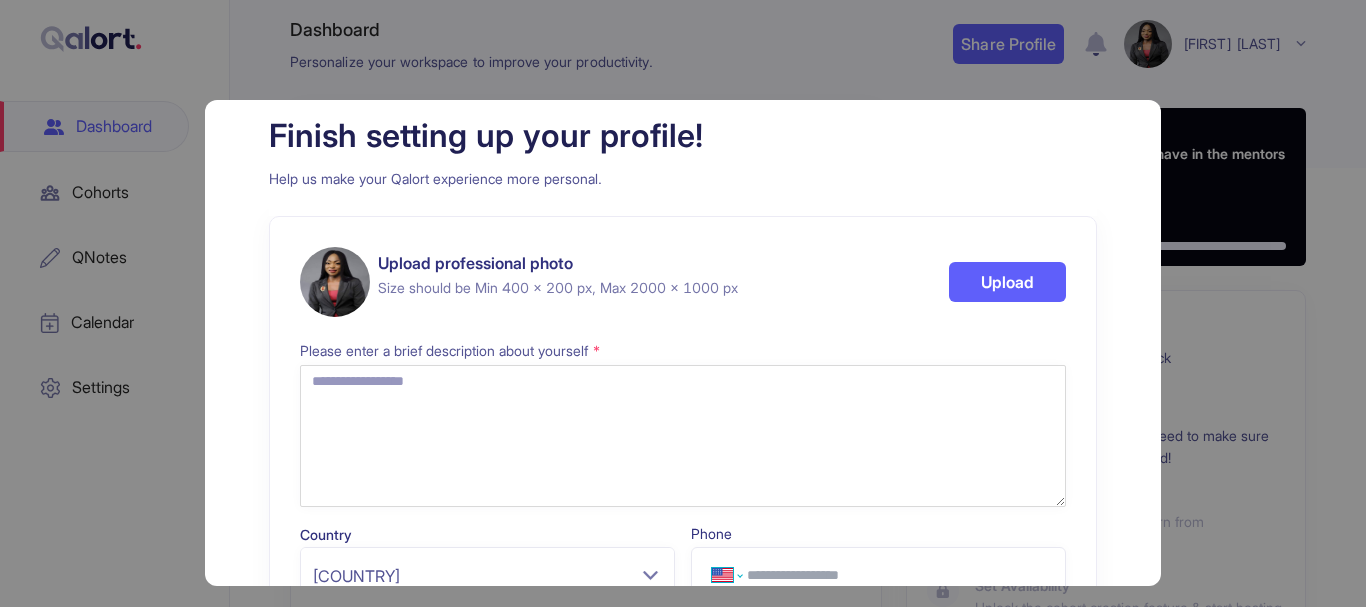 select on "**" 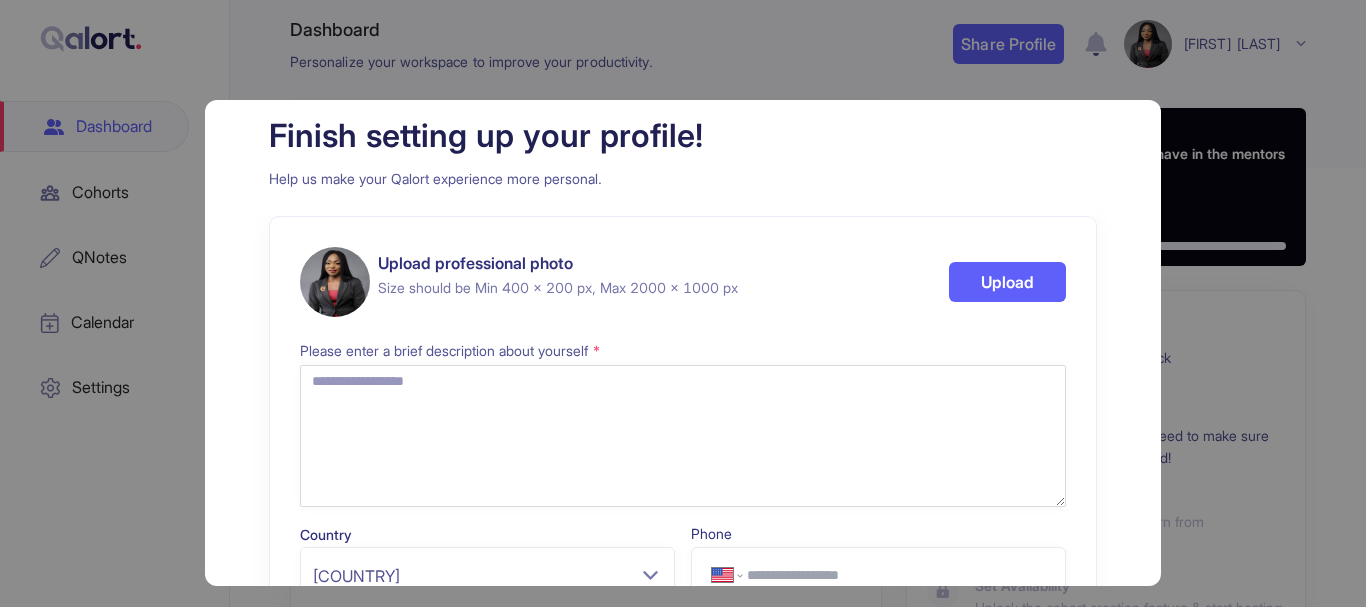click on "**********" at bounding box center [727, 575] 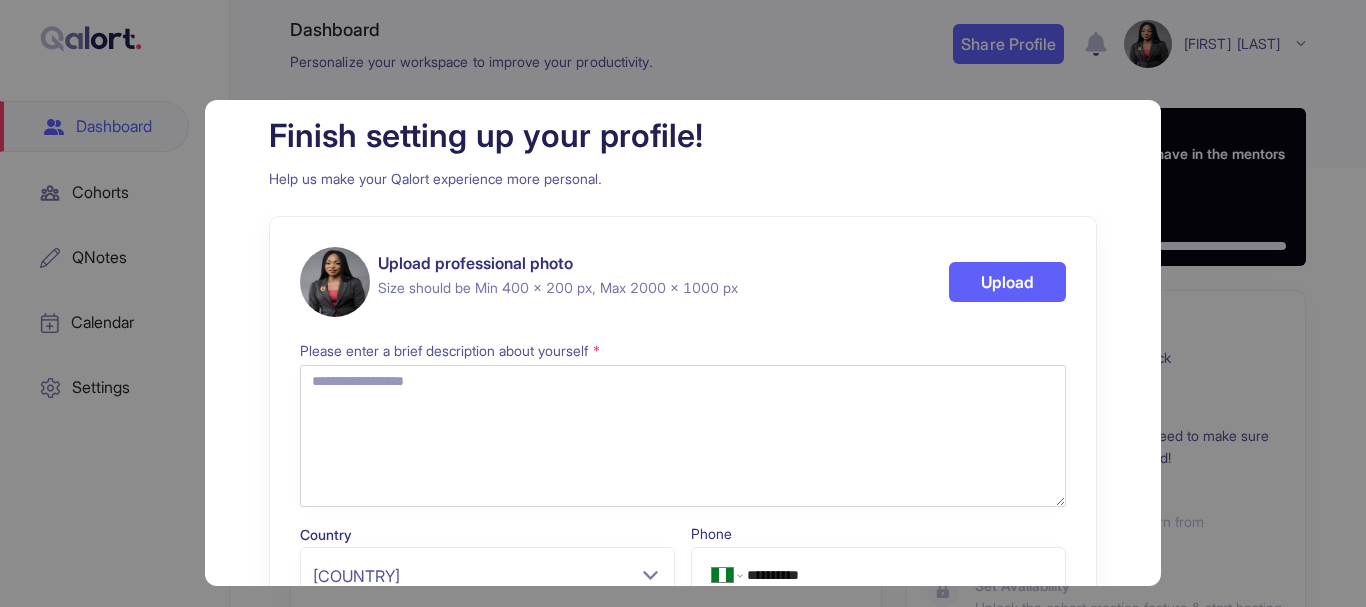 click on "**********" at bounding box center [896, 575] 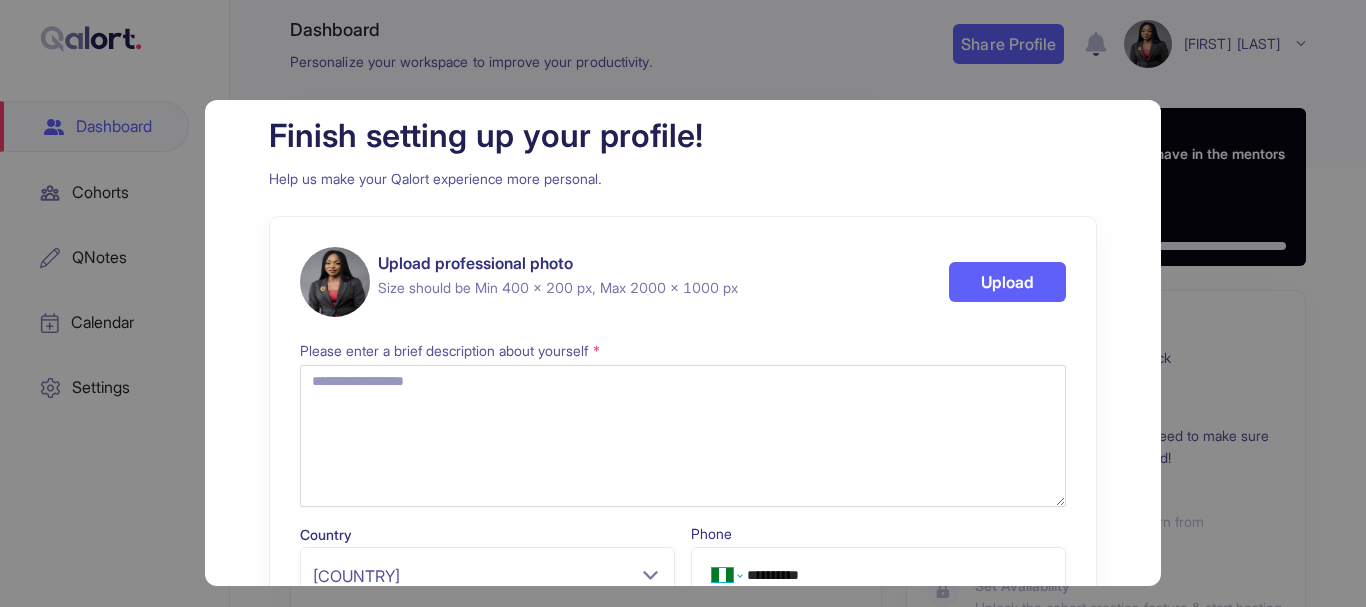 select on "**" 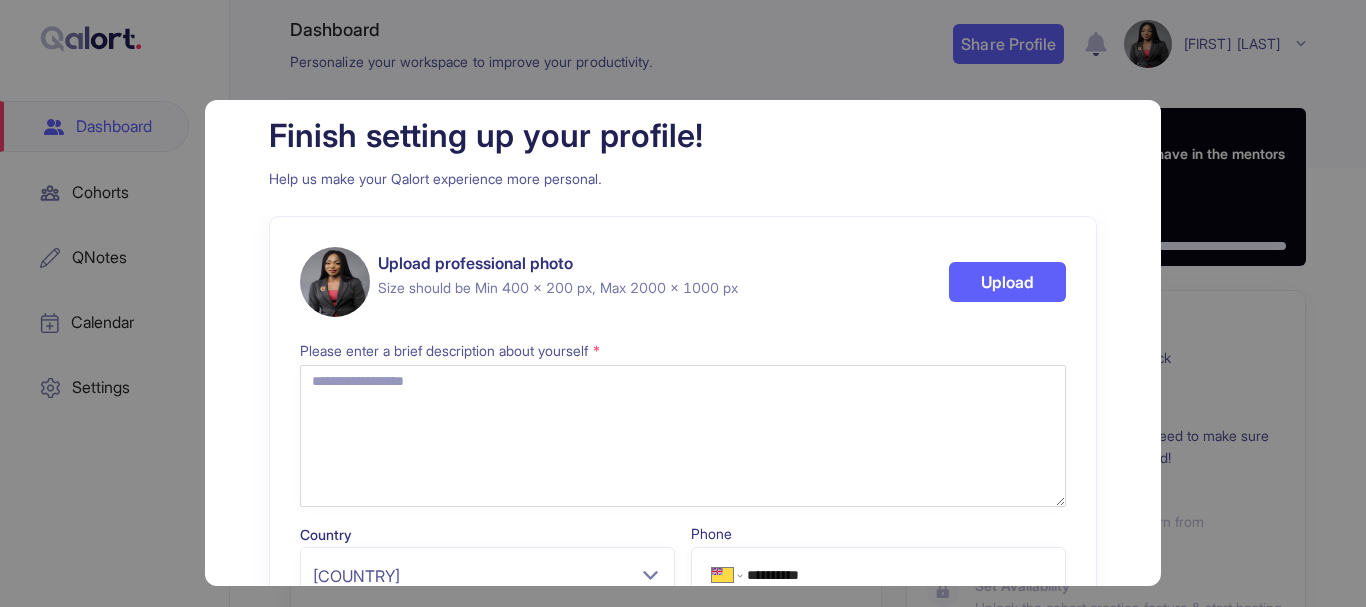 click on "Phone" at bounding box center [878, 534] 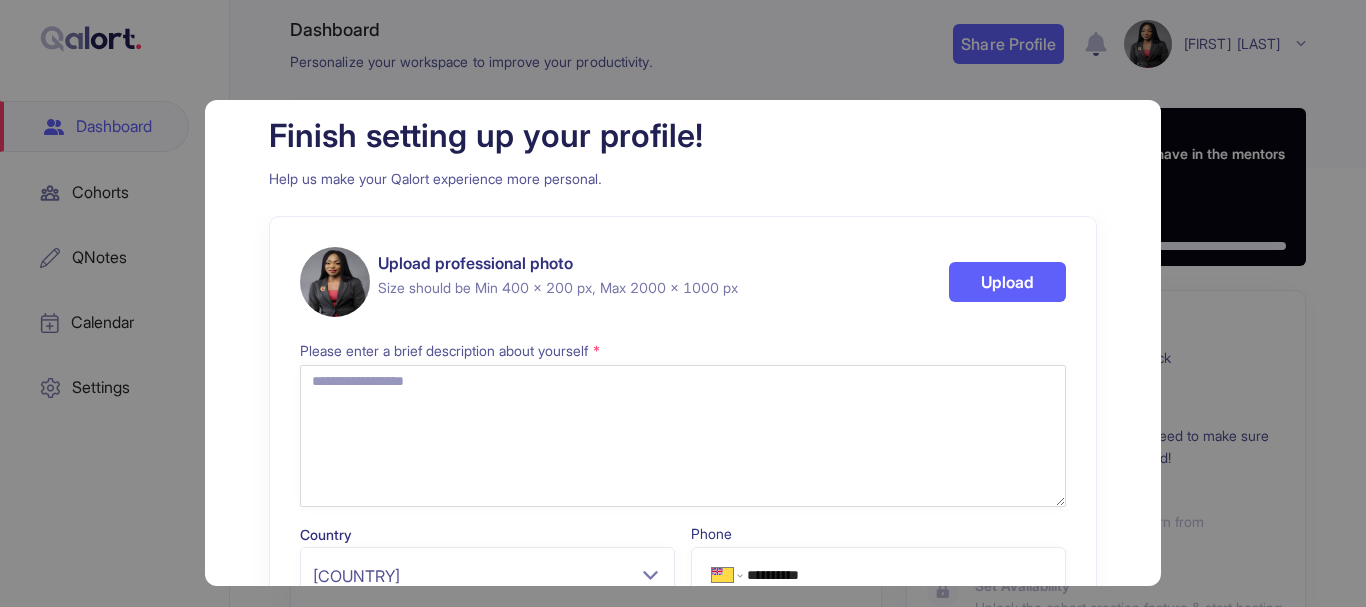 drag, startPoint x: 1068, startPoint y: 159, endPoint x: 1028, endPoint y: 116, distance: 58.728188 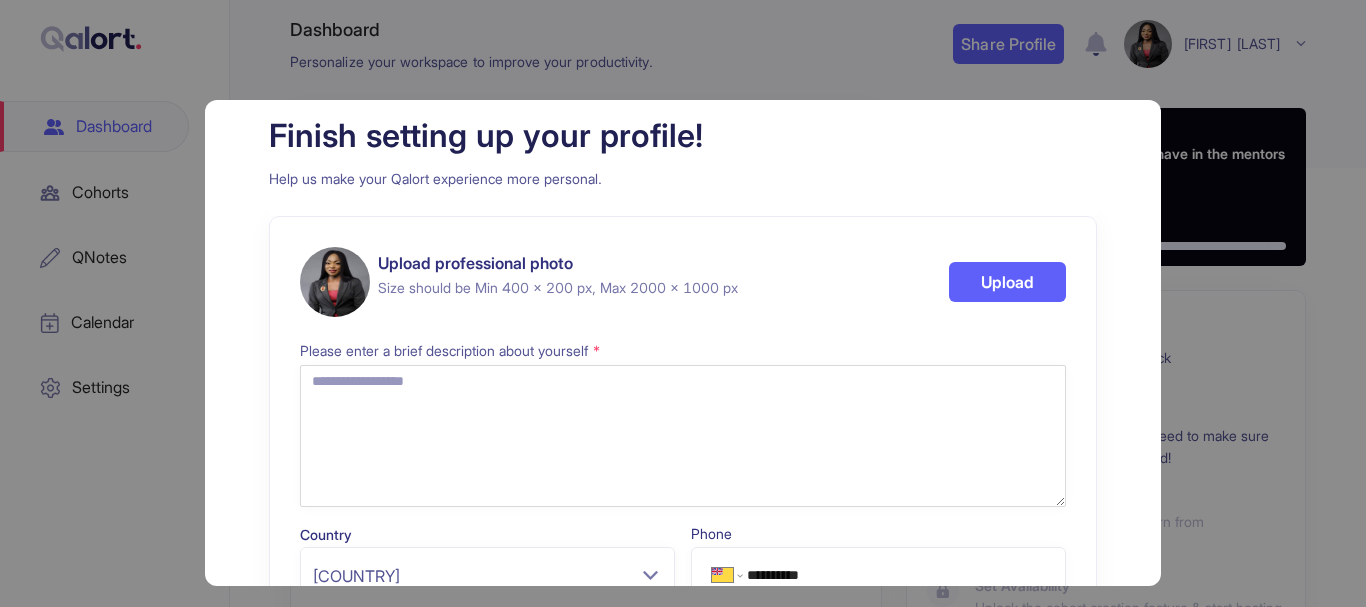 drag, startPoint x: 975, startPoint y: 117, endPoint x: 976, endPoint y: 96, distance: 21.023796 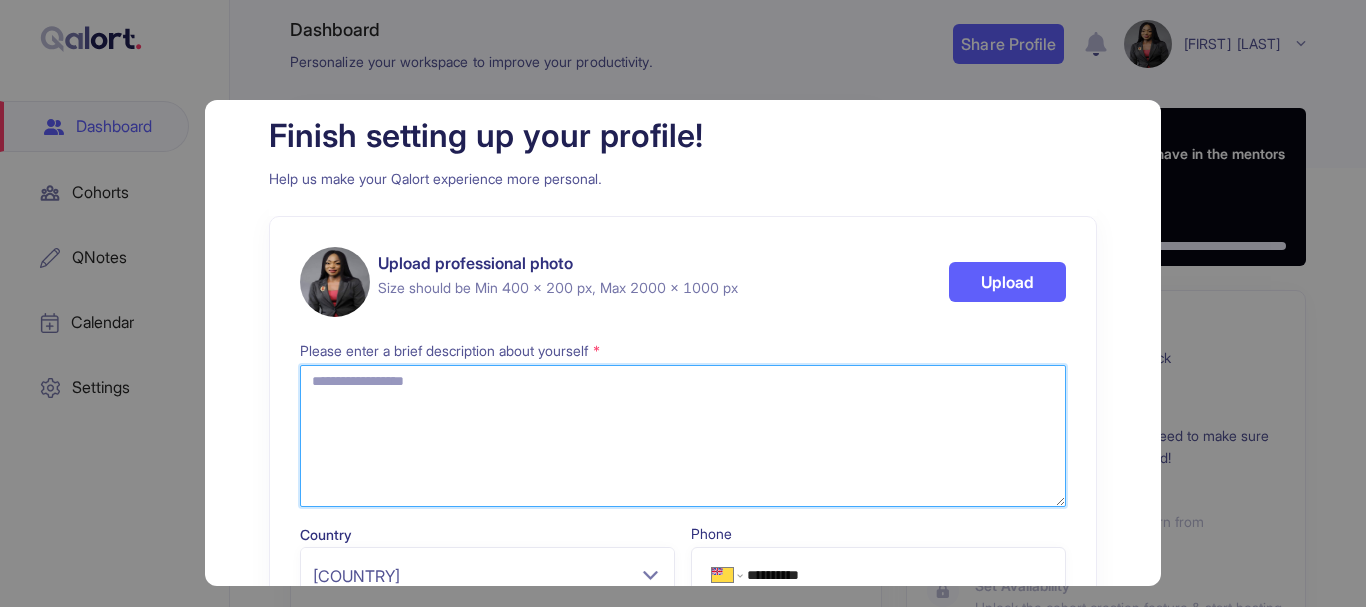 click at bounding box center (683, 436) 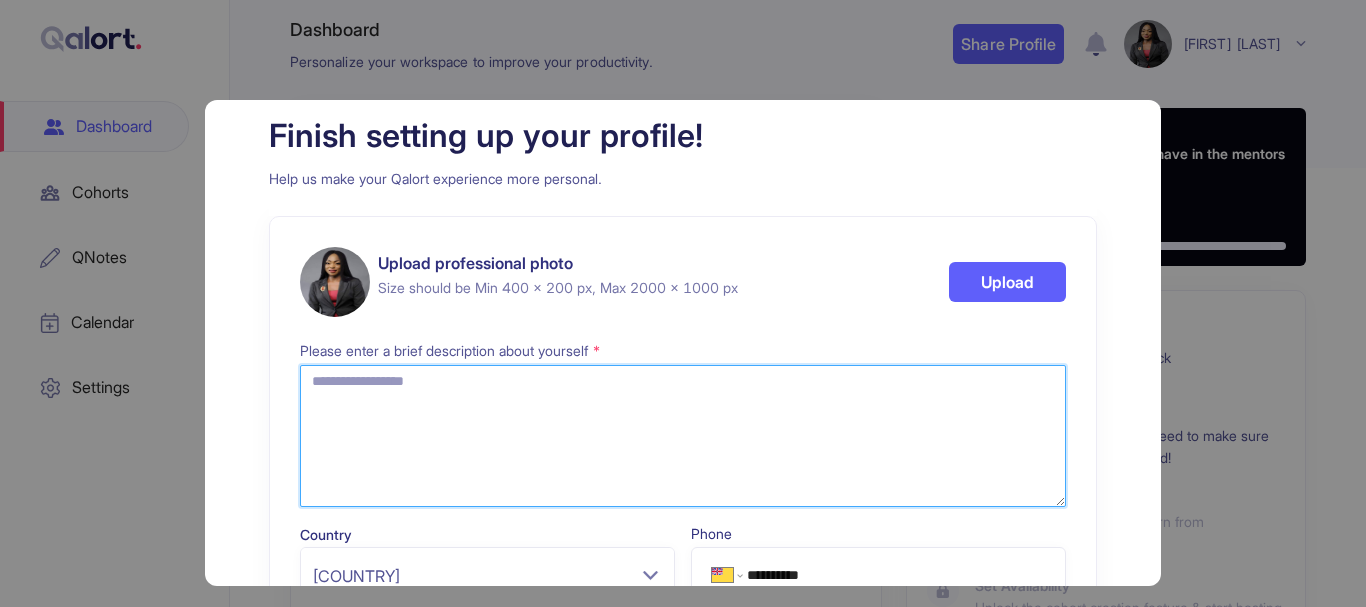 paste on "**********" 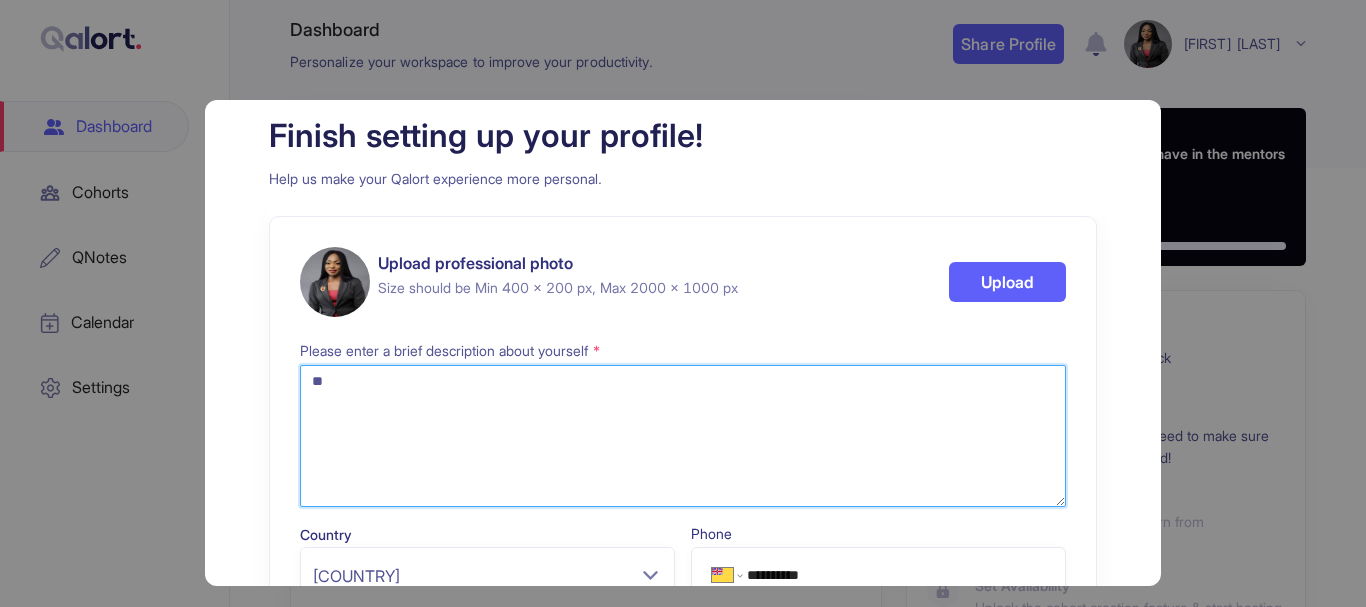 type on "*" 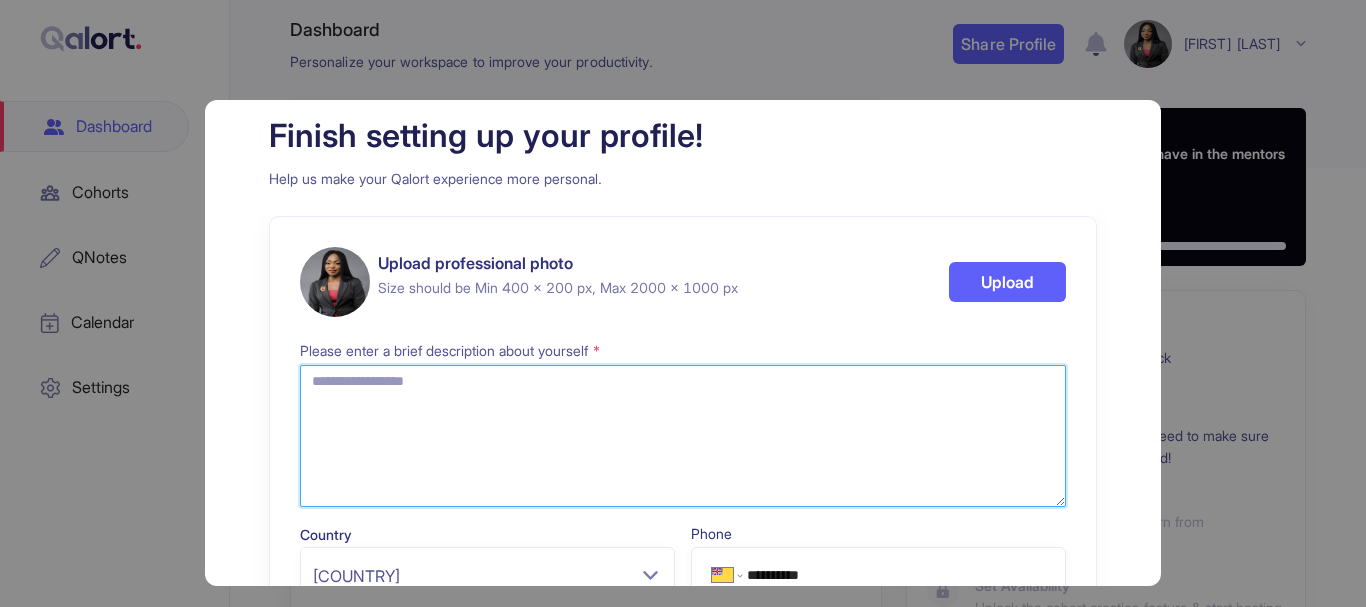 paste on "**********" 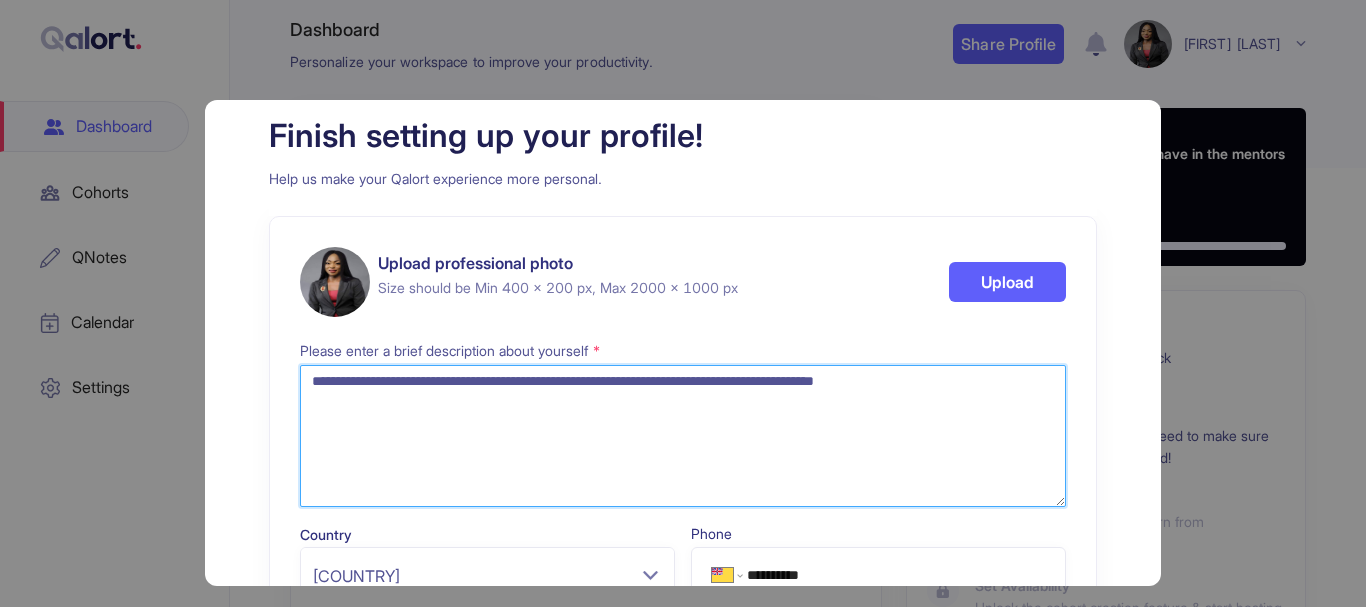 click on "**********" at bounding box center [683, 436] 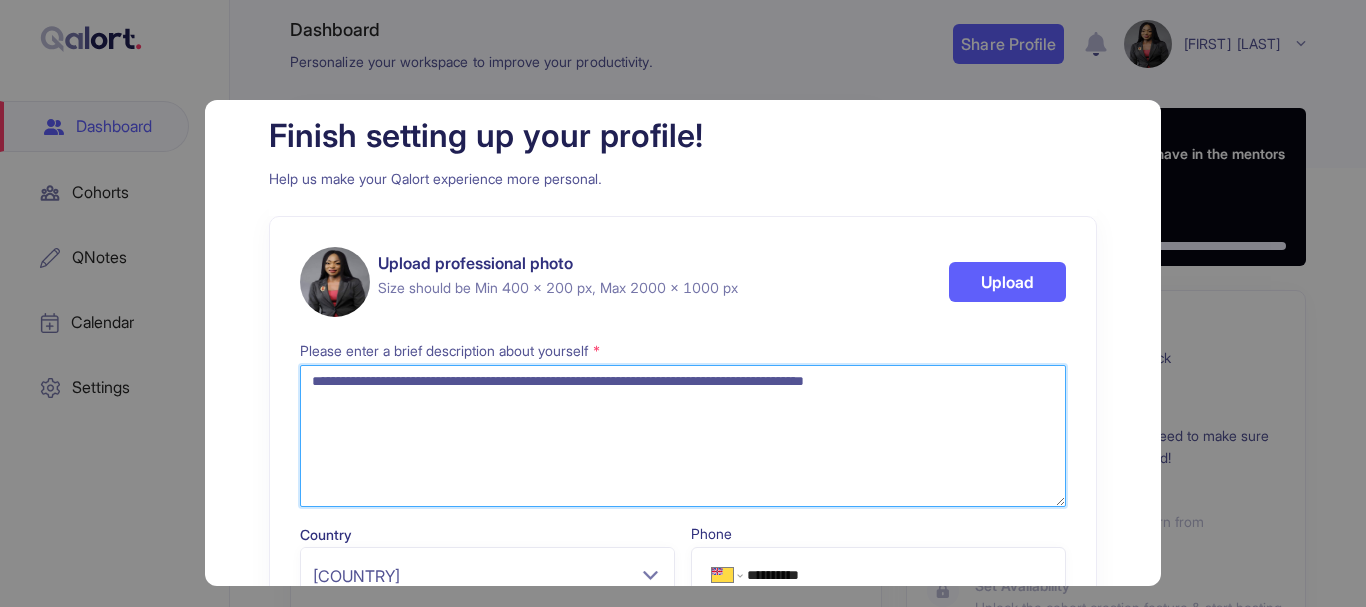 click on "**********" at bounding box center (683, 436) 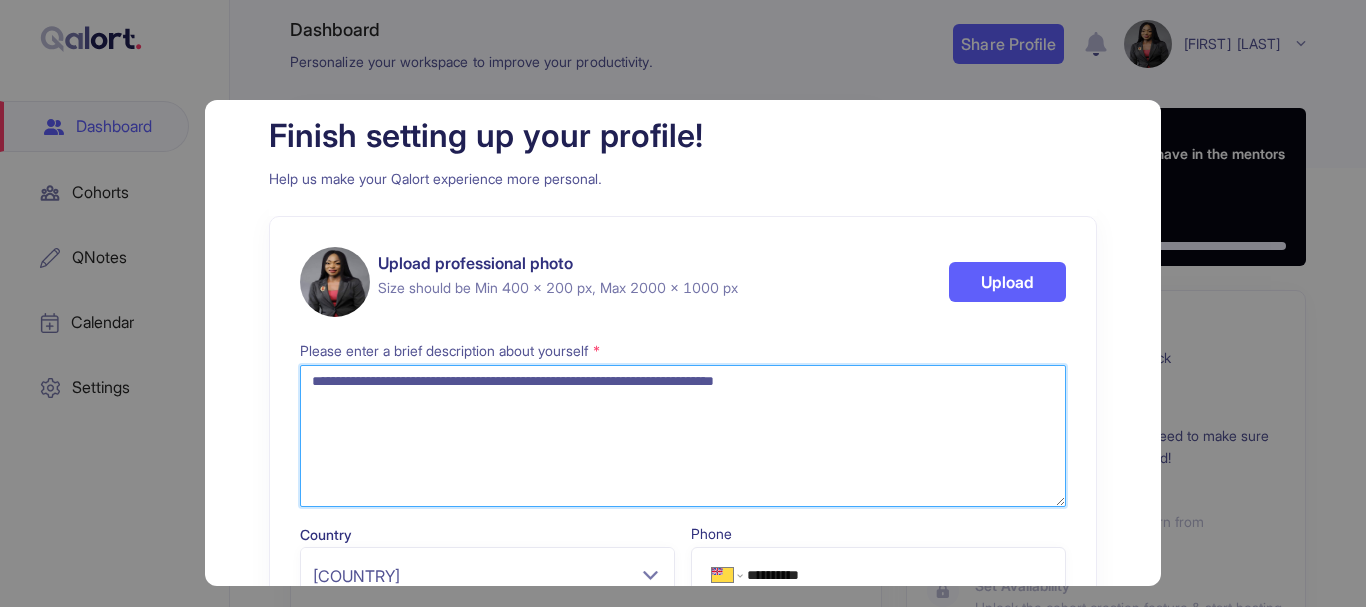 click on "**********" at bounding box center [683, 436] 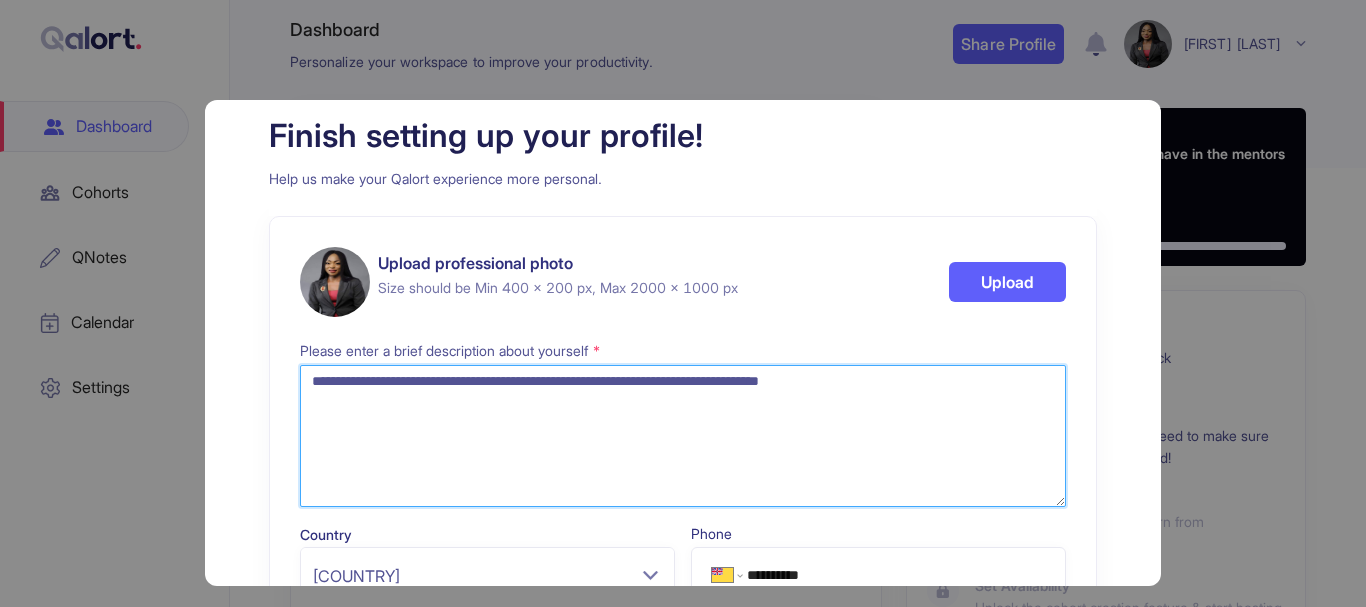 click on "**********" at bounding box center [683, 436] 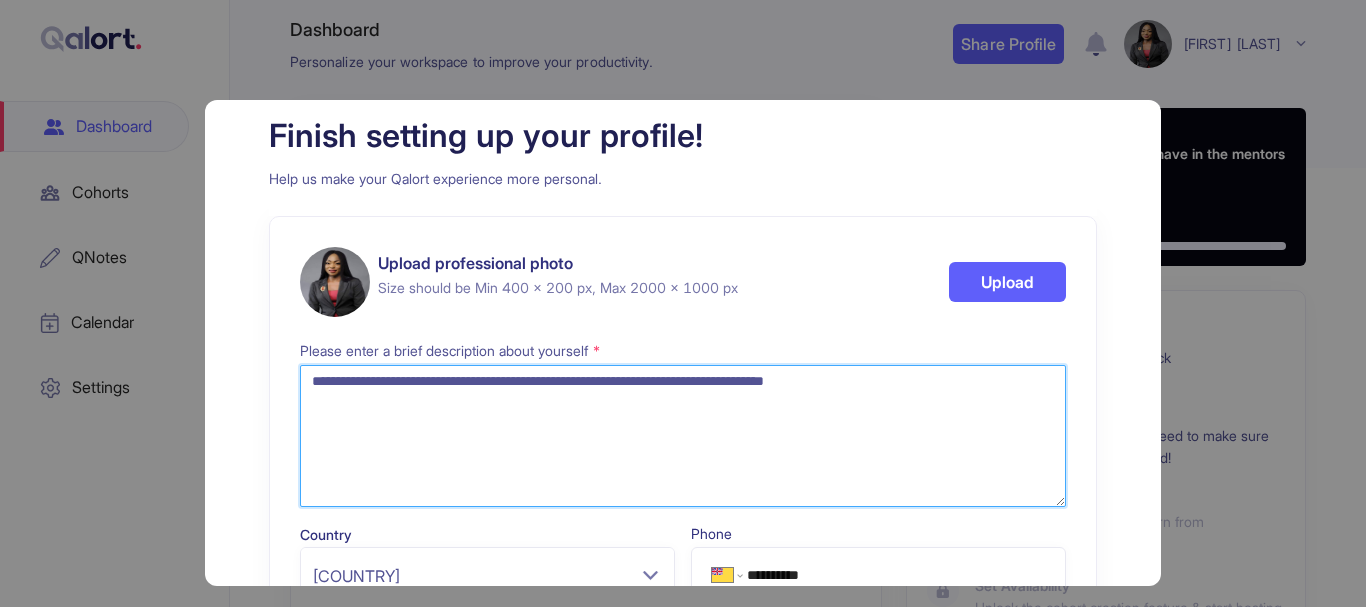 click on "**********" at bounding box center [683, 436] 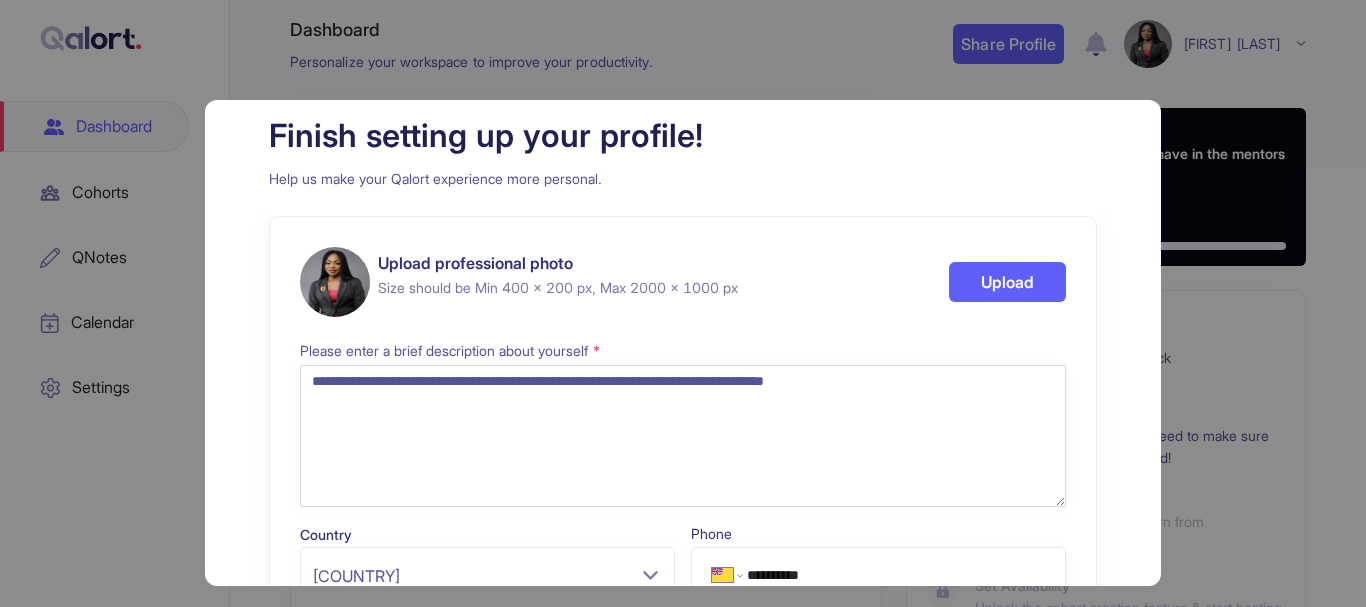 click on "**********" at bounding box center (683, 439) 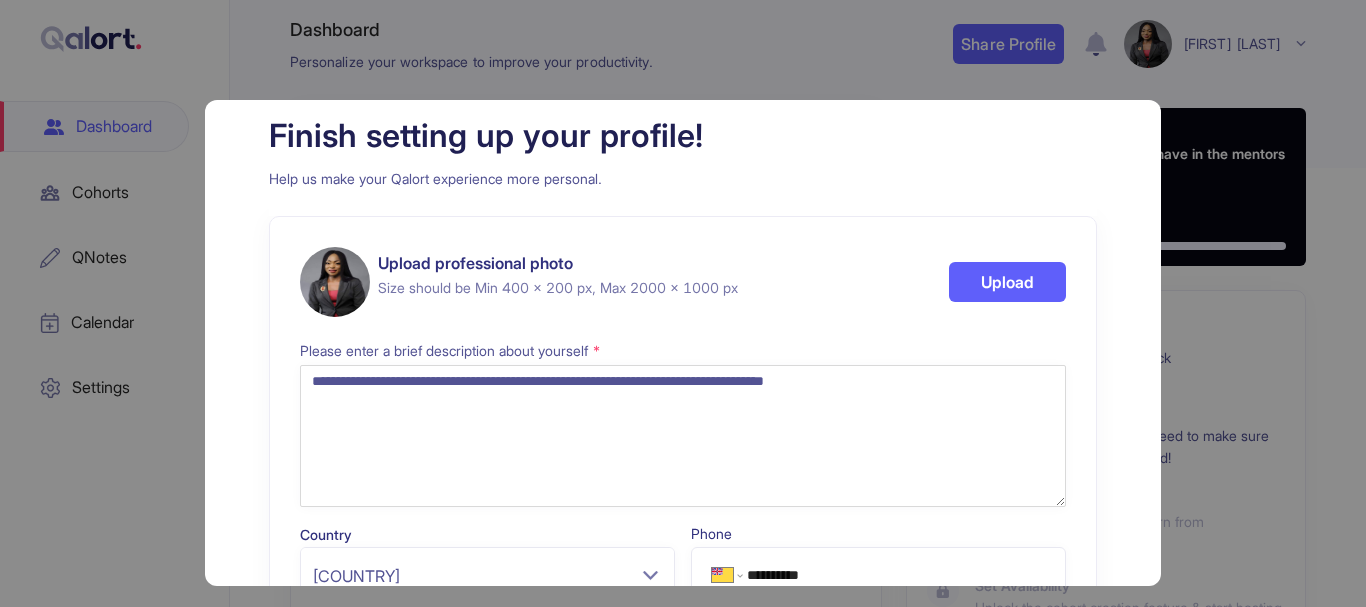 click on "**********" at bounding box center [683, 439] 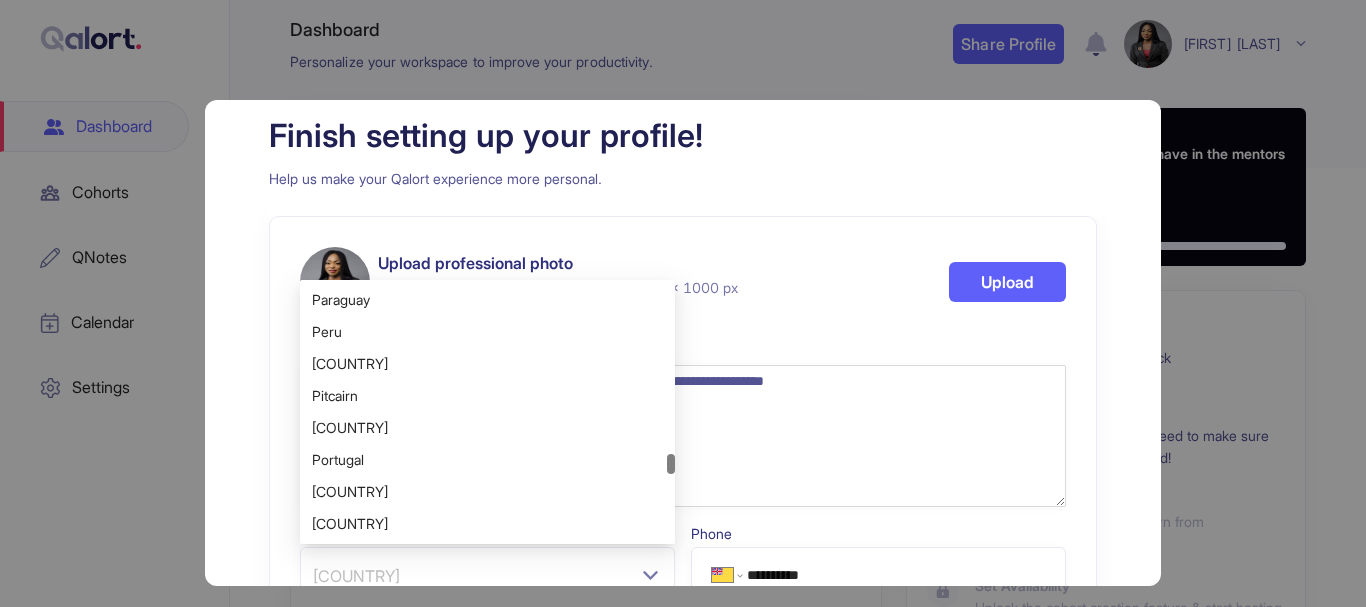 scroll, scrollTop: 5408, scrollLeft: 0, axis: vertical 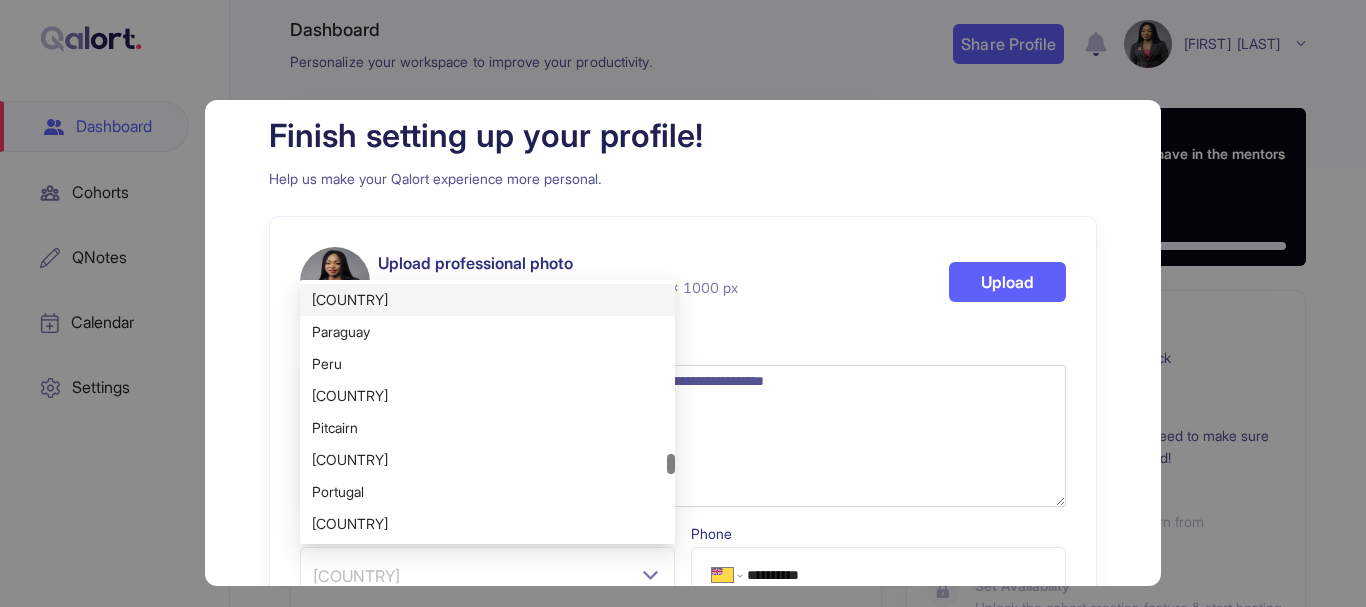 click on "**********" at bounding box center (683, 439) 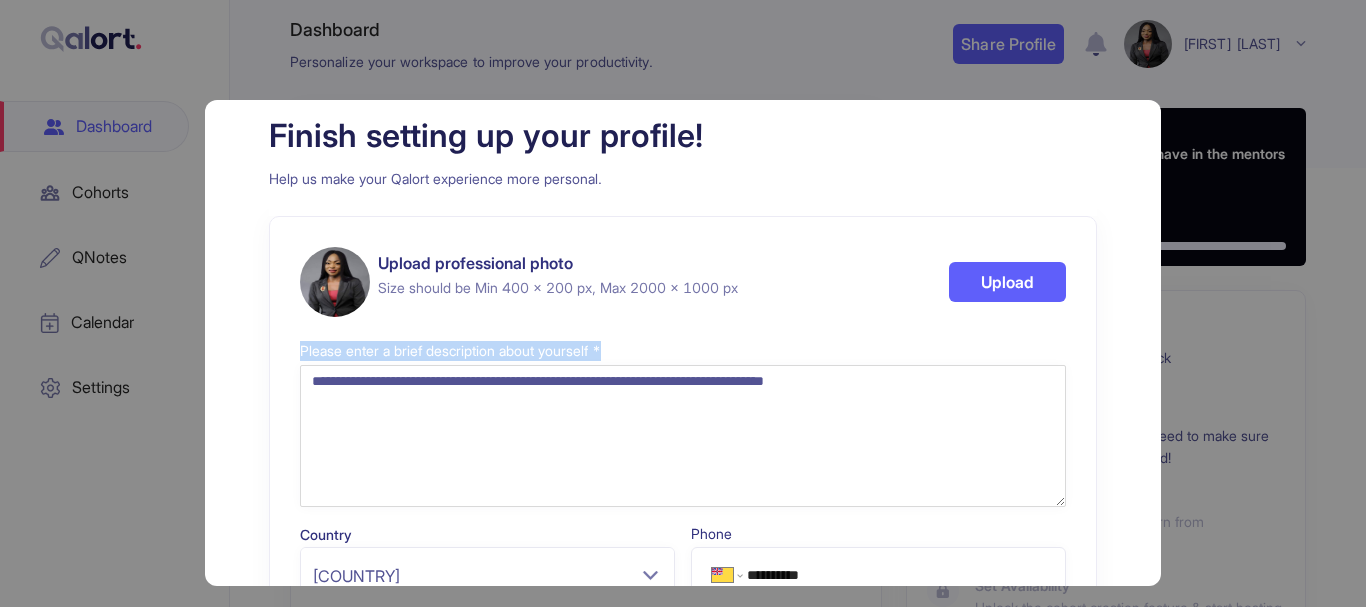 drag, startPoint x: 1365, startPoint y: 309, endPoint x: 1355, endPoint y: 468, distance: 159.31415 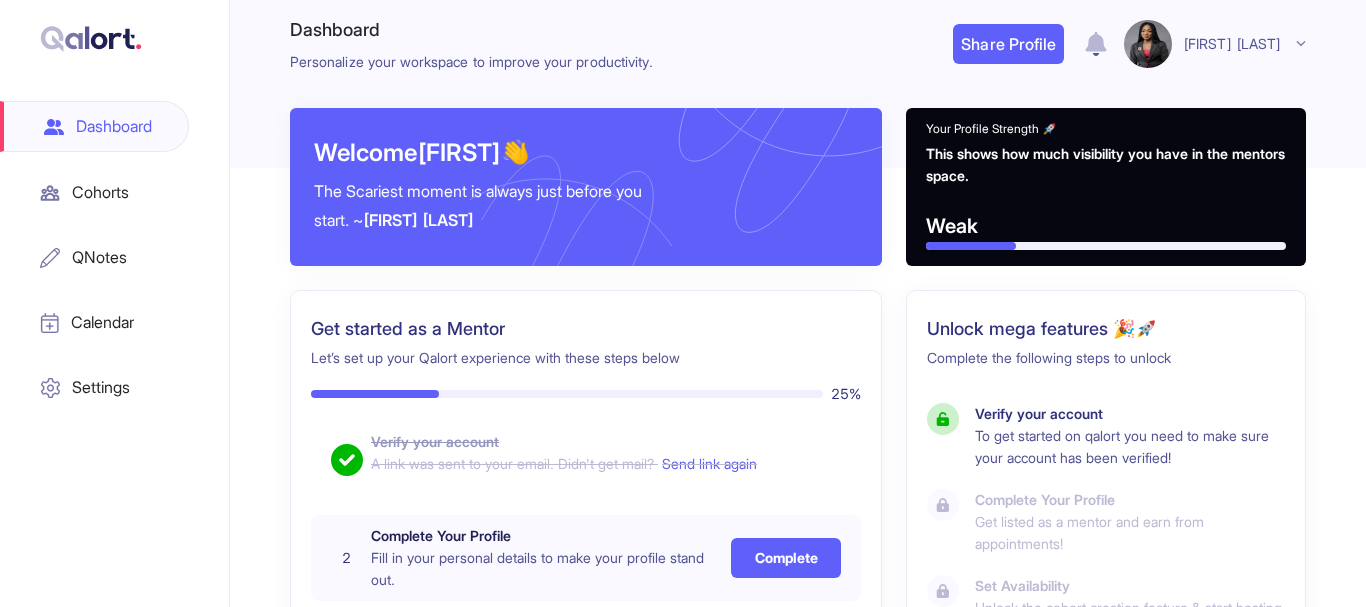click on "Complete" at bounding box center [786, 558] 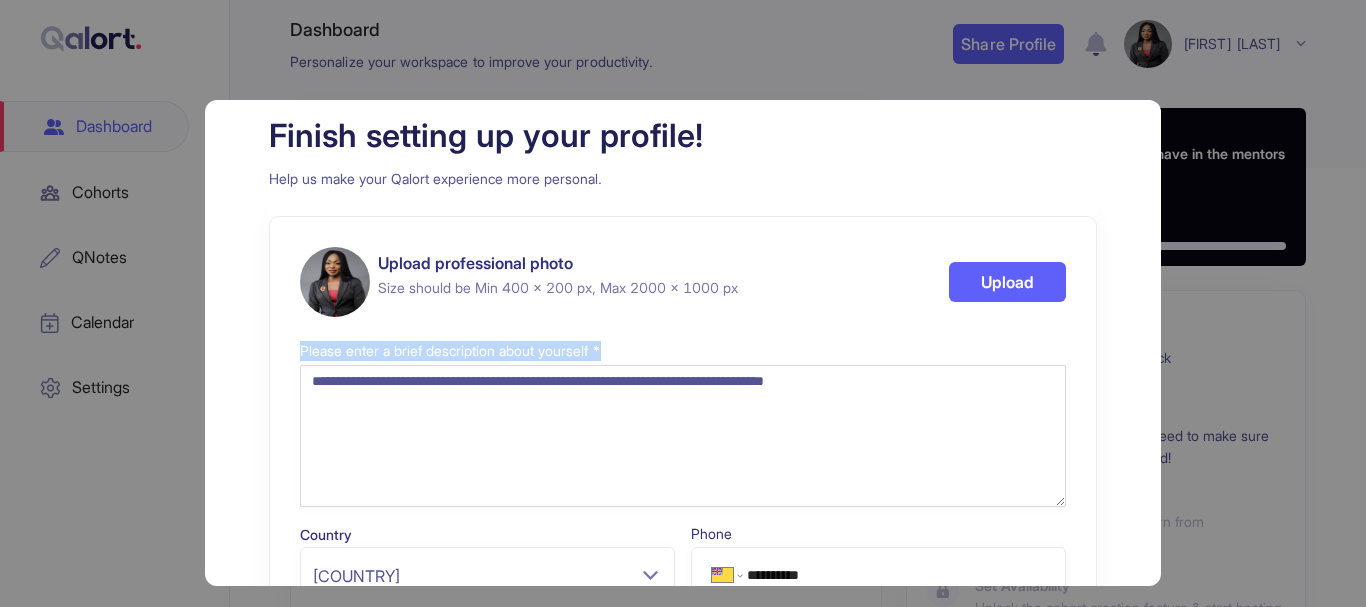 click on "**********" at bounding box center (683, 439) 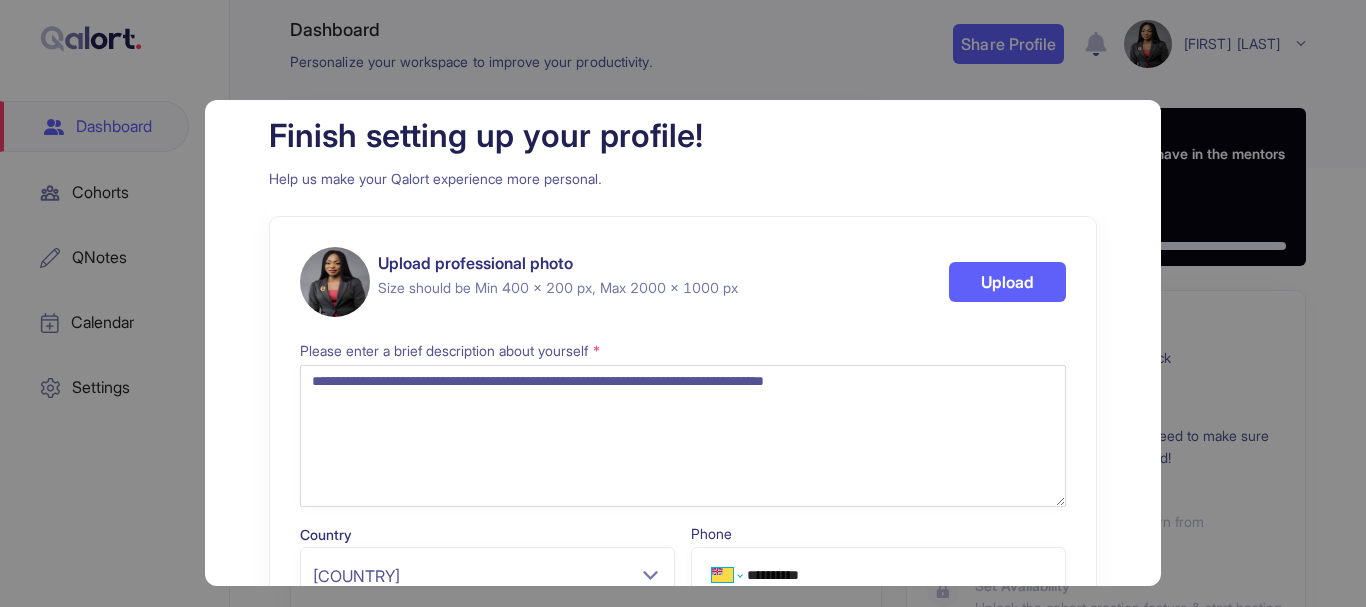 click on "**********" at bounding box center (727, 575) 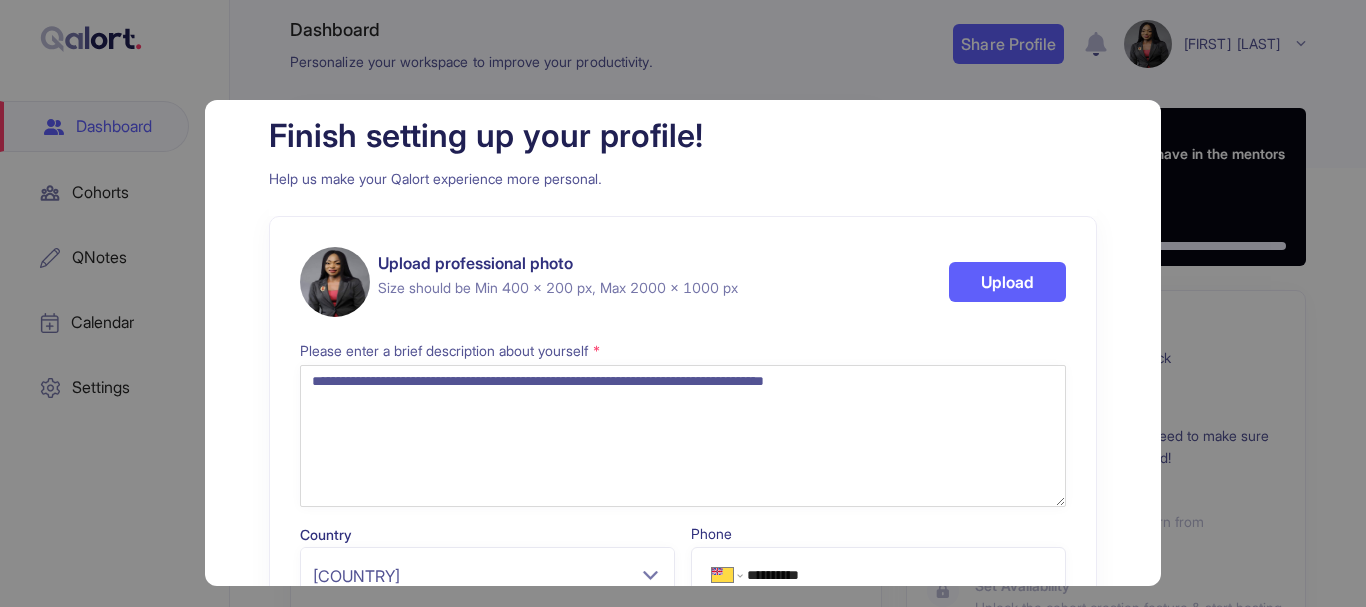 click on "**********" at bounding box center [727, 575] 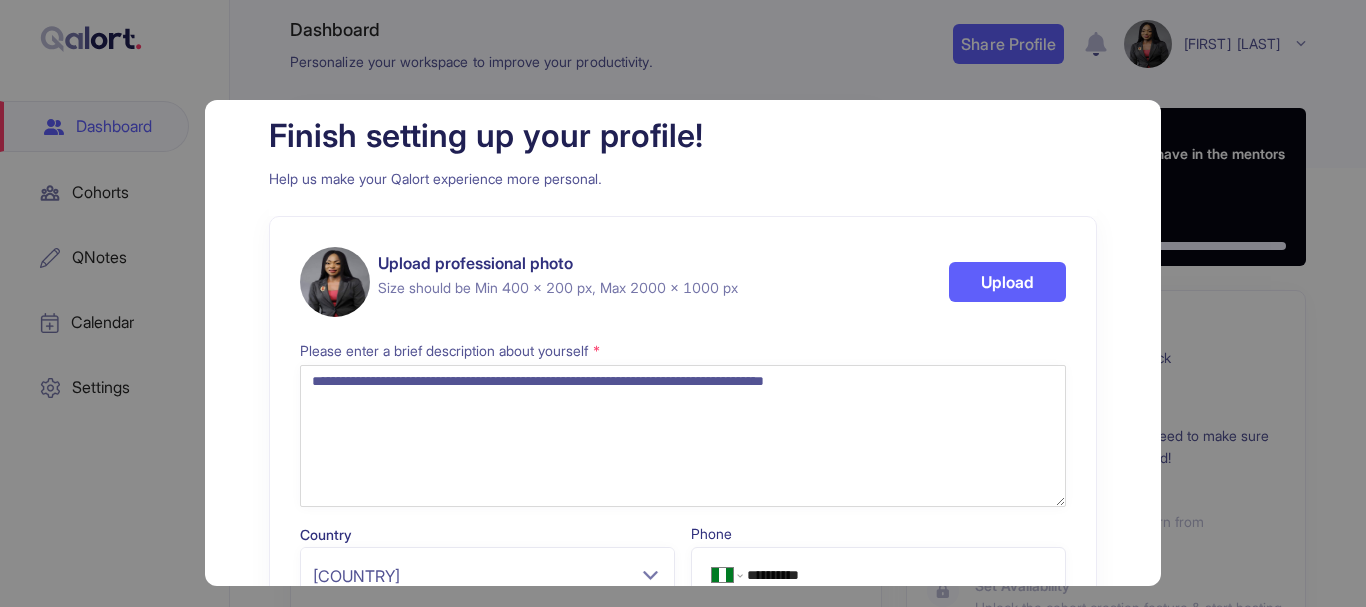 click on "**********" at bounding box center [683, 603] 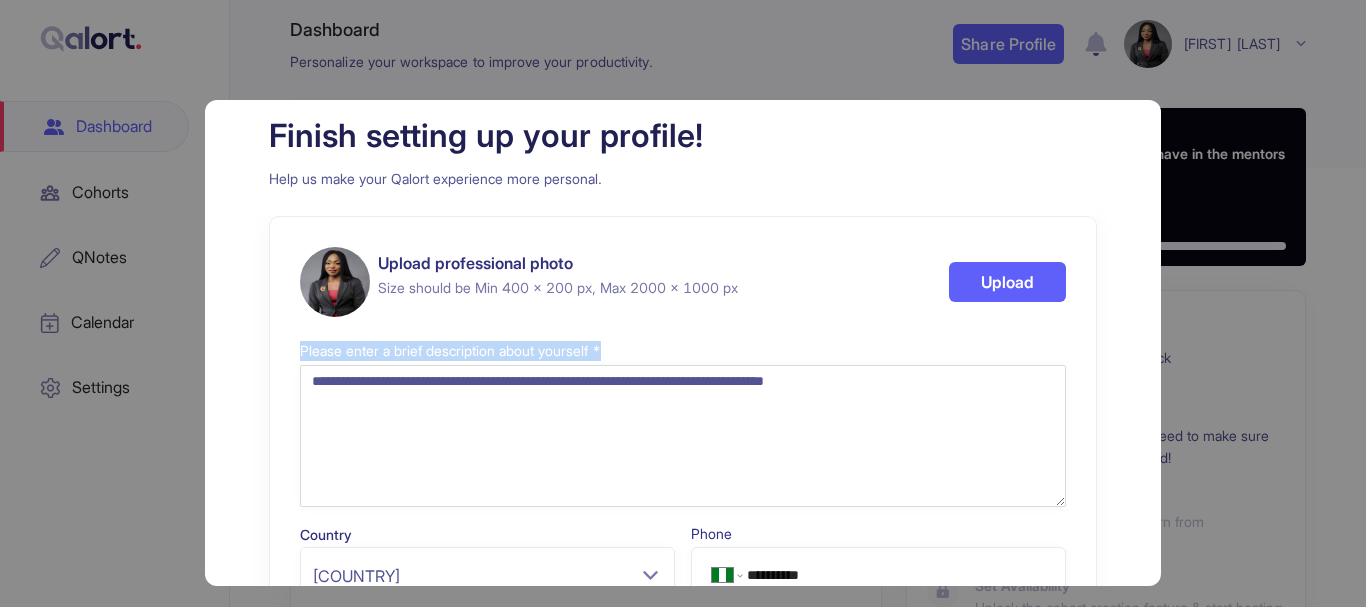 drag, startPoint x: 1133, startPoint y: 407, endPoint x: 1115, endPoint y: 309, distance: 99.63935 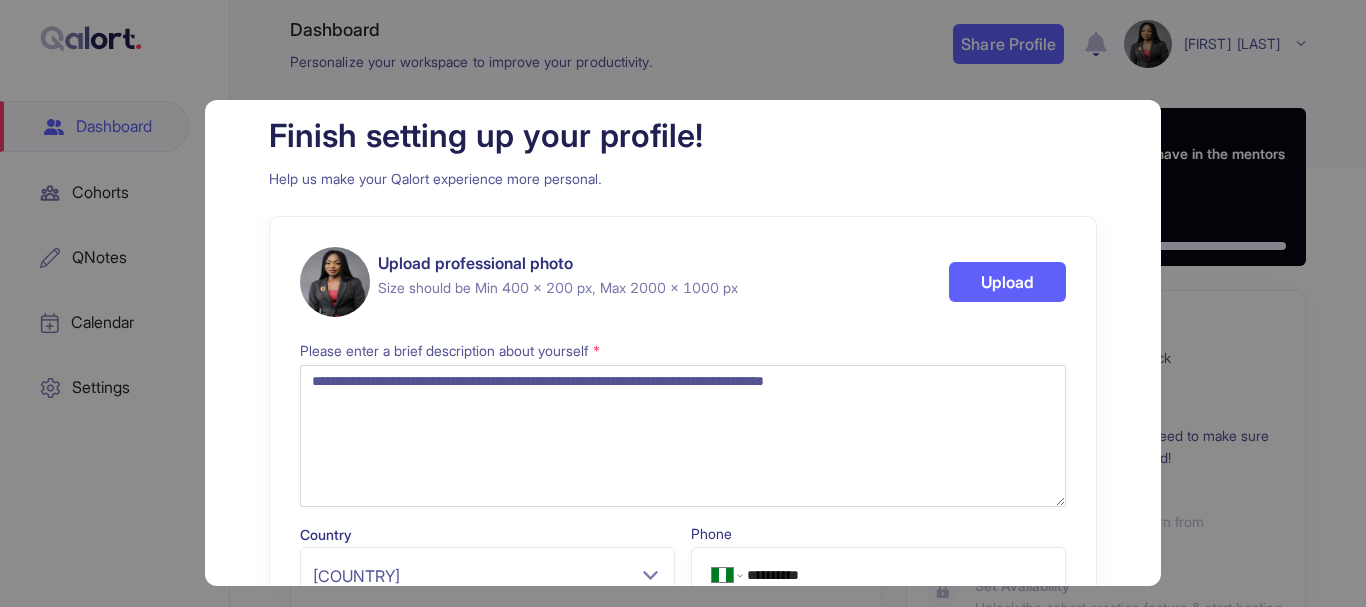 click on "**********" at bounding box center [683, 303] 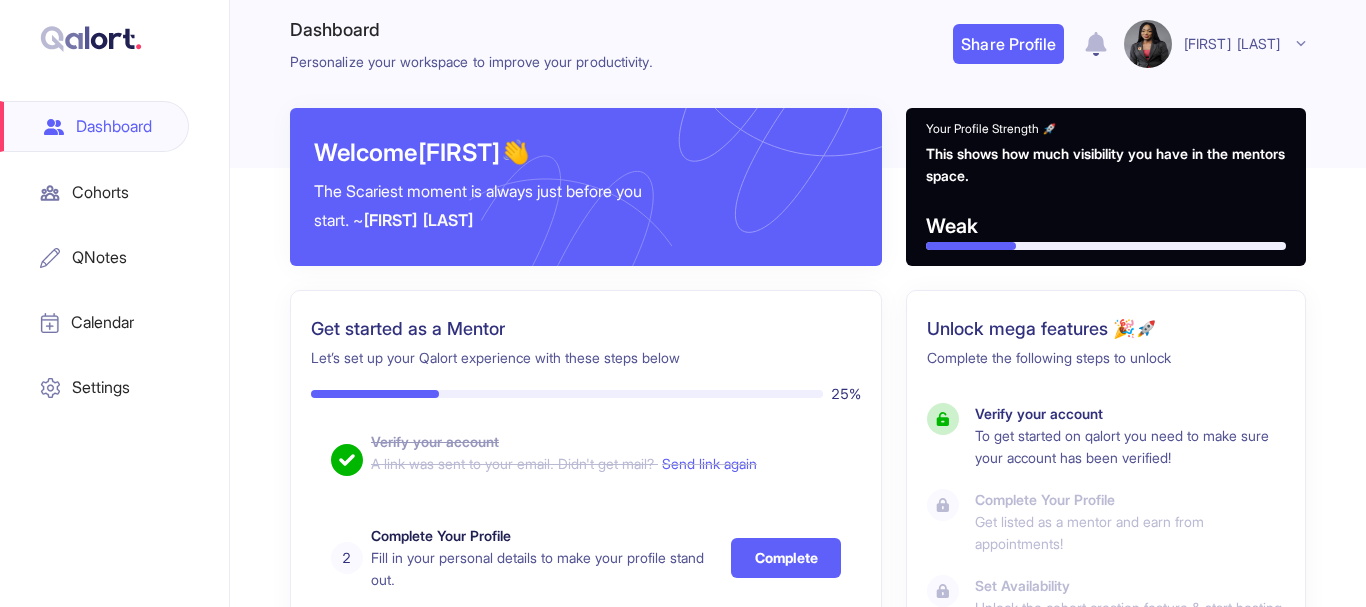 click on "Get started as a Mentor Let’s set up your Qalort experience with these steps below 25 % Verify your account A link was sent to your email. Didn't get mail?   Send link again 2 Complete Your Profile Fill in your personal details to make your profile stand out. Complete 3 Set Availability Choose the dates and times you are available for meetings. Schedule 4 Add Payment Details  Set up your payment details and start earning from cohorts and courses  Add Details" at bounding box center [586, 566] 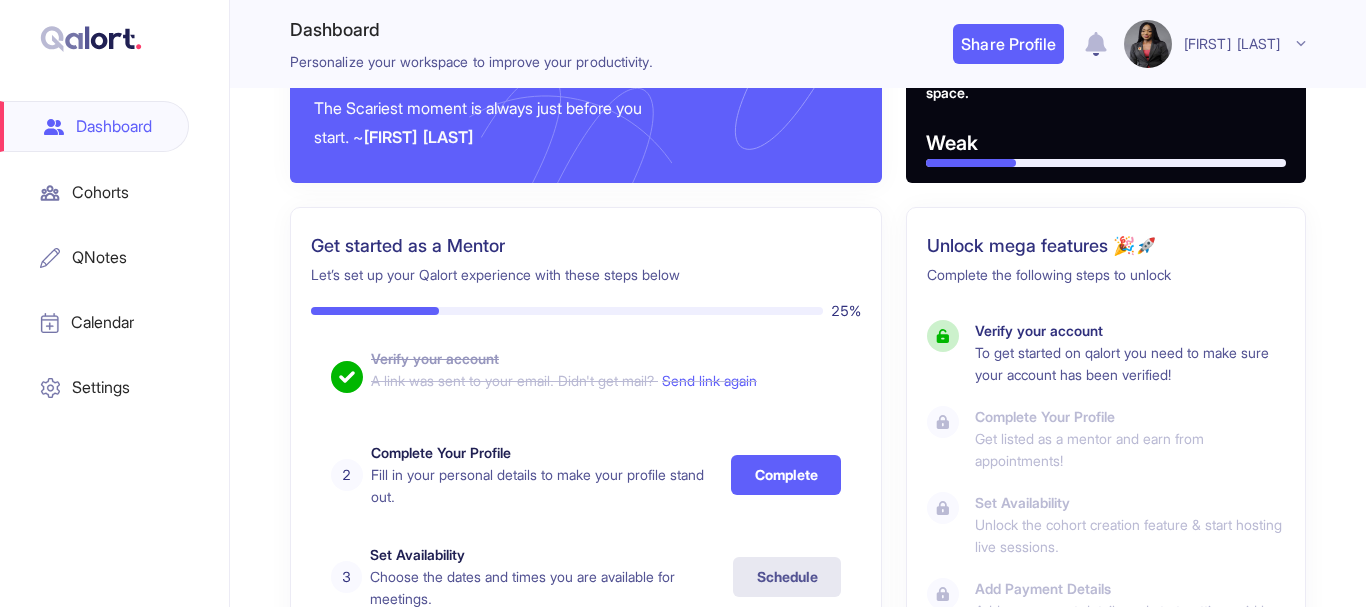 scroll, scrollTop: 185, scrollLeft: 0, axis: vertical 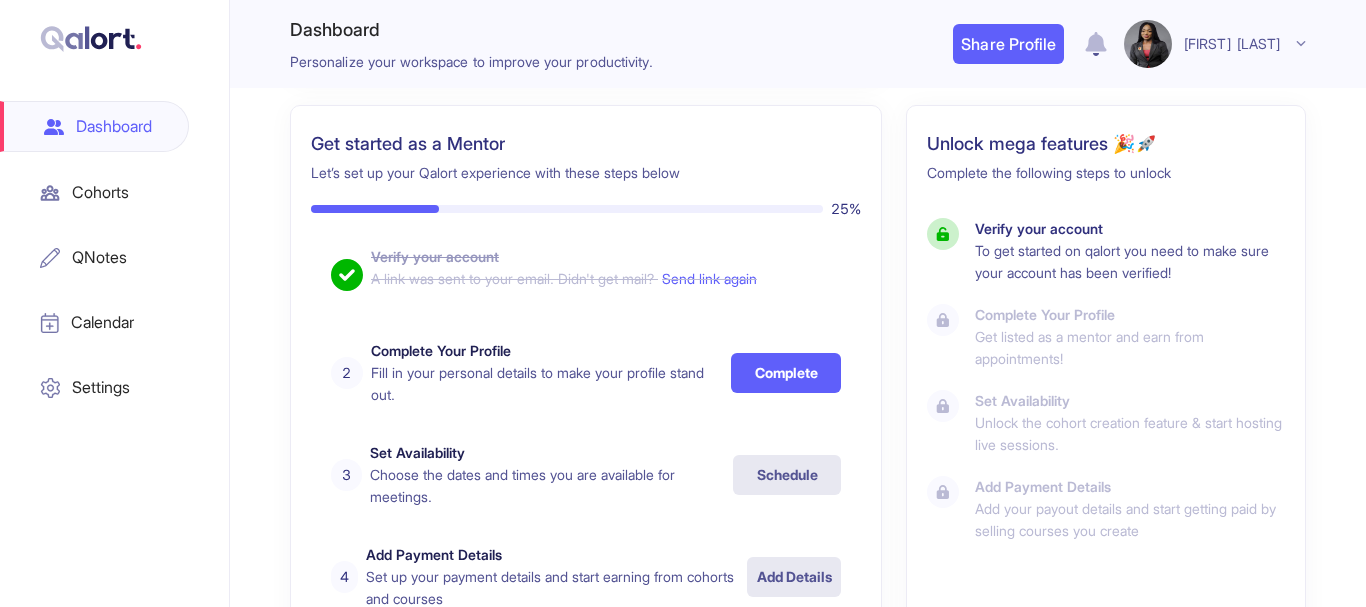 type 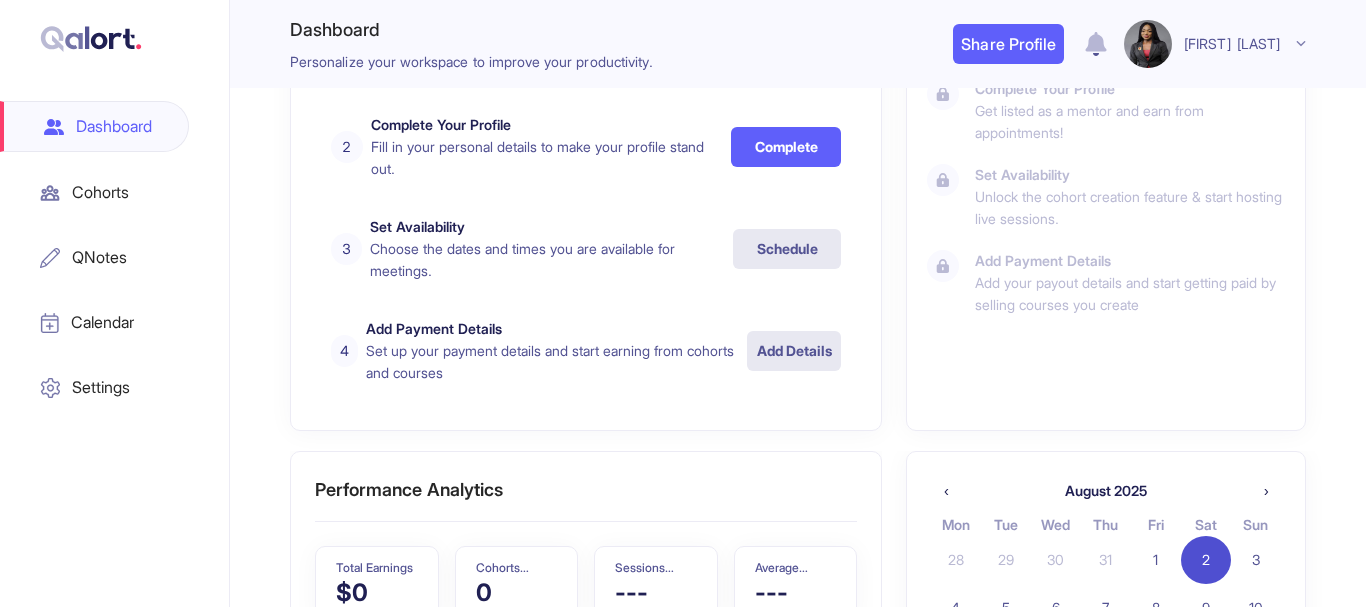 type 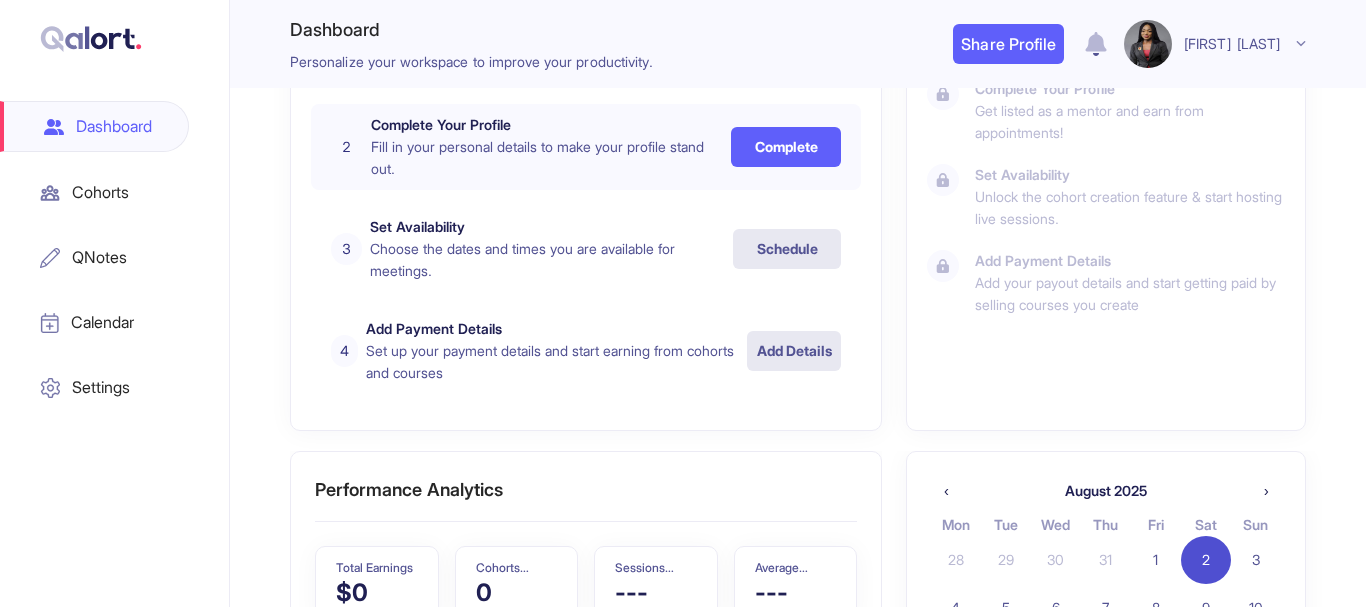 click on "Complete" at bounding box center [786, 147] 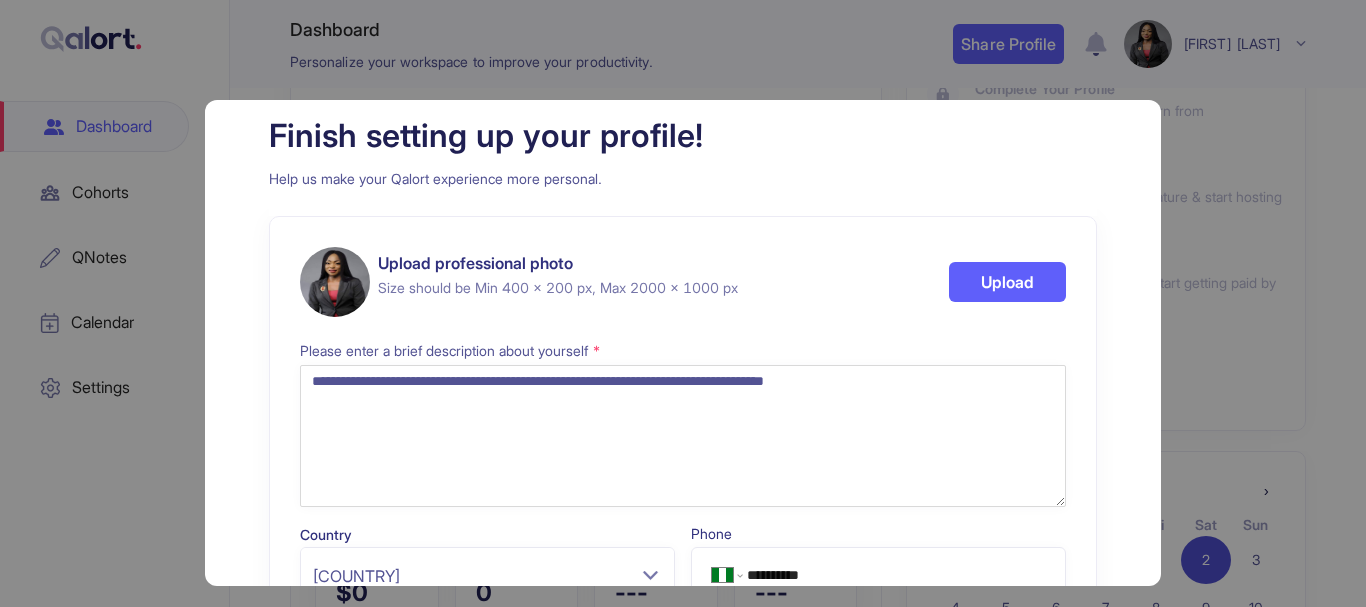 drag, startPoint x: 712, startPoint y: 104, endPoint x: 670, endPoint y: 104, distance: 42 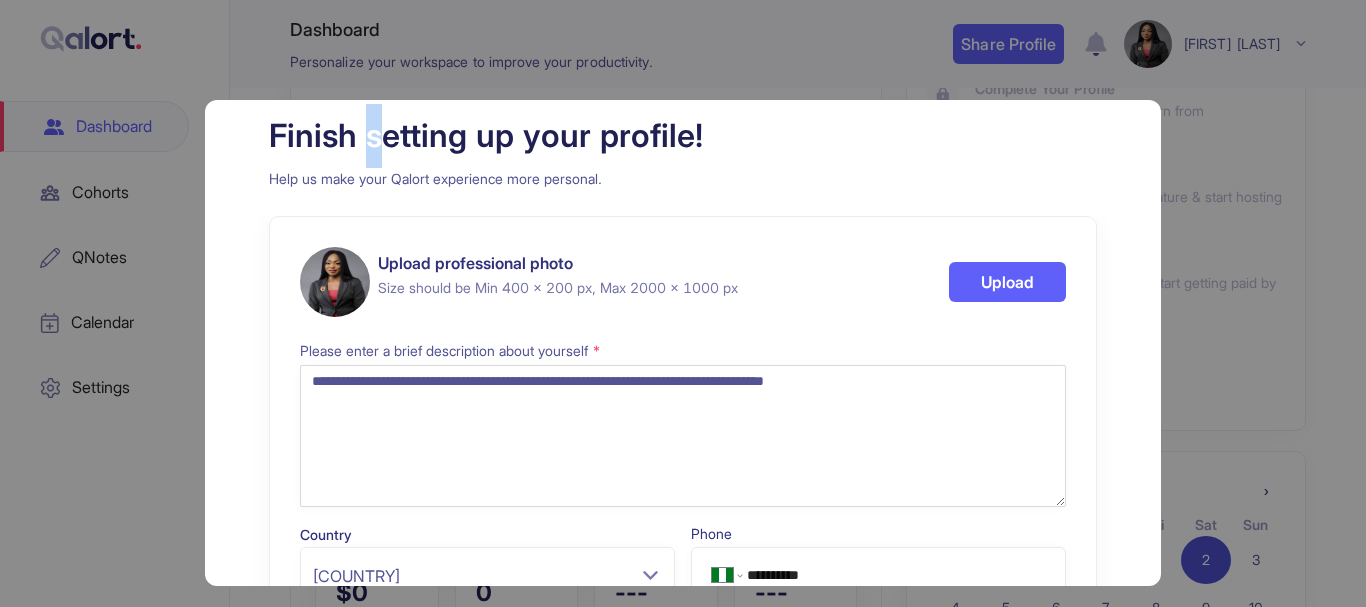 drag, startPoint x: 370, startPoint y: 104, endPoint x: 381, endPoint y: 72, distance: 33.83785 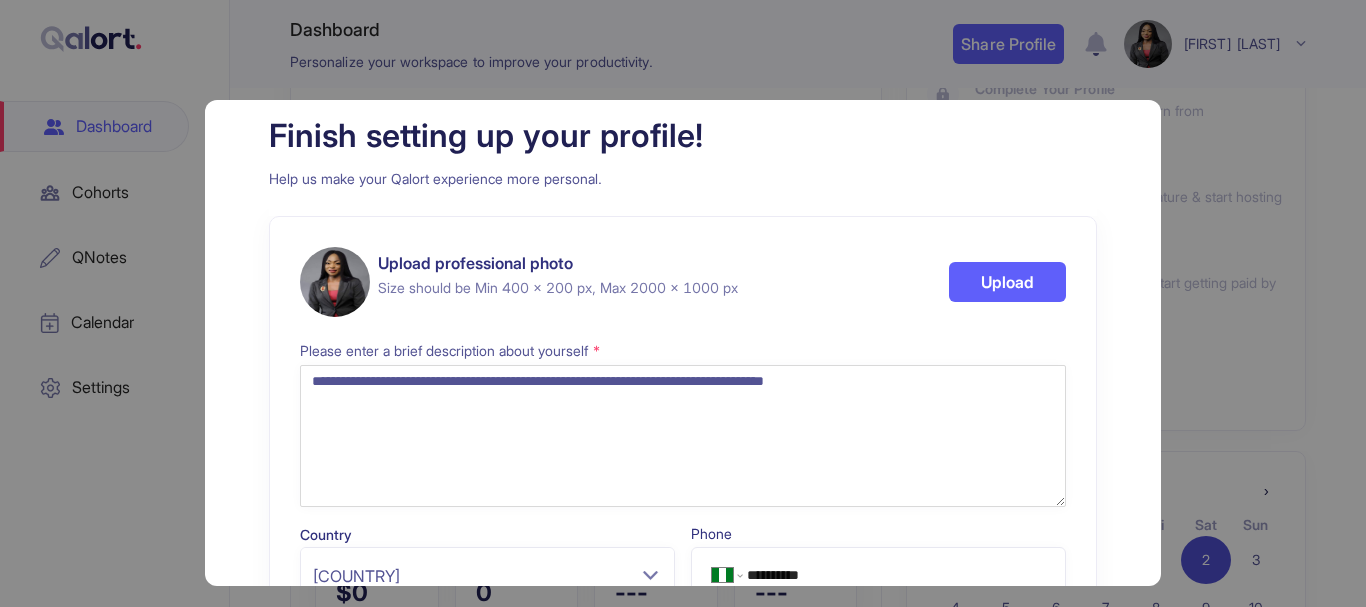 click on "Finish setting up your profile!" at bounding box center [683, 136] 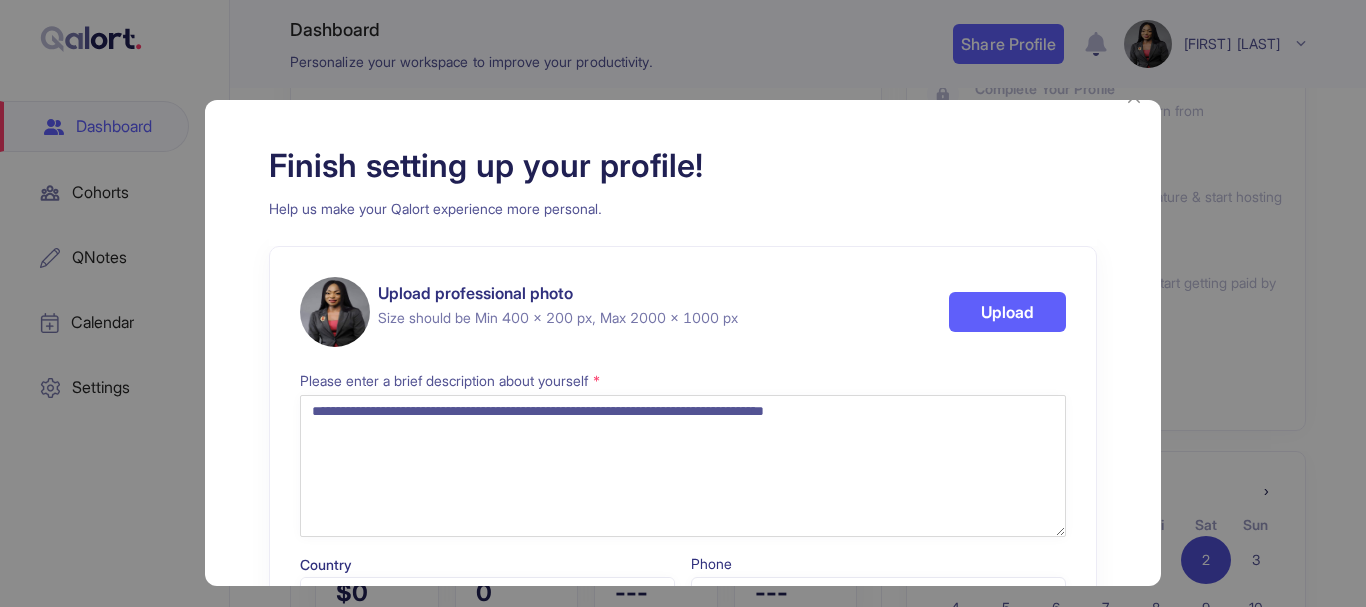 scroll, scrollTop: 60, scrollLeft: 0, axis: vertical 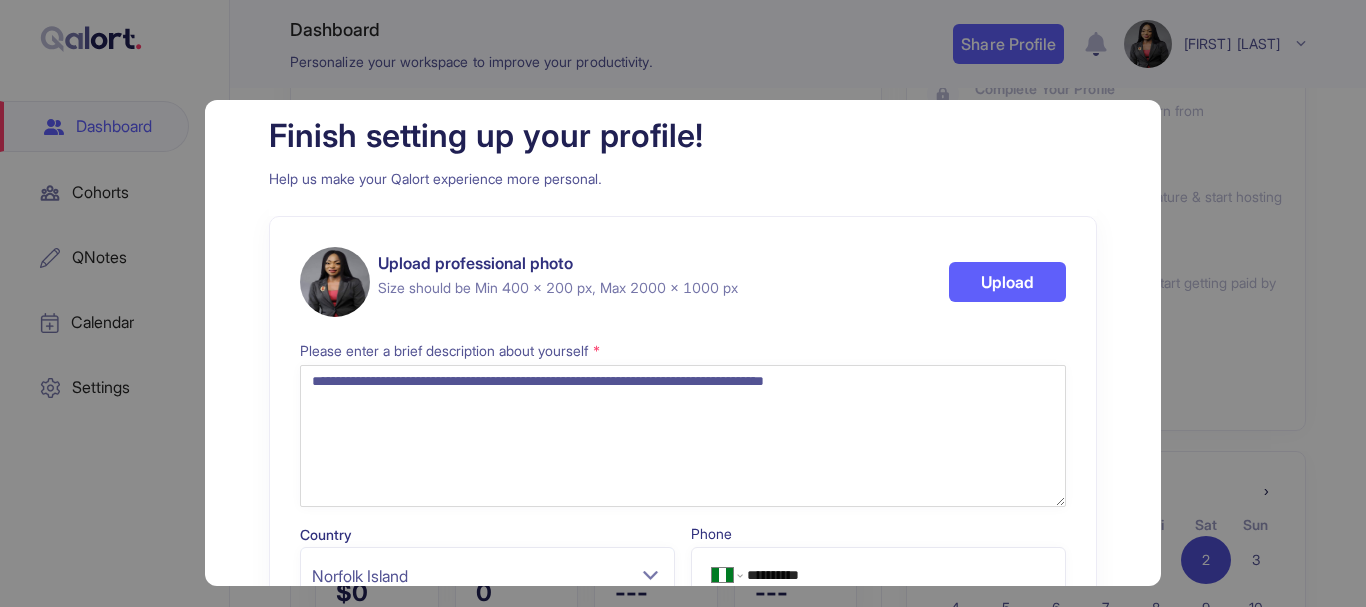 click on "Norfolk Island" at bounding box center (487, 576) 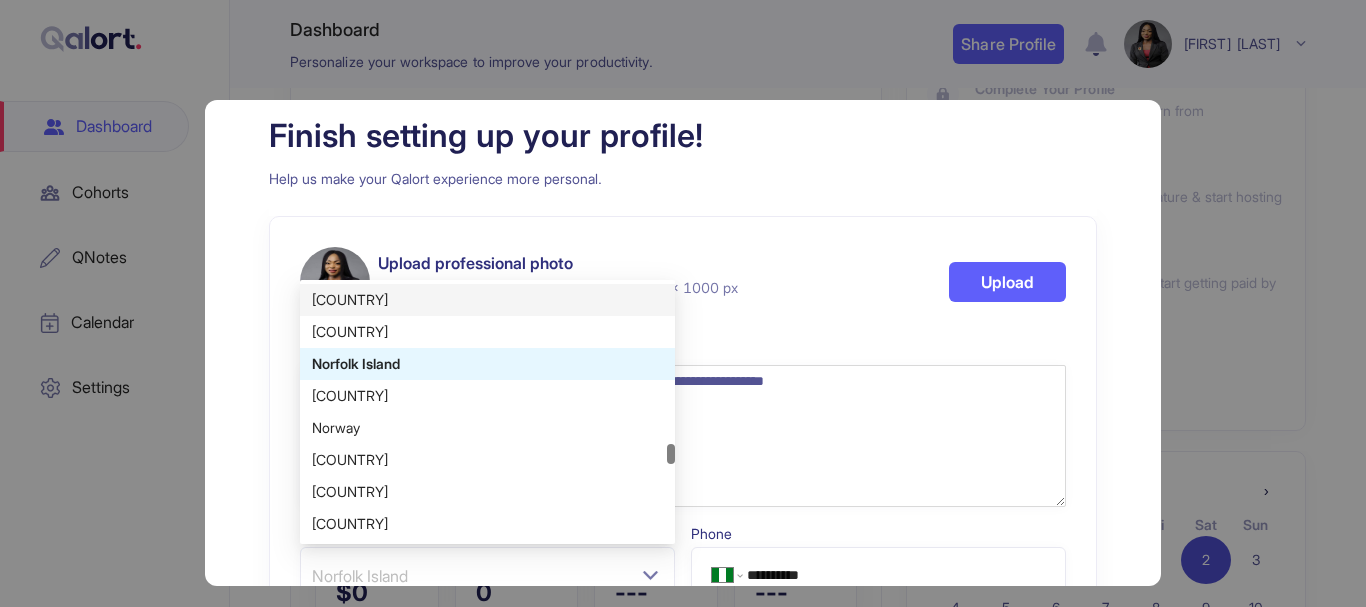 click on "[COUNTRY]" at bounding box center (487, 300) 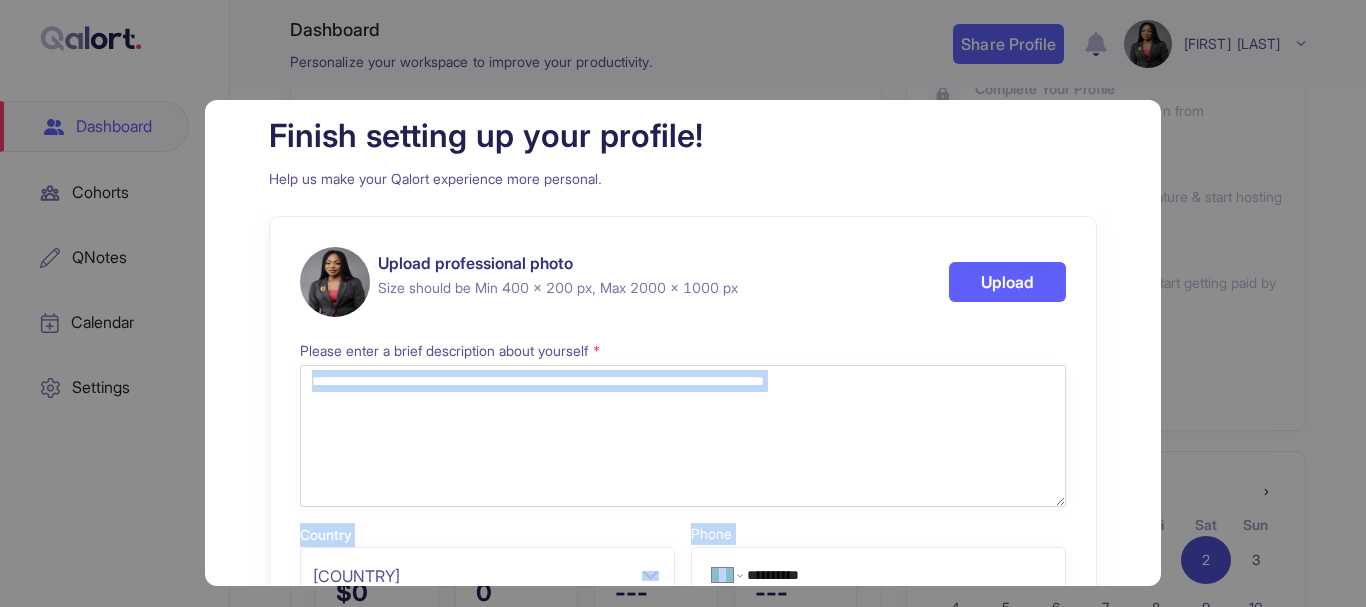 drag, startPoint x: 1125, startPoint y: 556, endPoint x: 1120, endPoint y: 476, distance: 80.1561 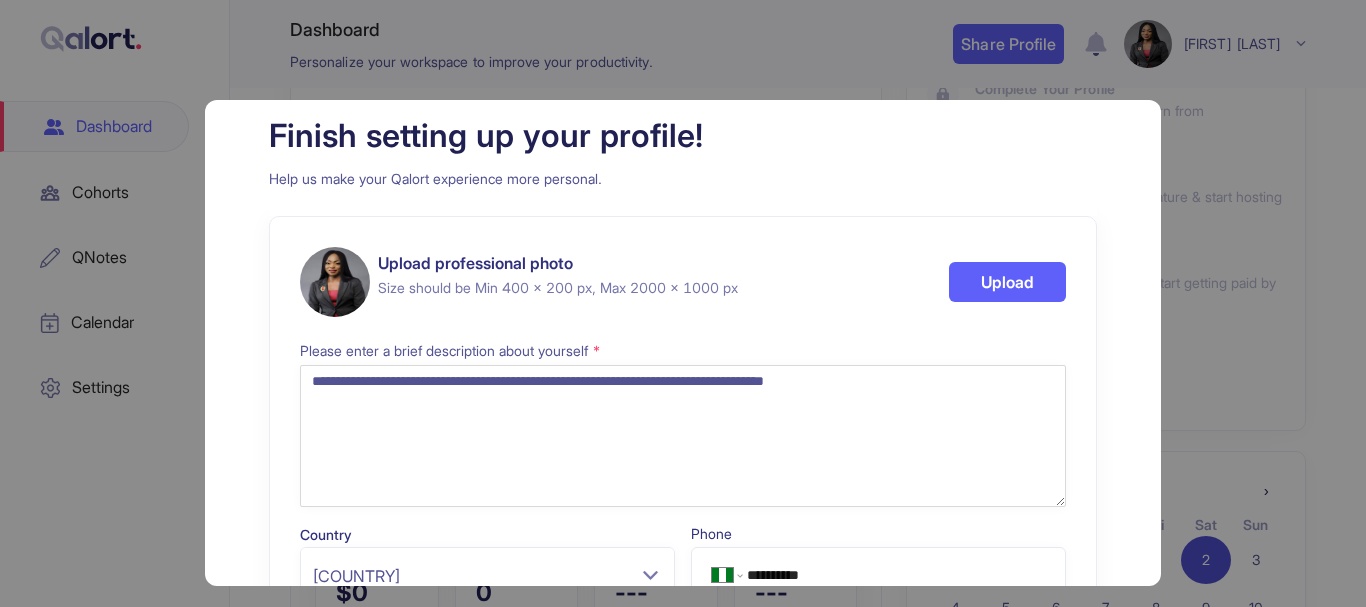 click on "**********" at bounding box center (683, 603) 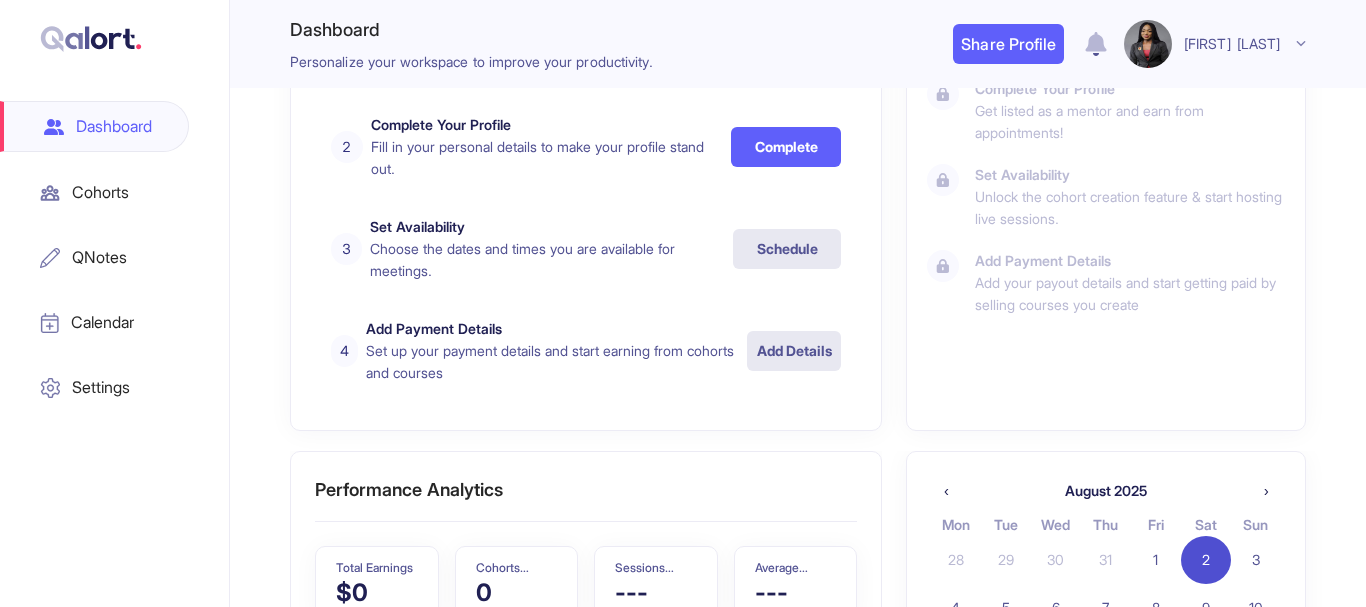 click on "Performance Analytics Total Earnings $0 Cohorts Created 0 Sessions Completed --- Average Attendance --- Quick actions to get started Create a Cohort Setup your Course and configure   Schedule a Live Session Setup your Course and configure   Recommended Blogs By  [FIRST] [LAST] [MONTH] 1, 2025 Setting up your Mentors Profile A step by step guide to setting up your profile as a mentor. Learn how to showcase your expertise and attract the right mentees. Getting started Onboarding By  [FIRST] [LAST] [MONTH] 1, 2025 Proven Strategies to Make Your First Sale Learn effective techniques to market your expertise and secure your first paying mentees. Build a sustainable mentoring business. Business Marketing « ‹ [MONTH] 2025 › » Mon Tue Wed Thu Fri Sat Sun 28 29 30 31 1 2 3 4 5 6 7 8 9 10 11 12 13 14 15 16 17 18 19 20 21 22 23 24 25 26 27 28 29 30 31 You have no upcoming session Schedule a live session #Tips for success ✅ How to prepare for your first meeting #New Feature Alert! 🚀" at bounding box center [798, 1180] 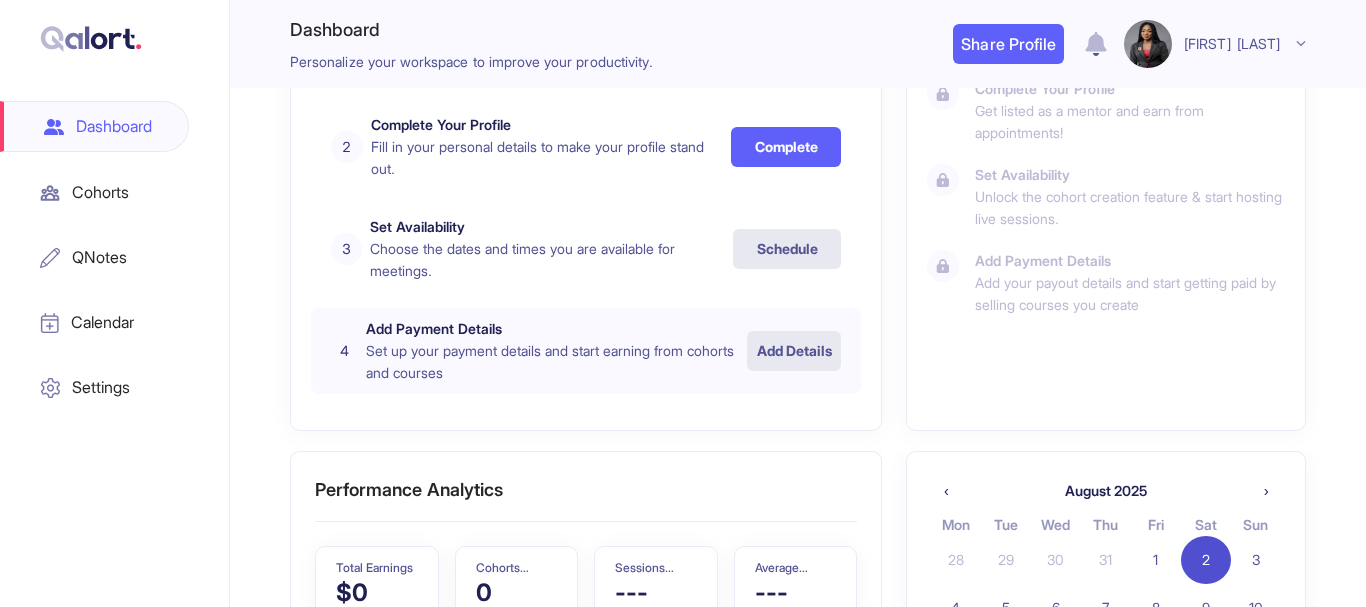 click on "Set up your payment details and start earning from cohorts and courses" at bounding box center (556, 362) 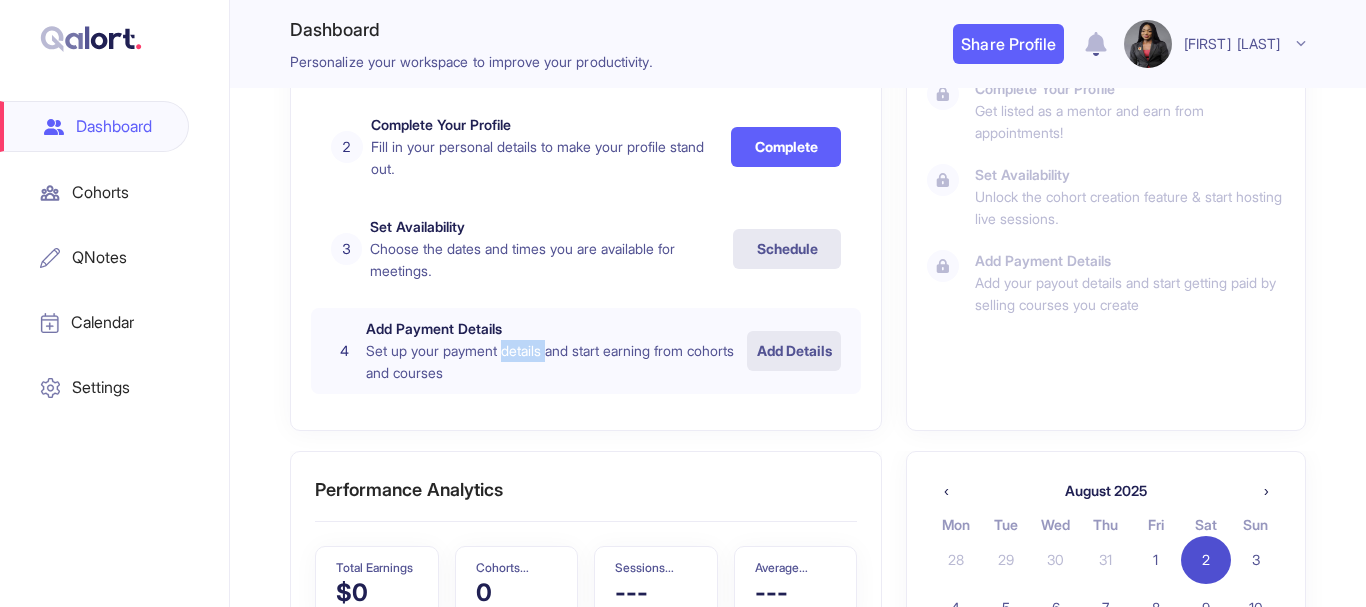 click on "Set up your payment details and start earning from cohorts and courses" at bounding box center (556, 362) 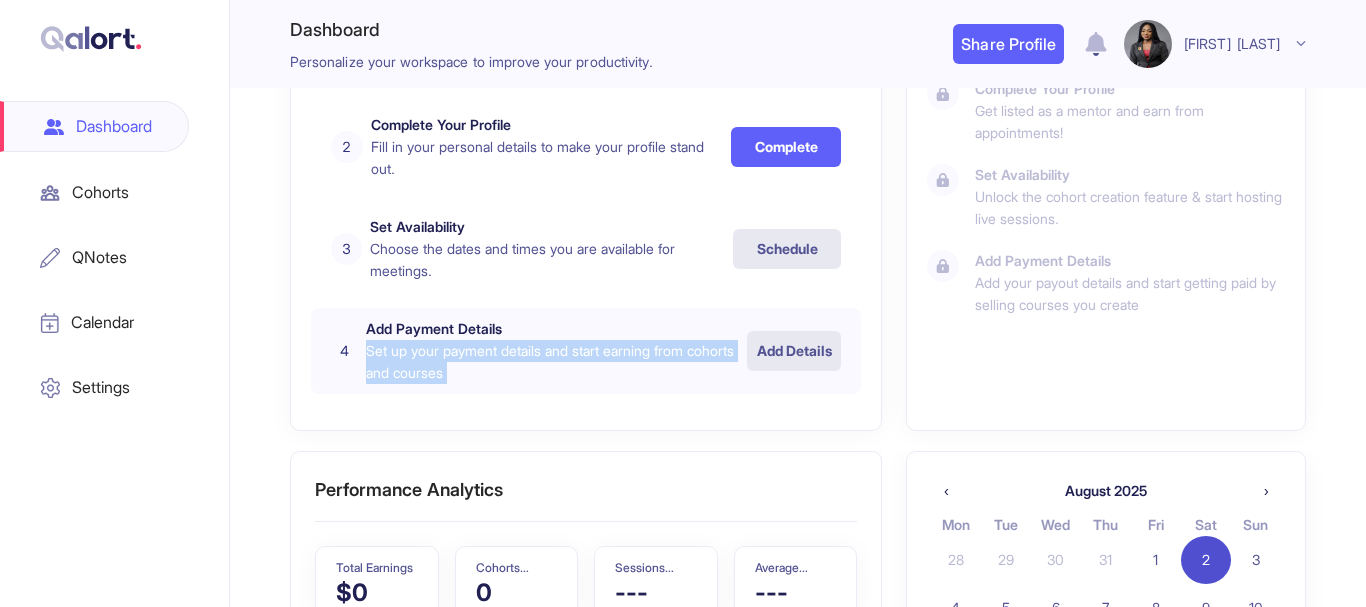 click on "Set up your payment details and start earning from cohorts and courses" at bounding box center [556, 362] 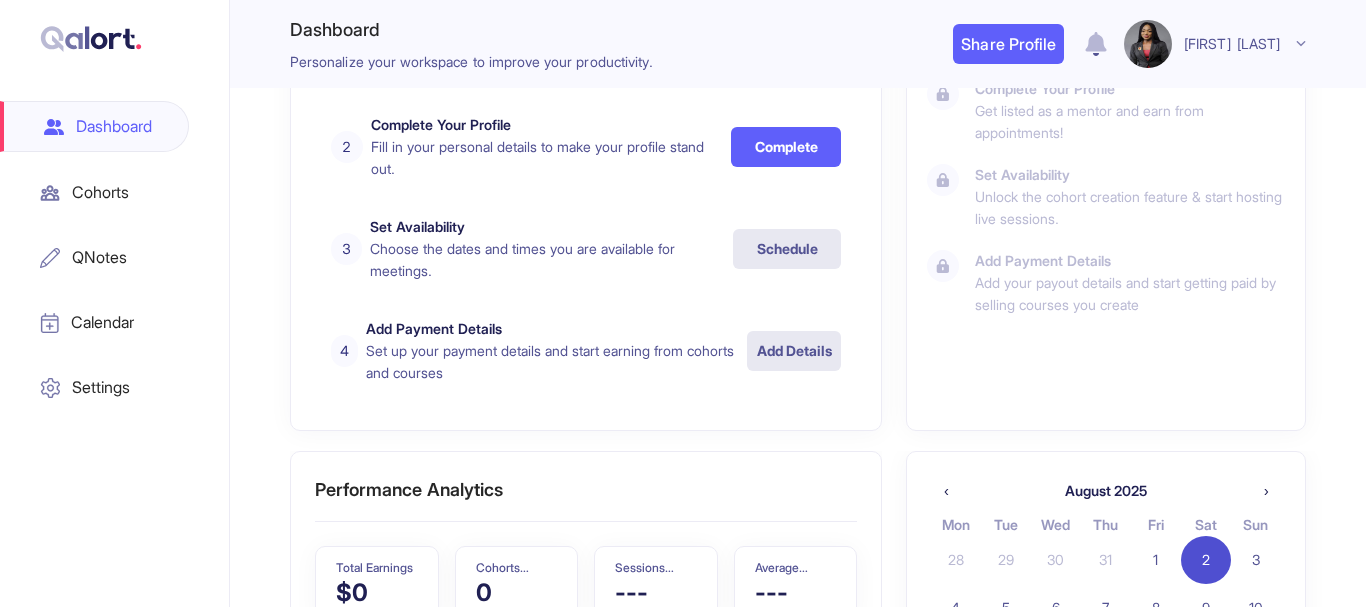 click on "Cohorts" at bounding box center (94, 192) 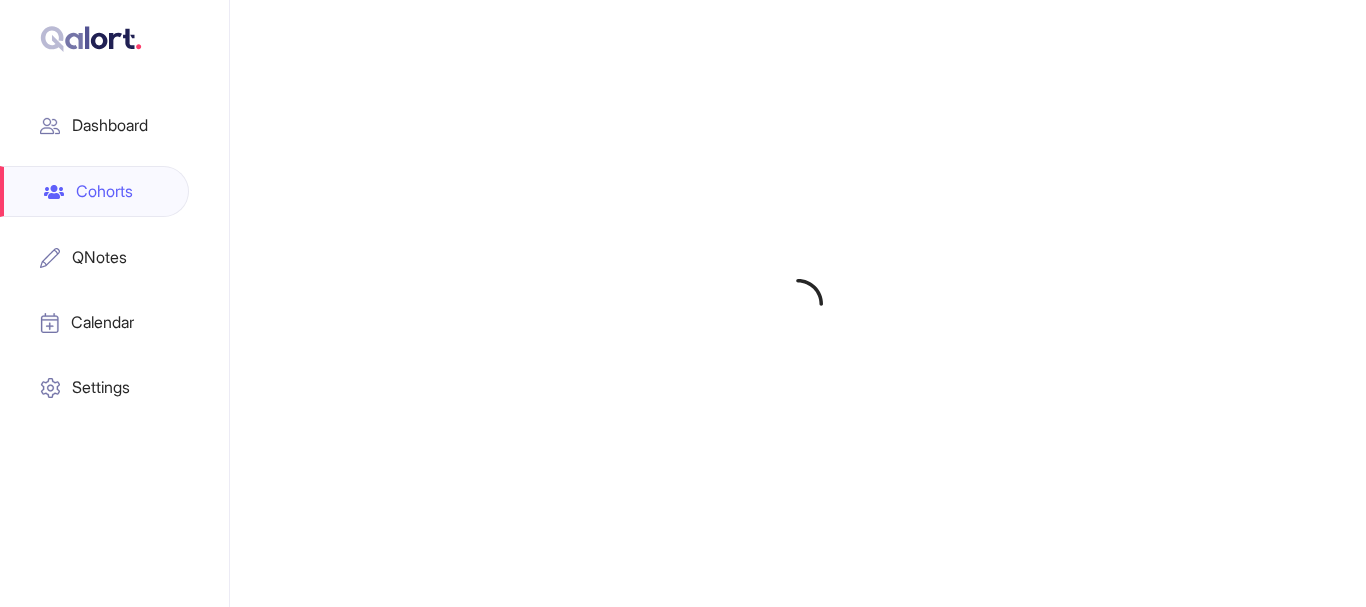 scroll, scrollTop: 0, scrollLeft: 0, axis: both 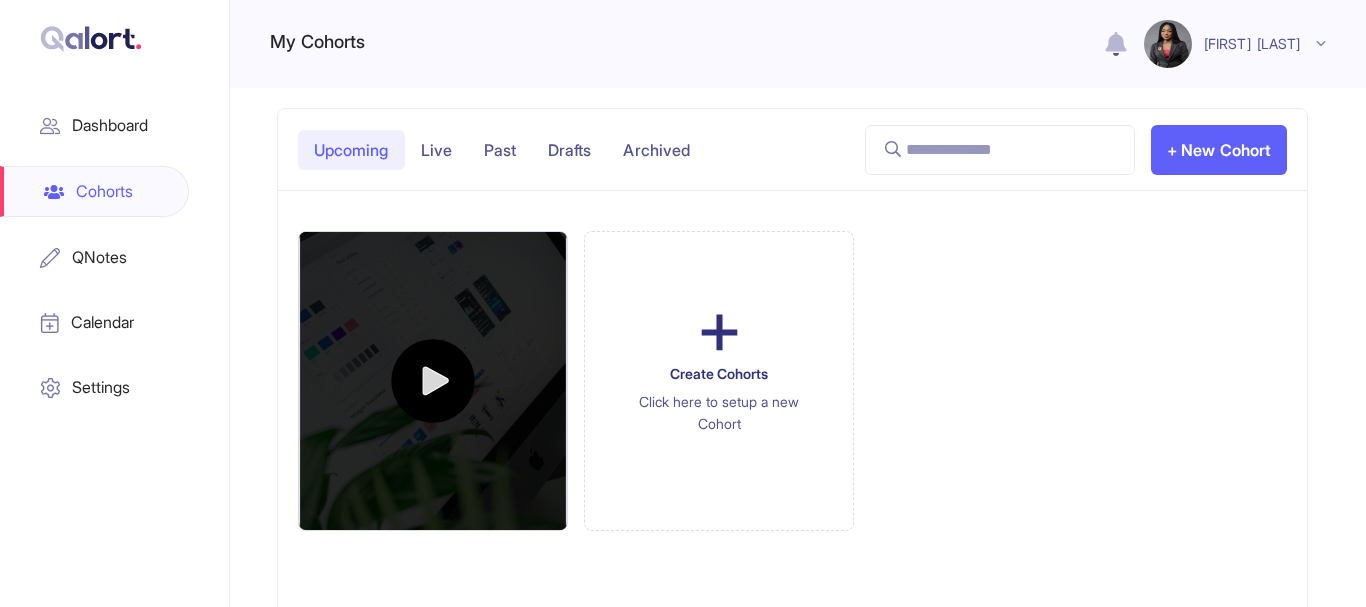 click at bounding box center (433, 380) 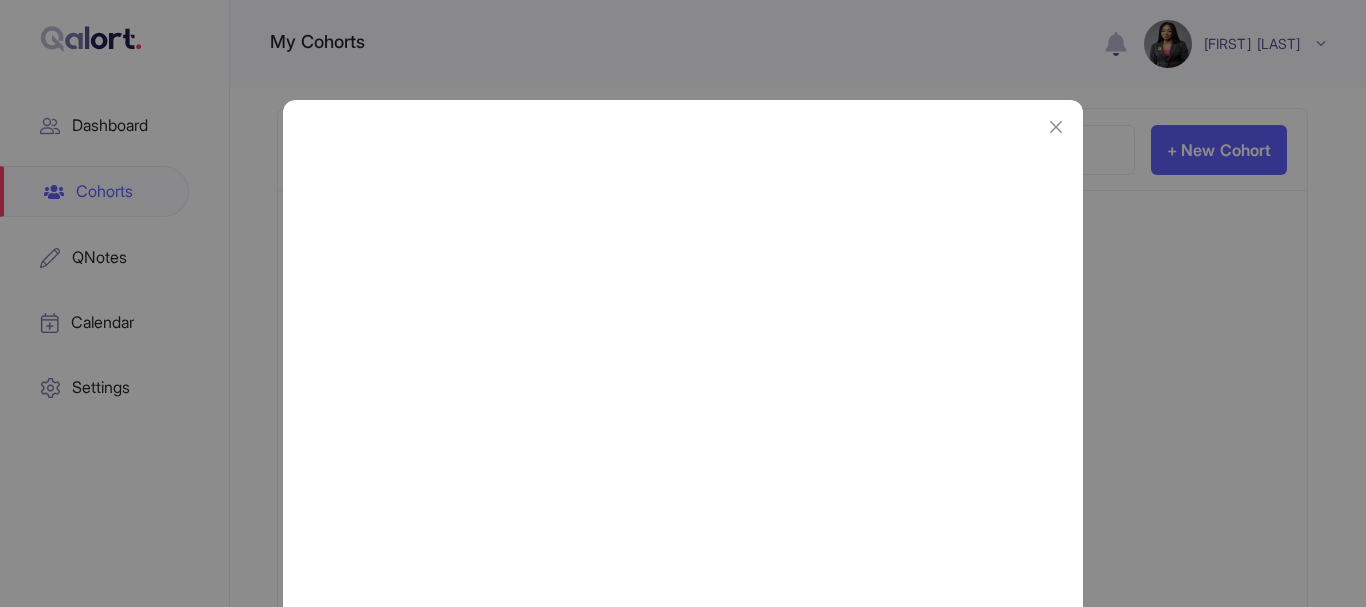 scroll, scrollTop: 47, scrollLeft: 0, axis: vertical 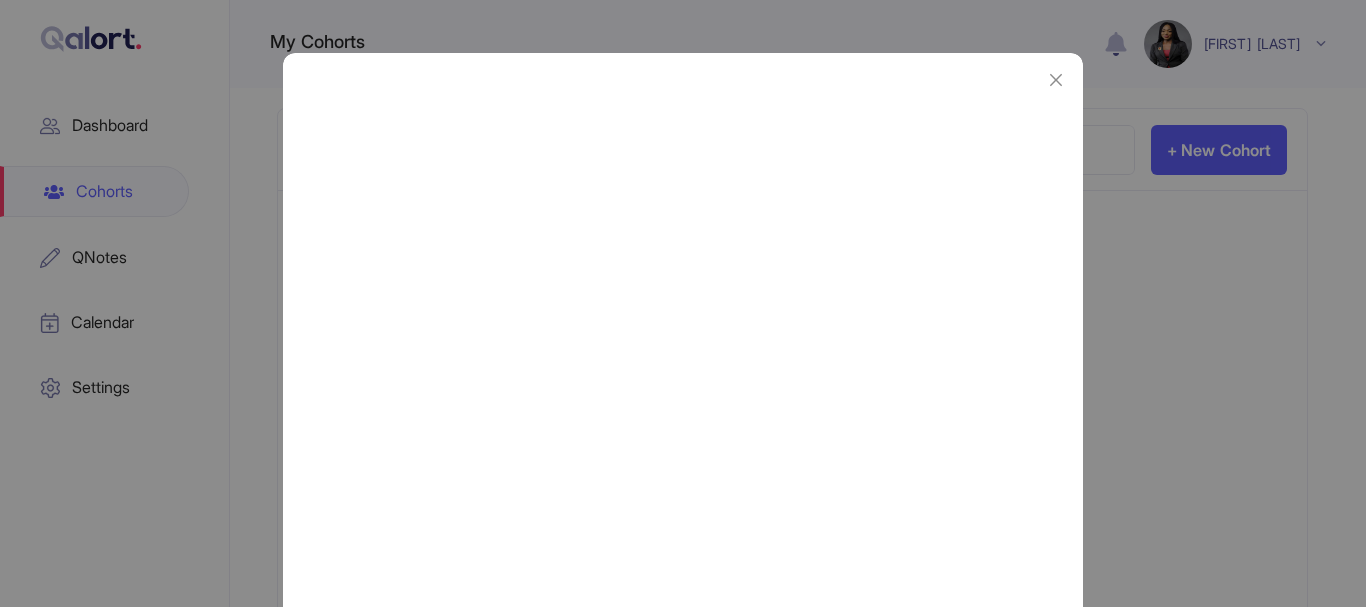 drag, startPoint x: 1028, startPoint y: 66, endPoint x: 1034, endPoint y: 30, distance: 36.496574 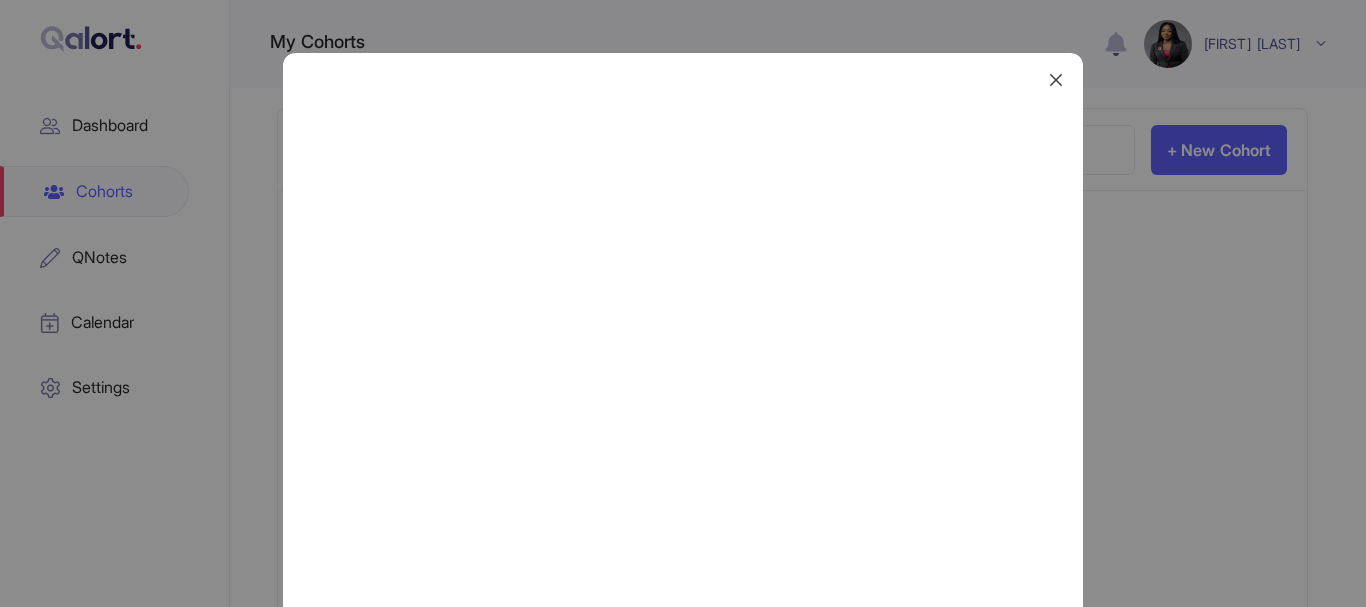 click 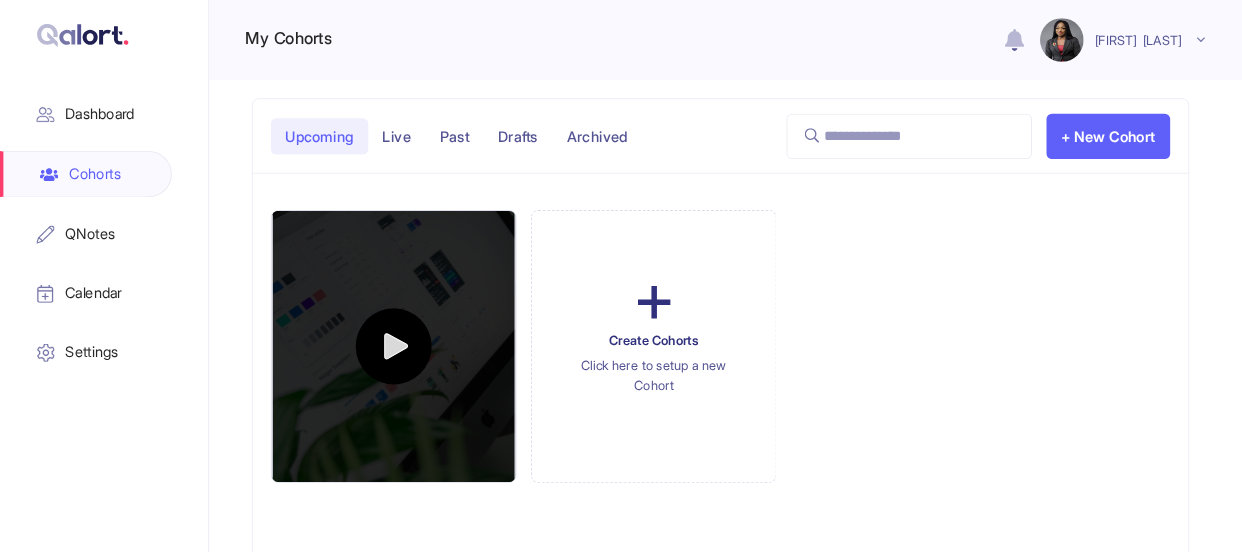 scroll, scrollTop: 0, scrollLeft: 0, axis: both 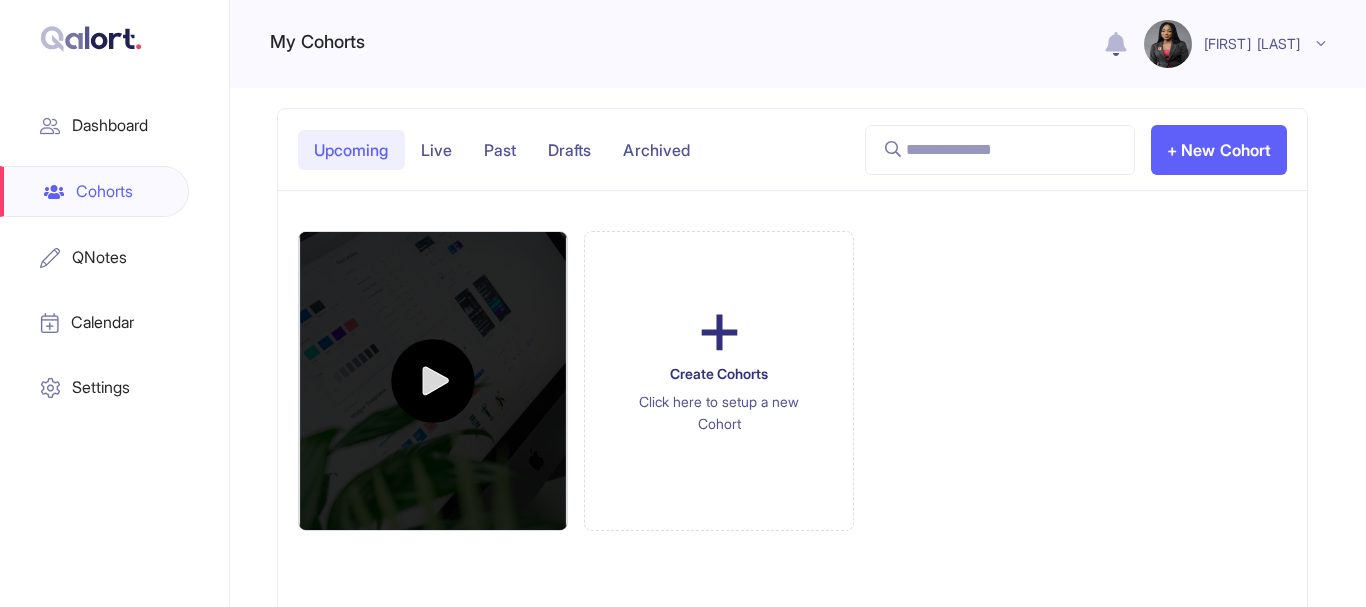 type 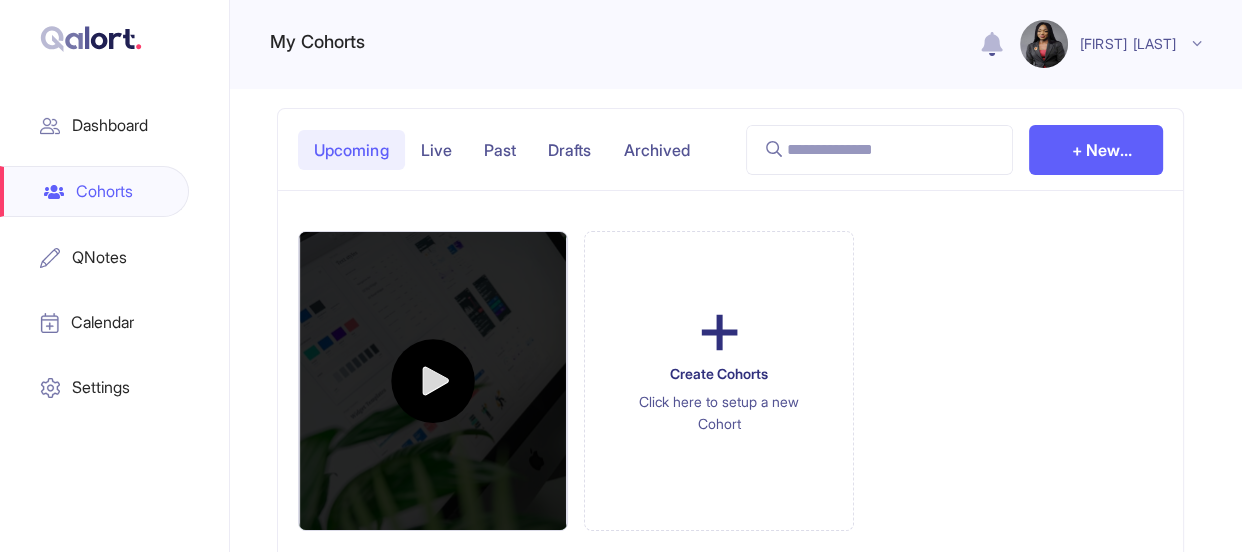 click on "Settings" at bounding box center [94, 387] 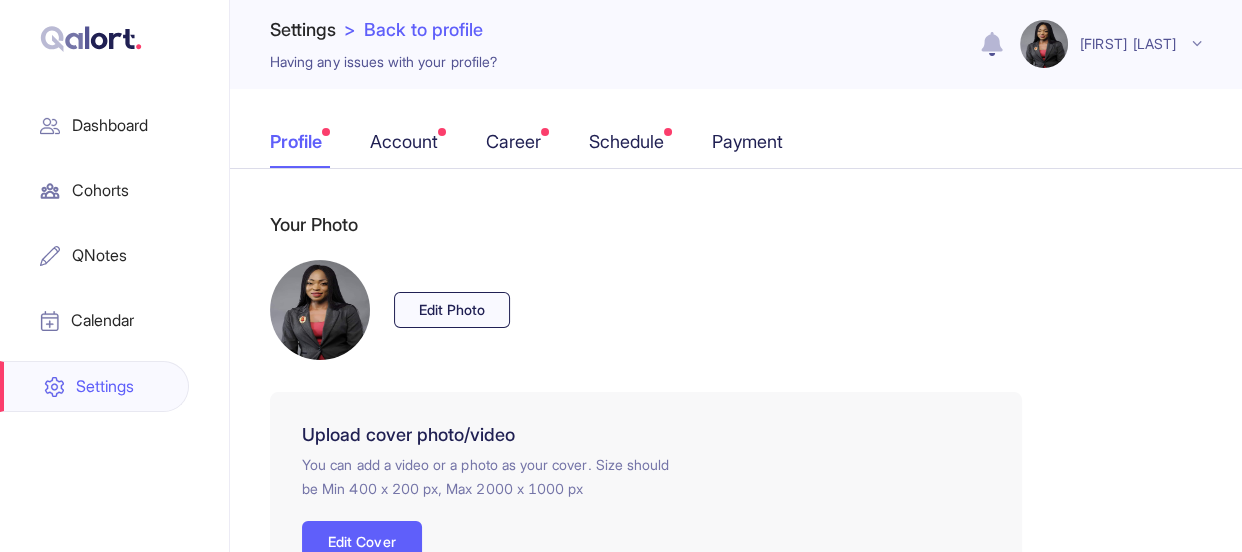 type on "**********" 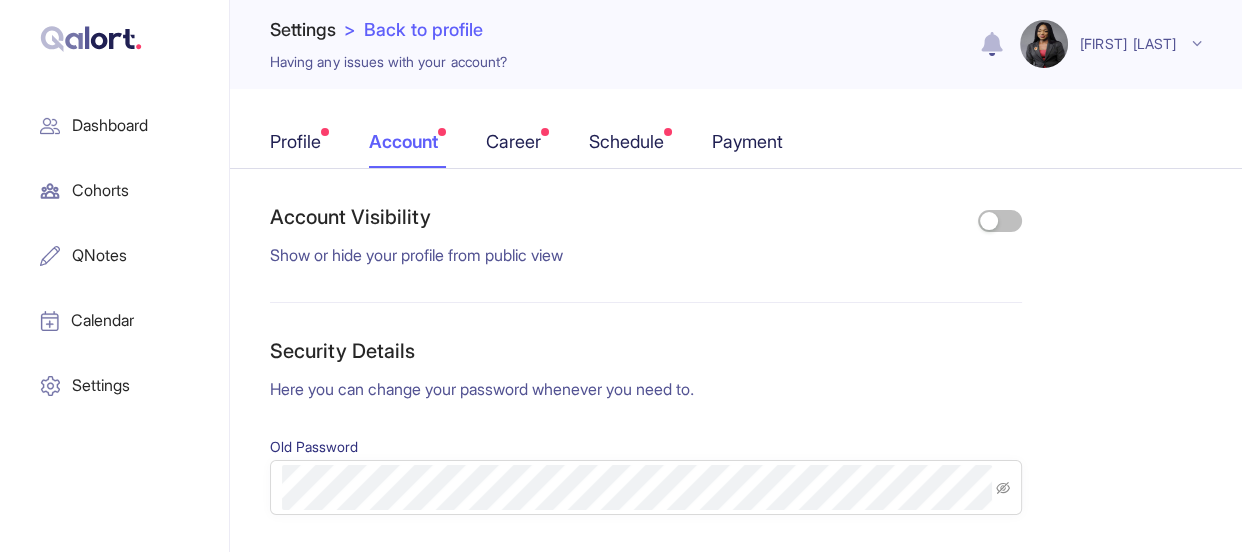 click at bounding box center [1000, 221] 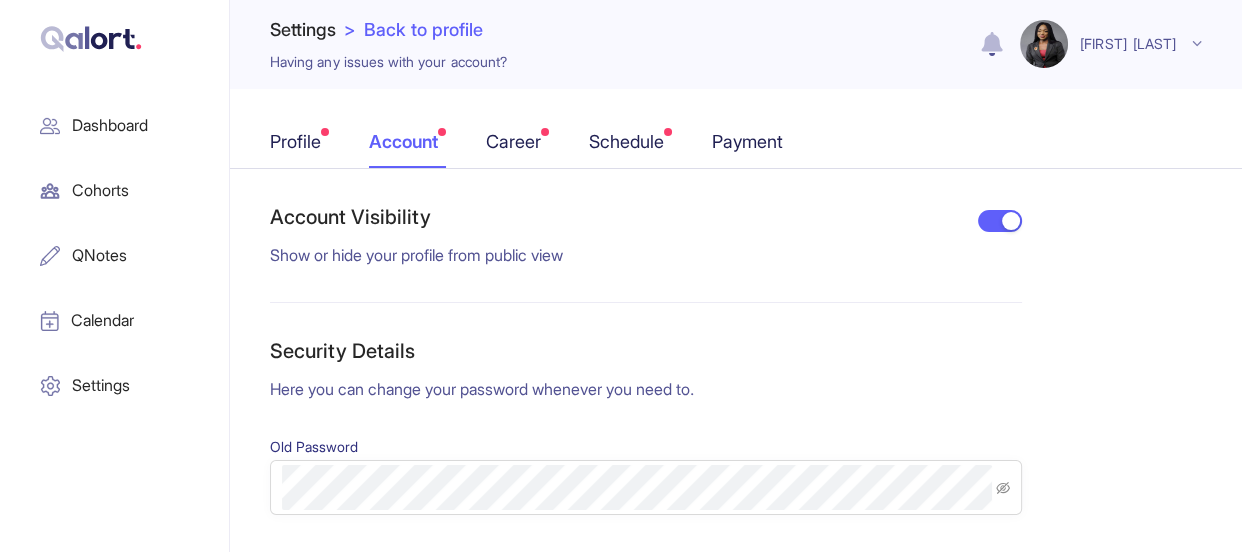 click on "career" at bounding box center [517, 148] 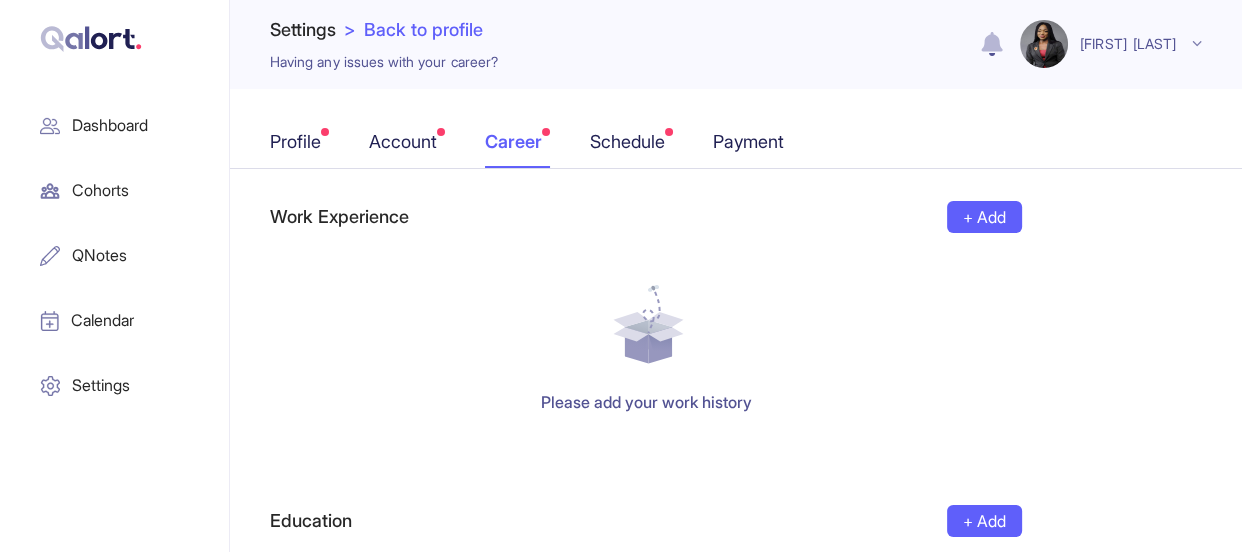 click on "+ Add" at bounding box center (984, 217) 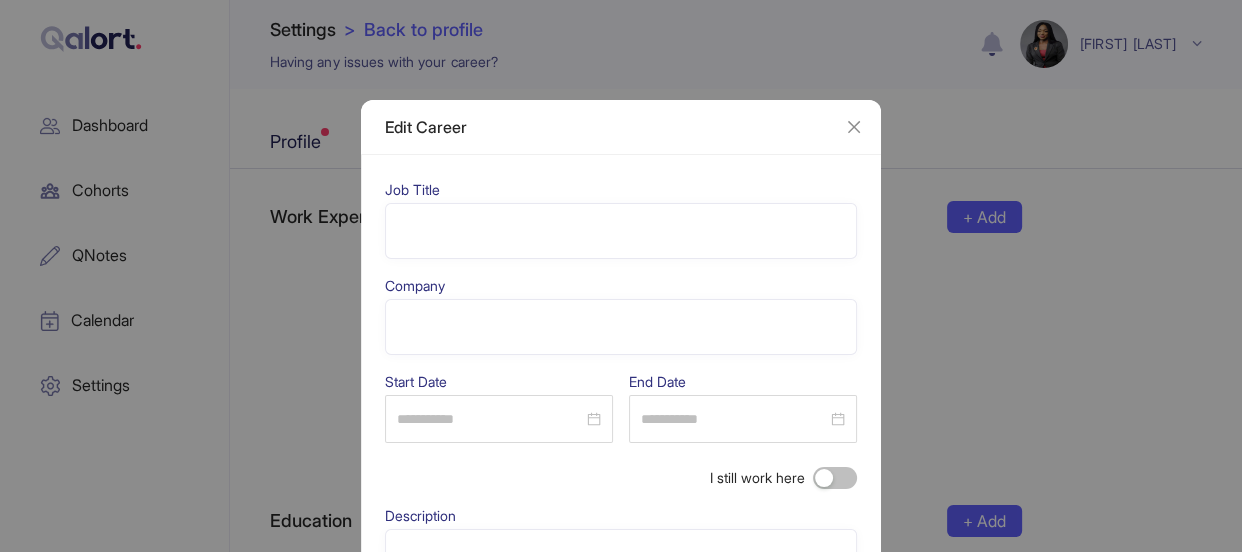 click at bounding box center [621, 231] 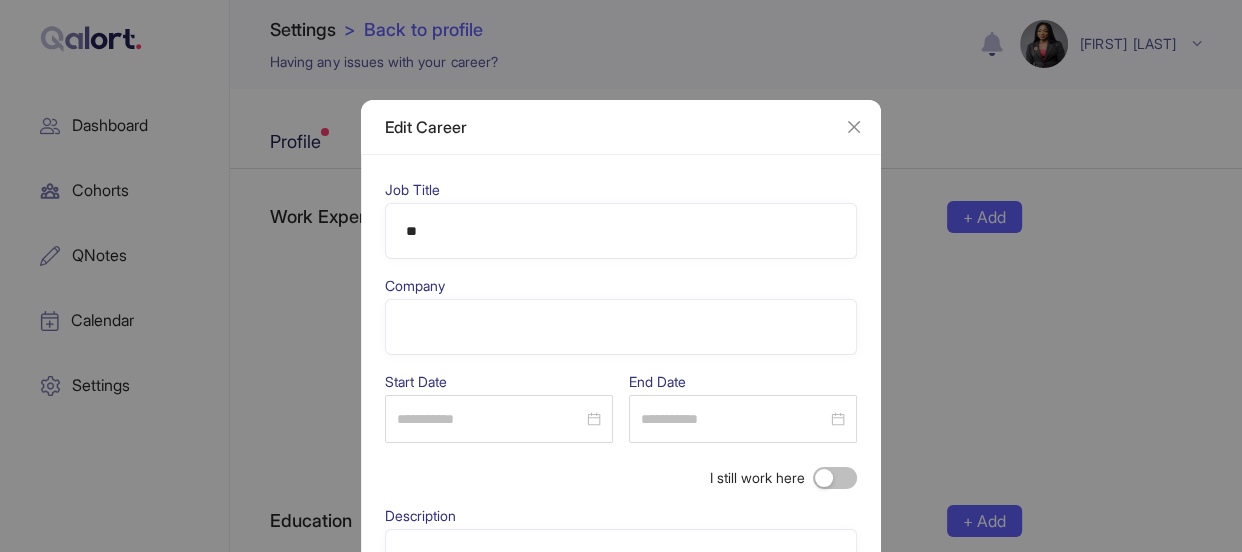 type on "*" 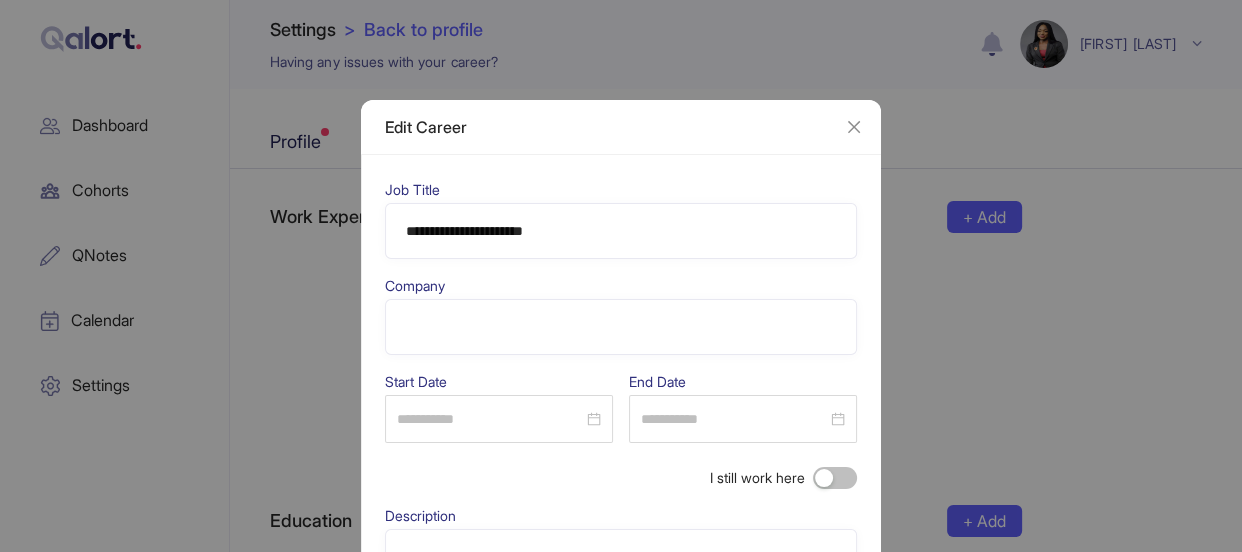 type on "**********" 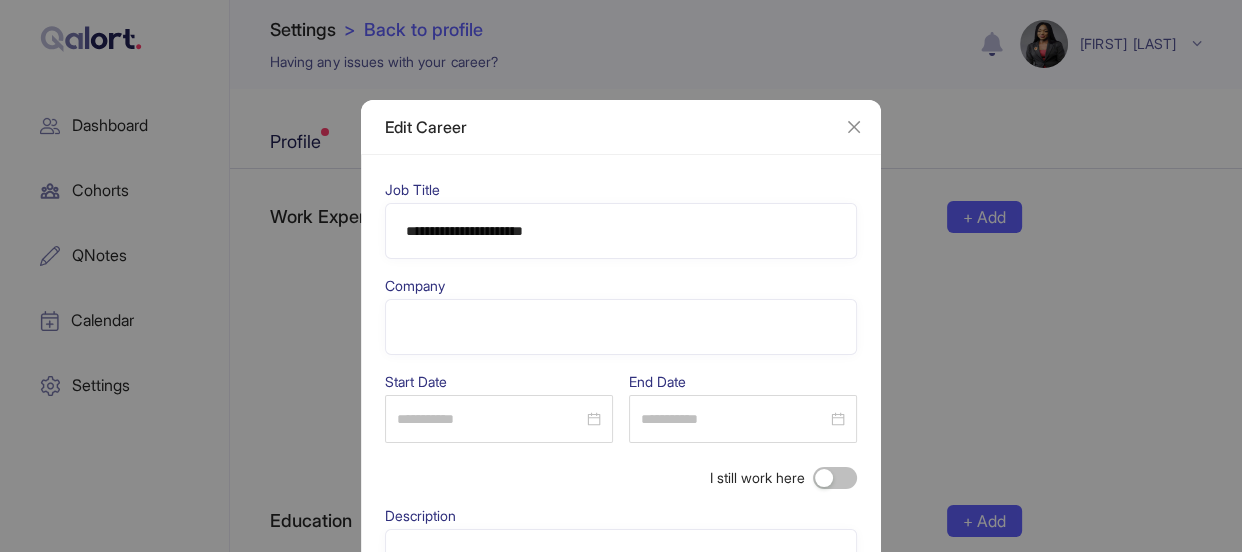 click at bounding box center [621, 327] 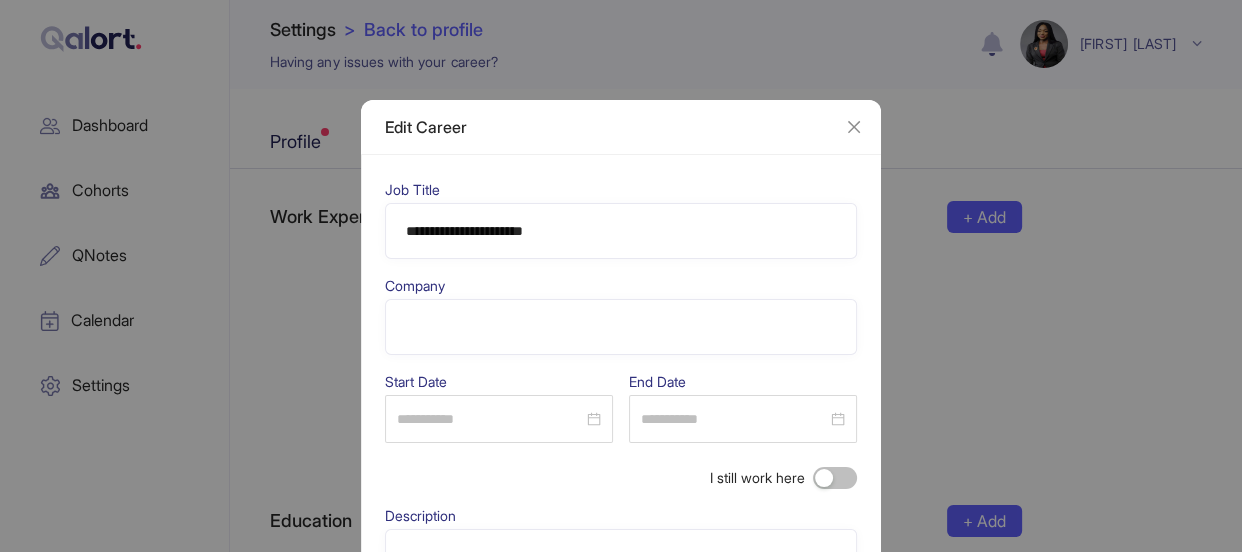 type on "*" 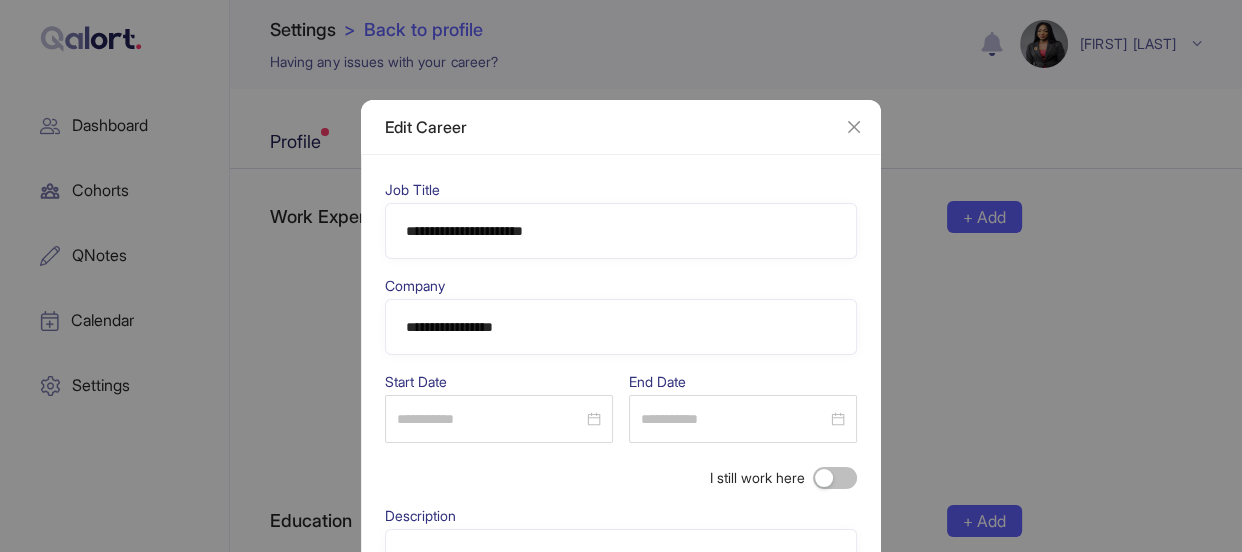 click on "**********" at bounding box center [621, 327] 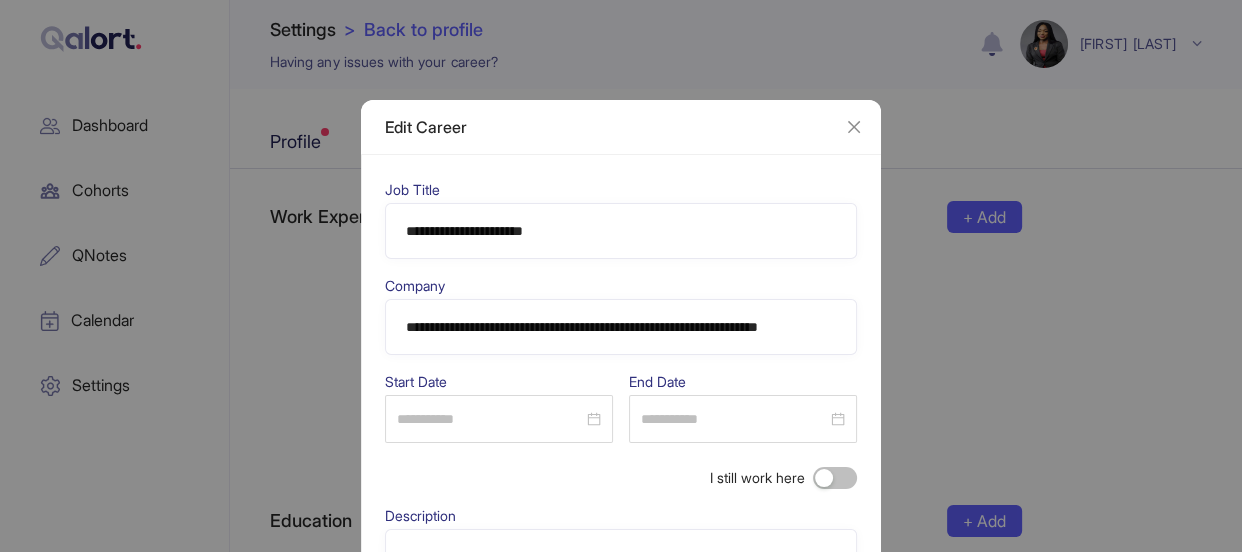 scroll, scrollTop: 0, scrollLeft: 0, axis: both 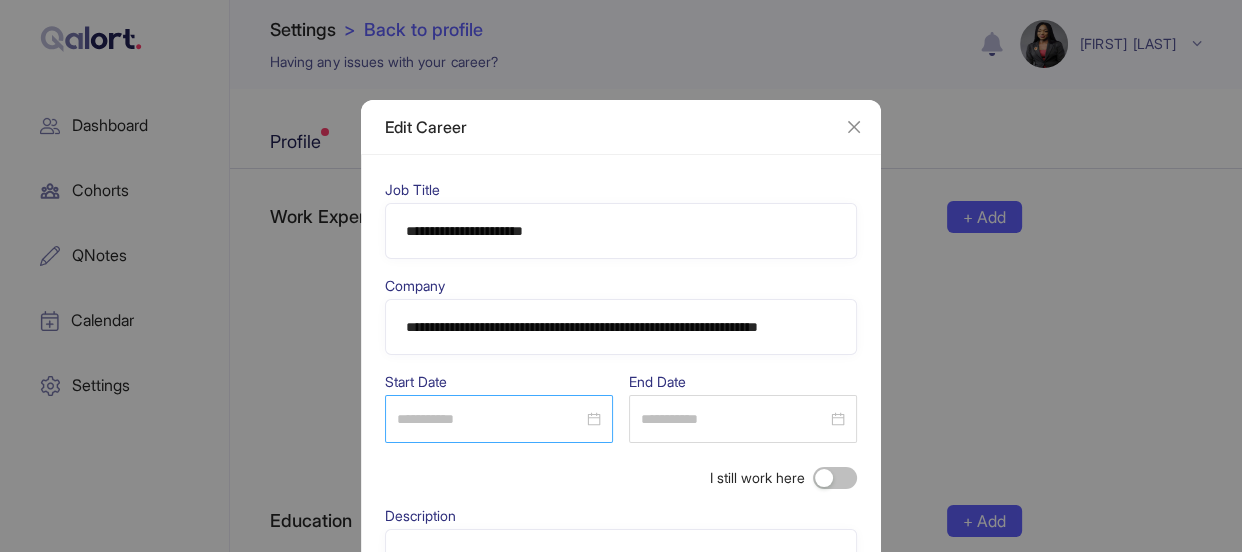 type on "**********" 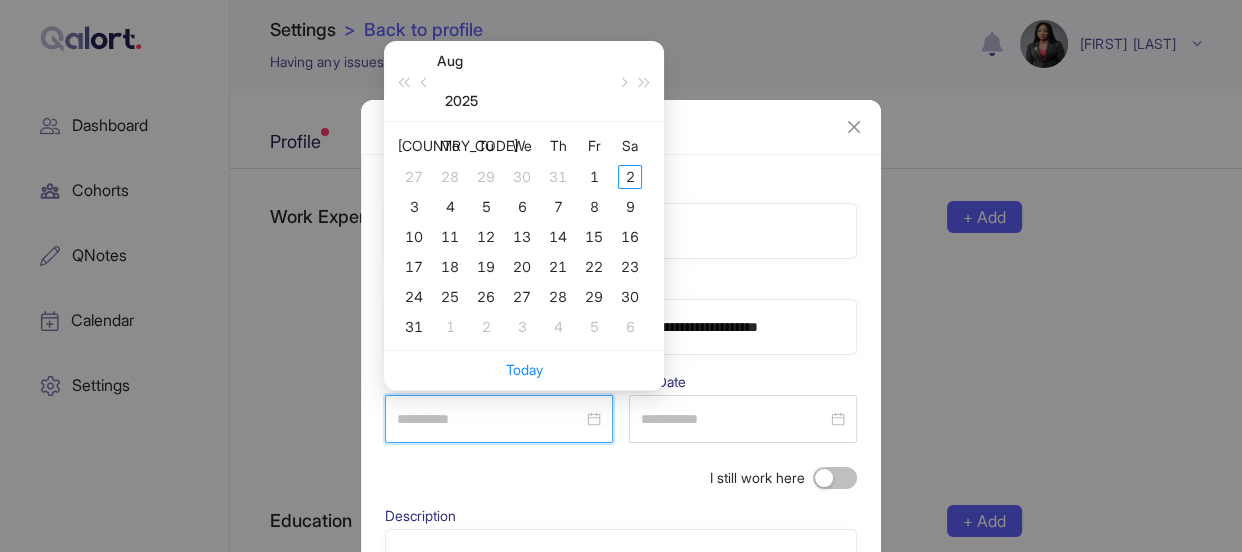 type on "**********" 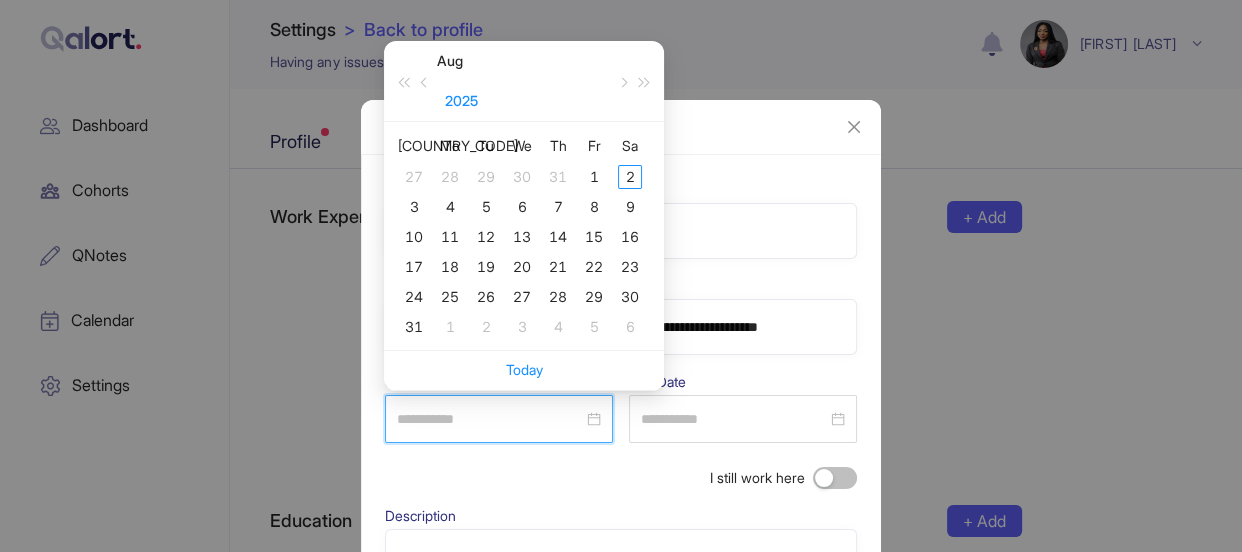 click on "2025" at bounding box center (461, 101) 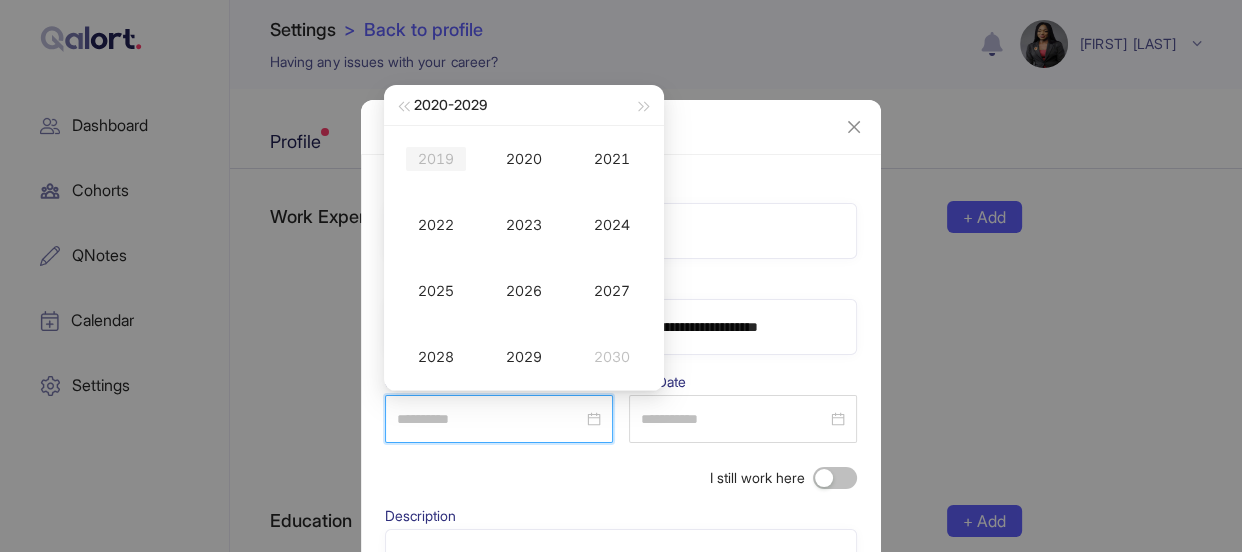 type on "**********" 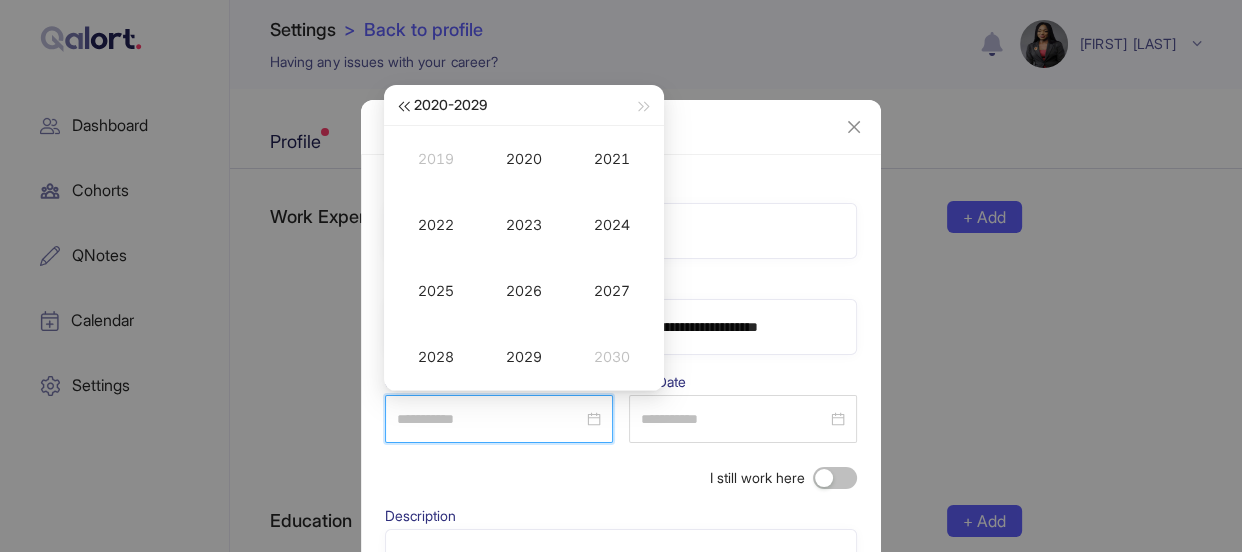 click at bounding box center [403, 107] 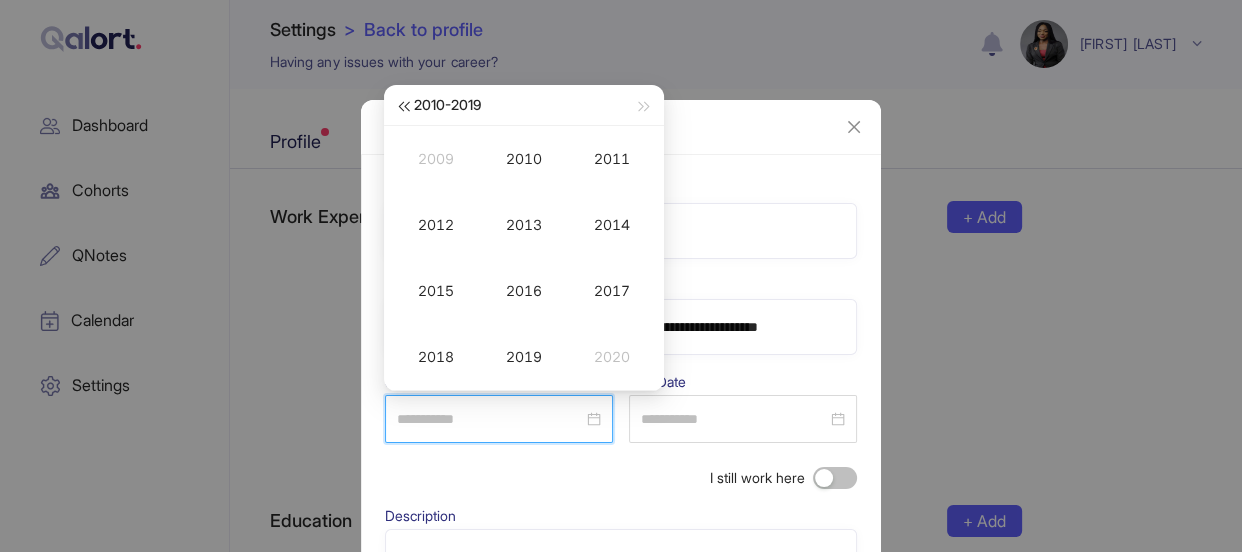 click at bounding box center [403, 107] 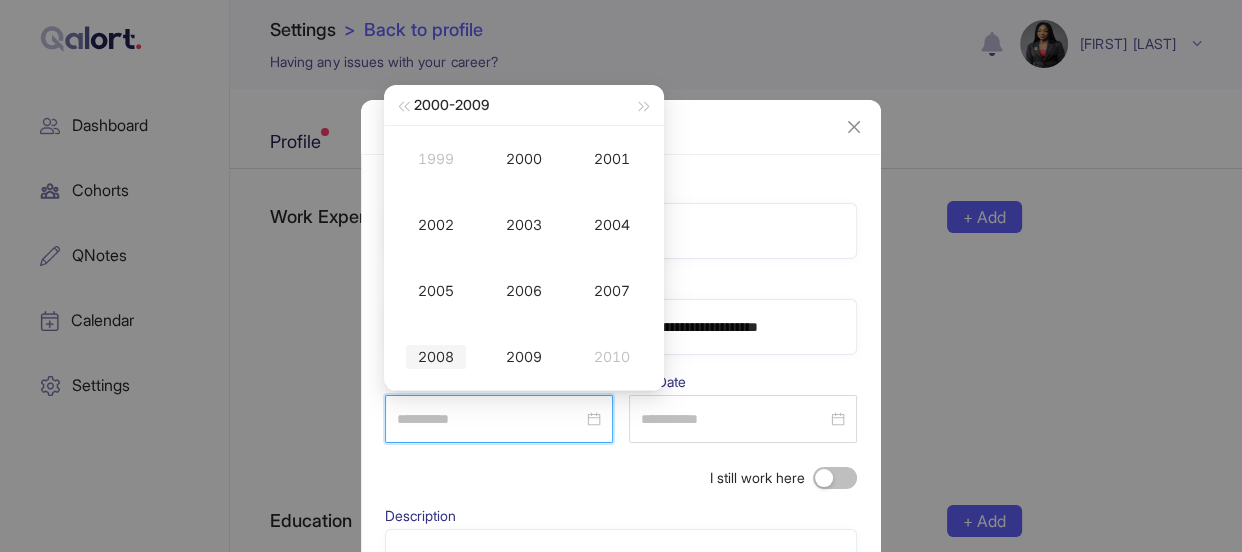 click on "2008" at bounding box center [436, 357] 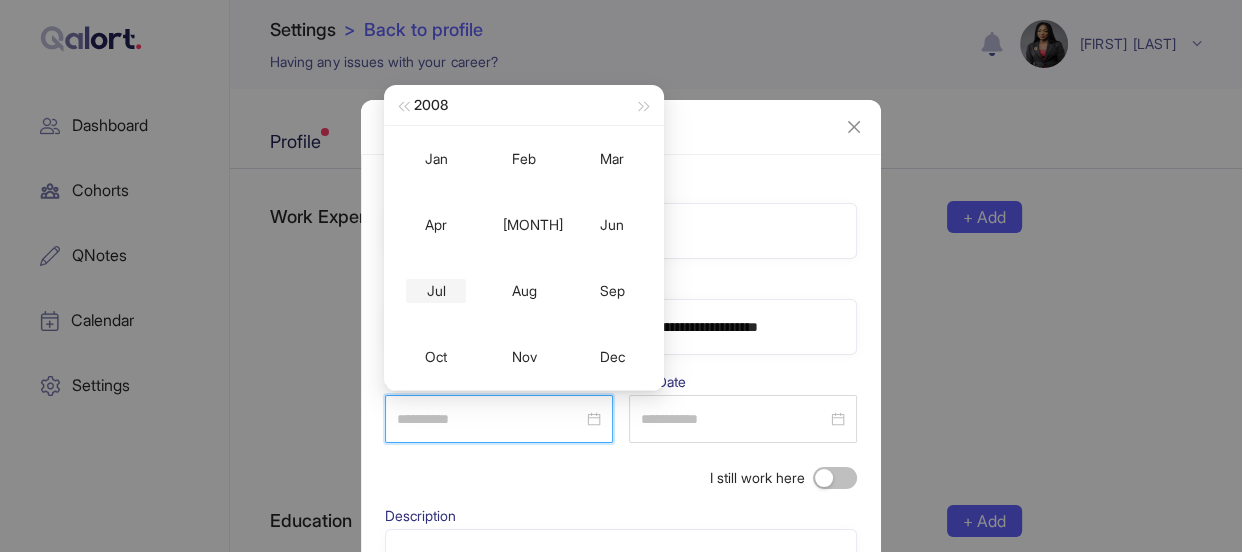 click on "Jul" at bounding box center (436, 291) 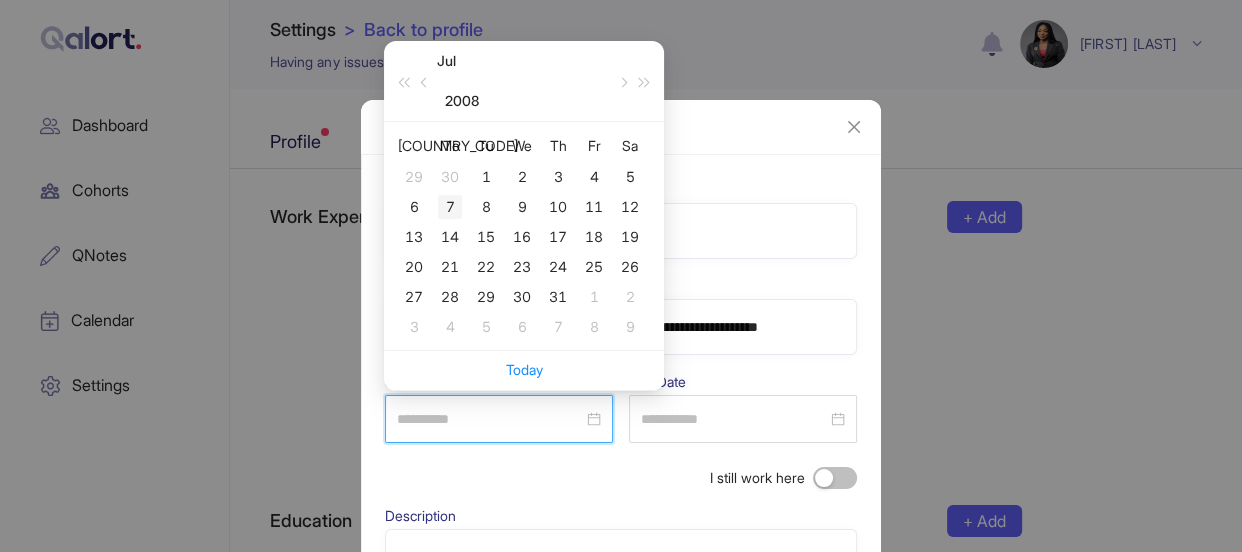 click on "7" at bounding box center (450, 207) 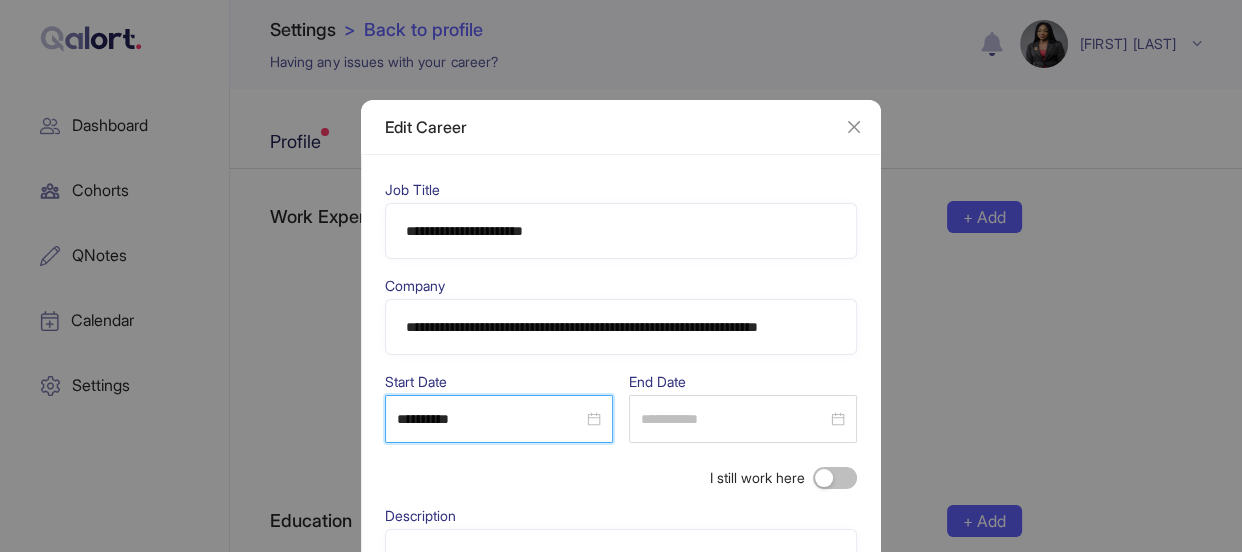 click on "**********" at bounding box center [621, 276] 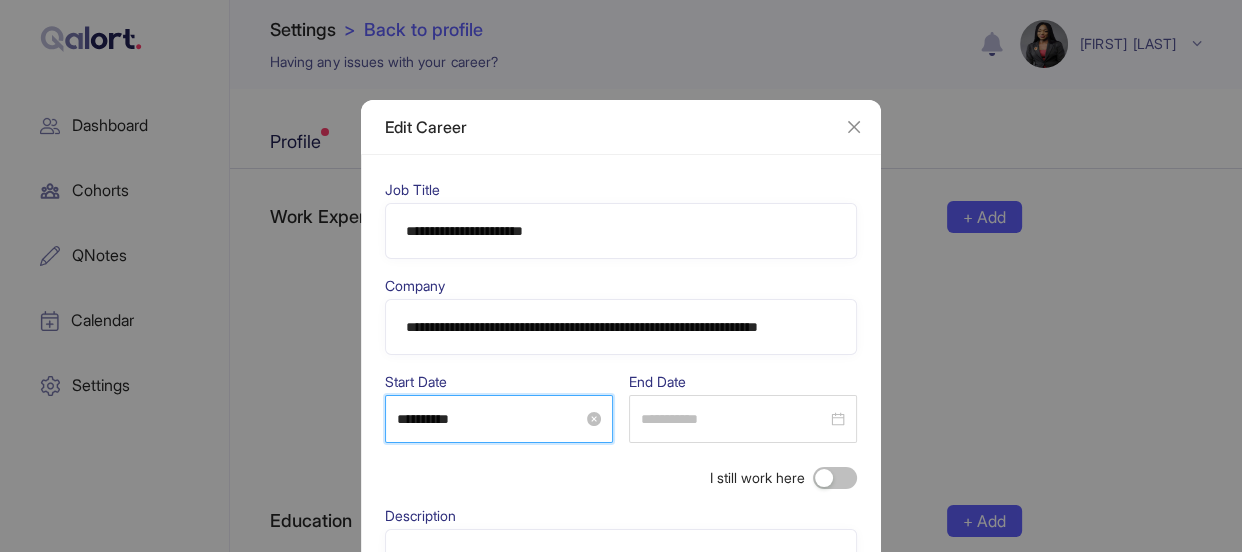 click on "**********" at bounding box center (490, 419) 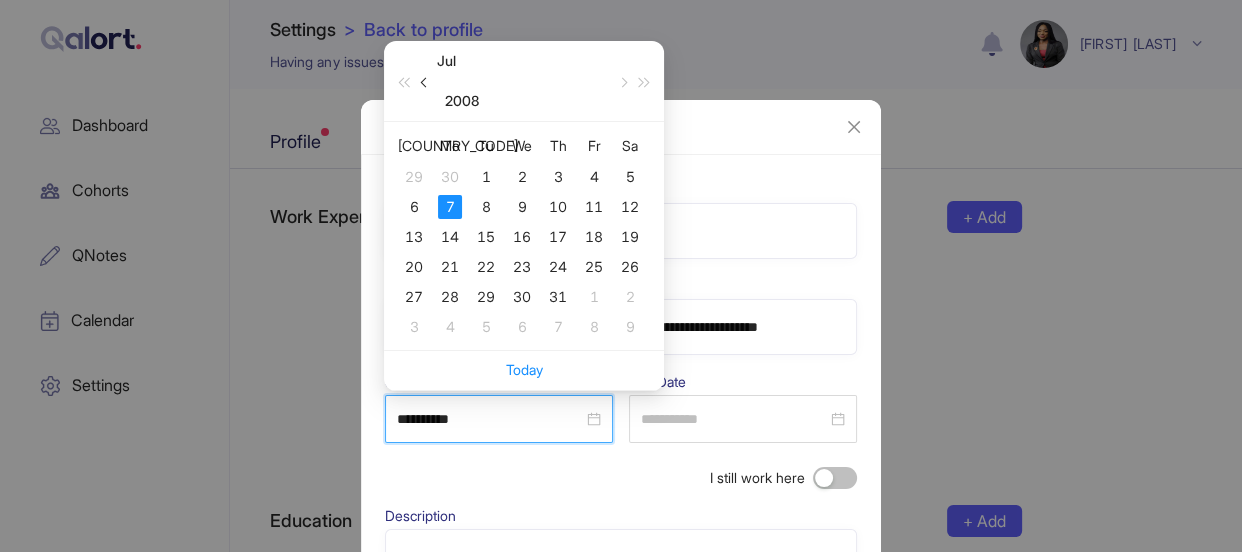 click at bounding box center [426, 83] 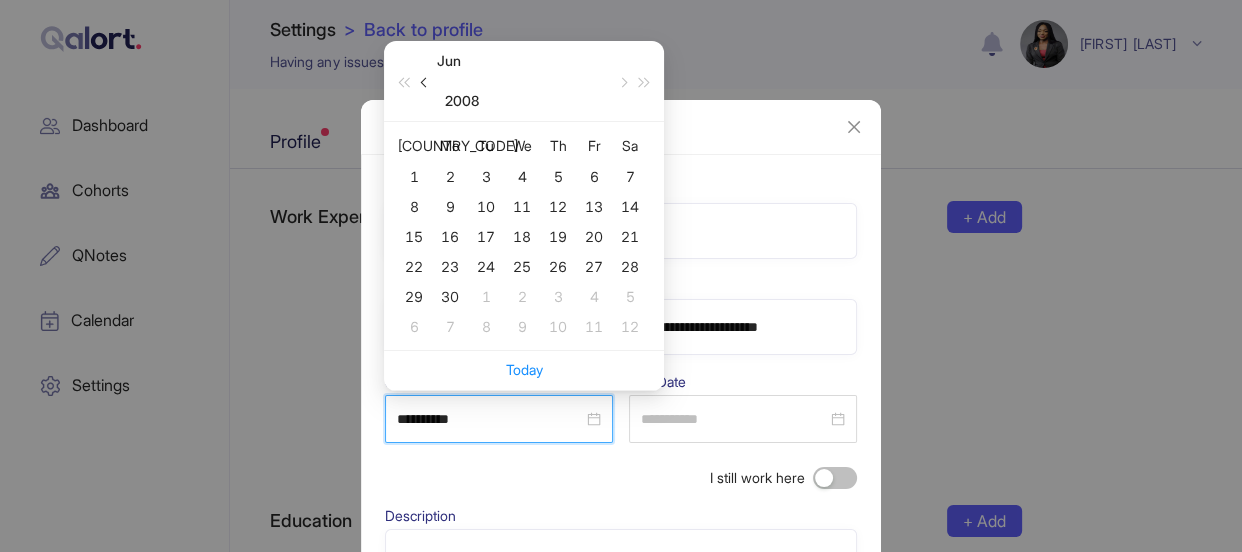 click at bounding box center [426, 83] 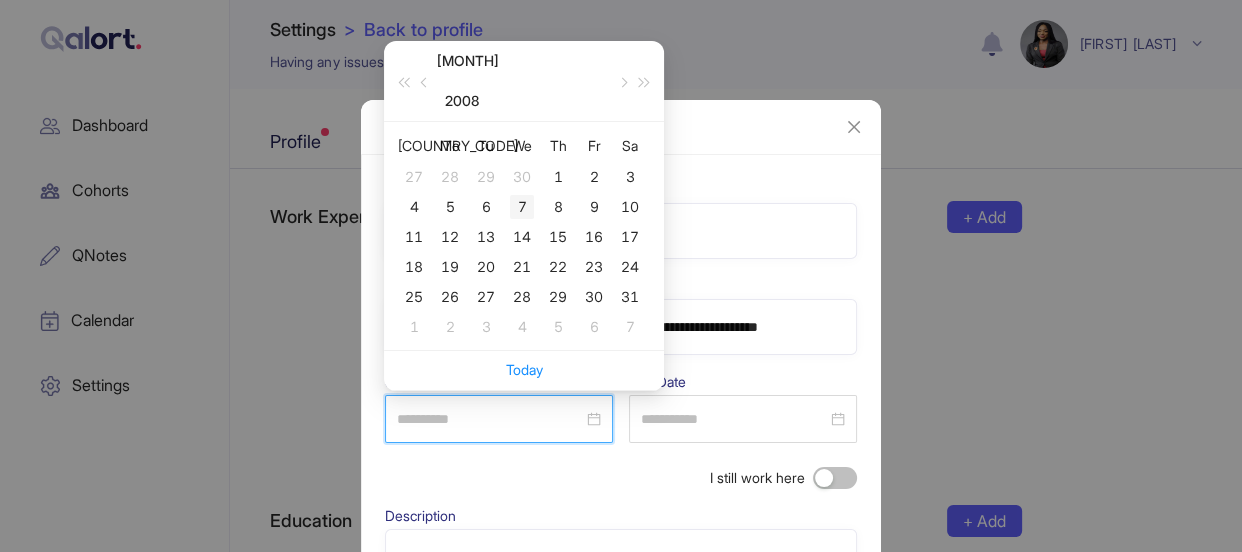 type on "**********" 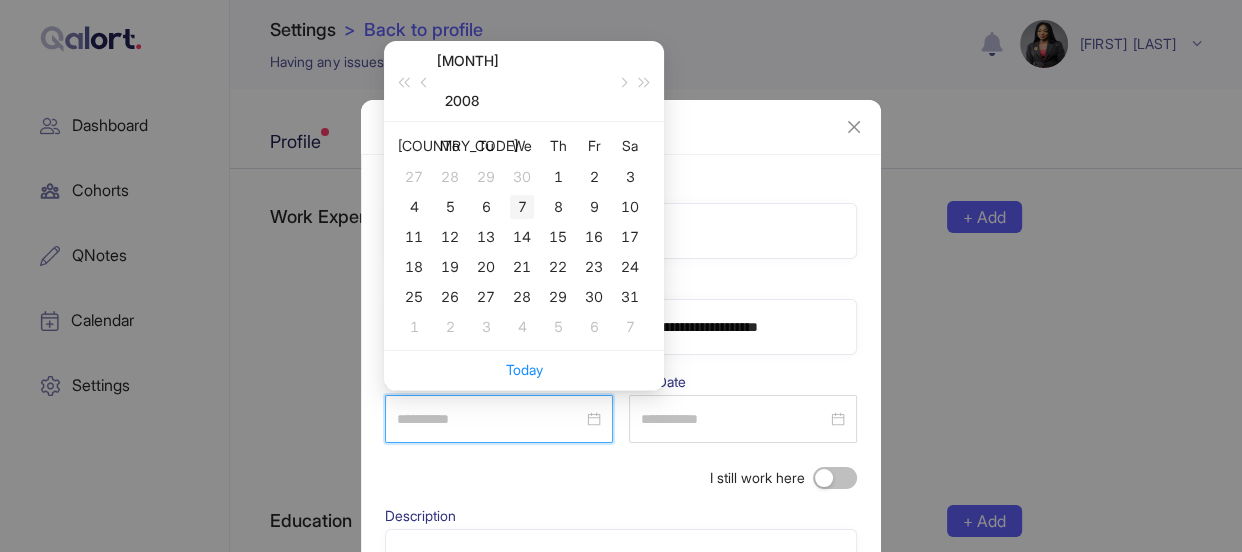 click on "7" at bounding box center [522, 207] 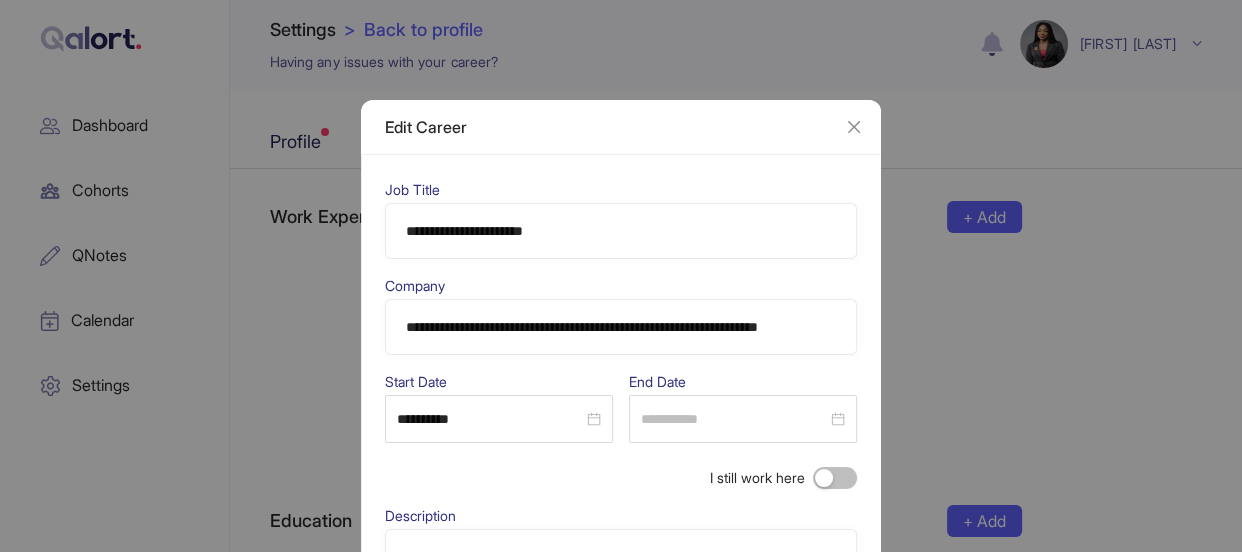 click at bounding box center (835, 478) 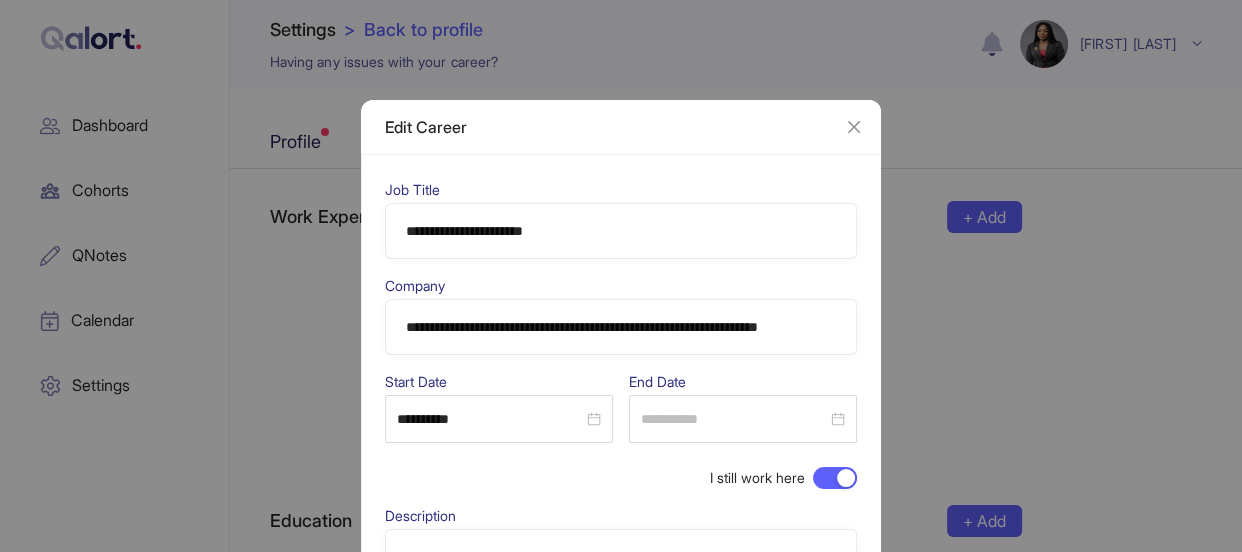 click at bounding box center [835, 478] 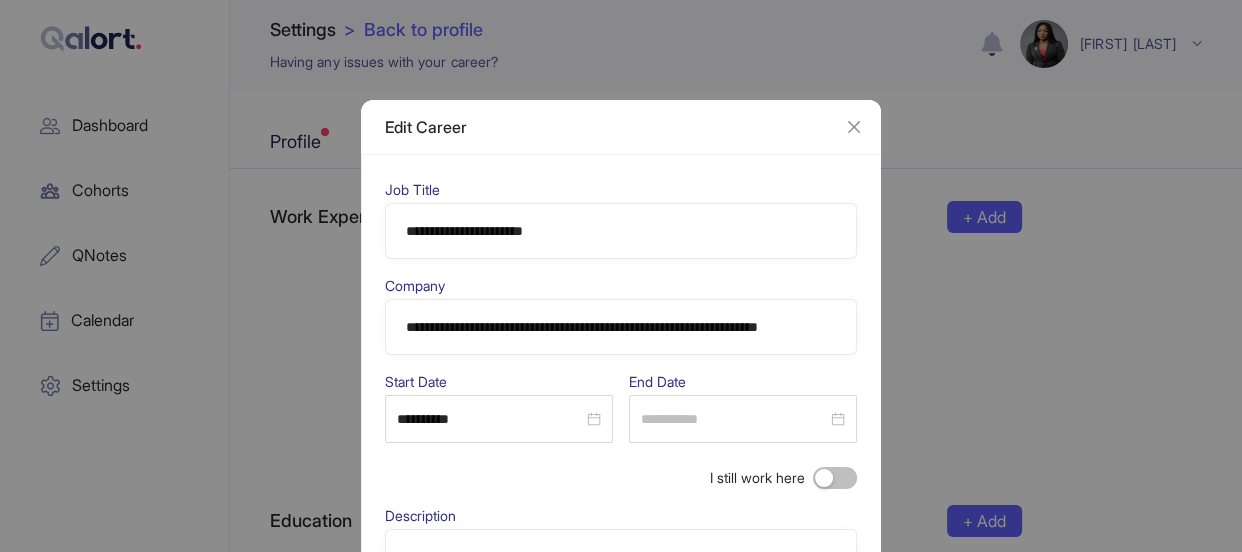 click at bounding box center (835, 478) 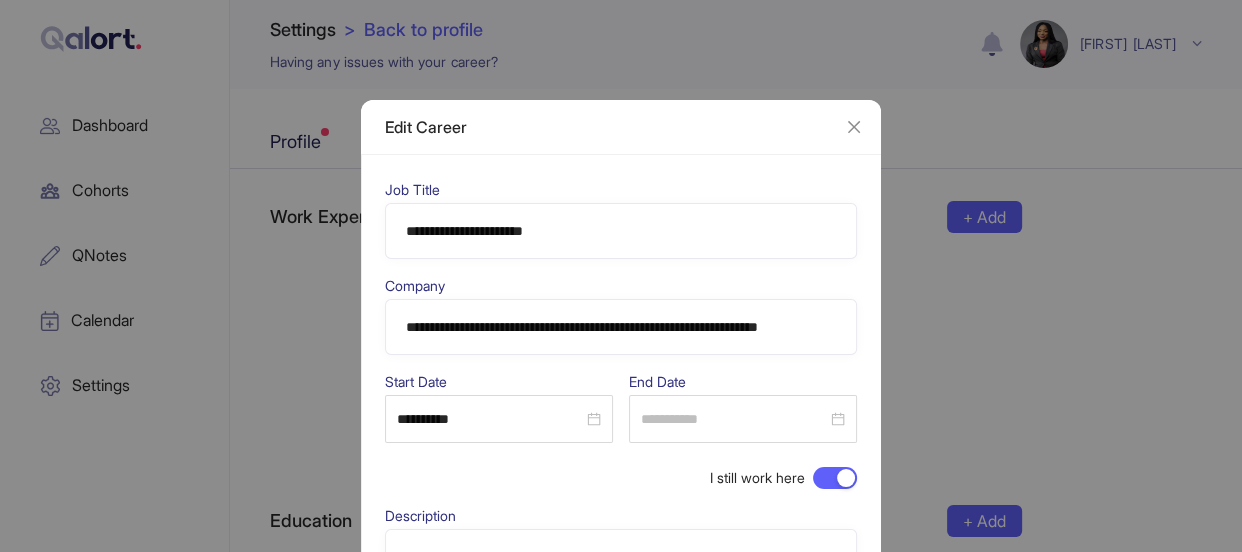 drag, startPoint x: 731, startPoint y: 112, endPoint x: 727, endPoint y: 65, distance: 47.169907 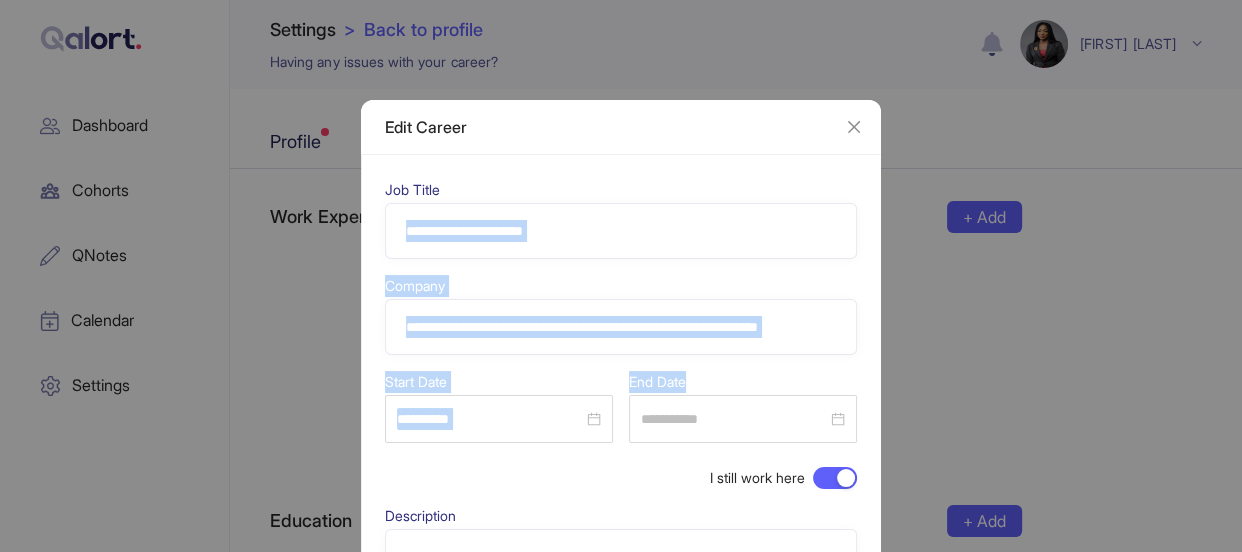 drag, startPoint x: 878, startPoint y: 184, endPoint x: 866, endPoint y: 395, distance: 211.34096 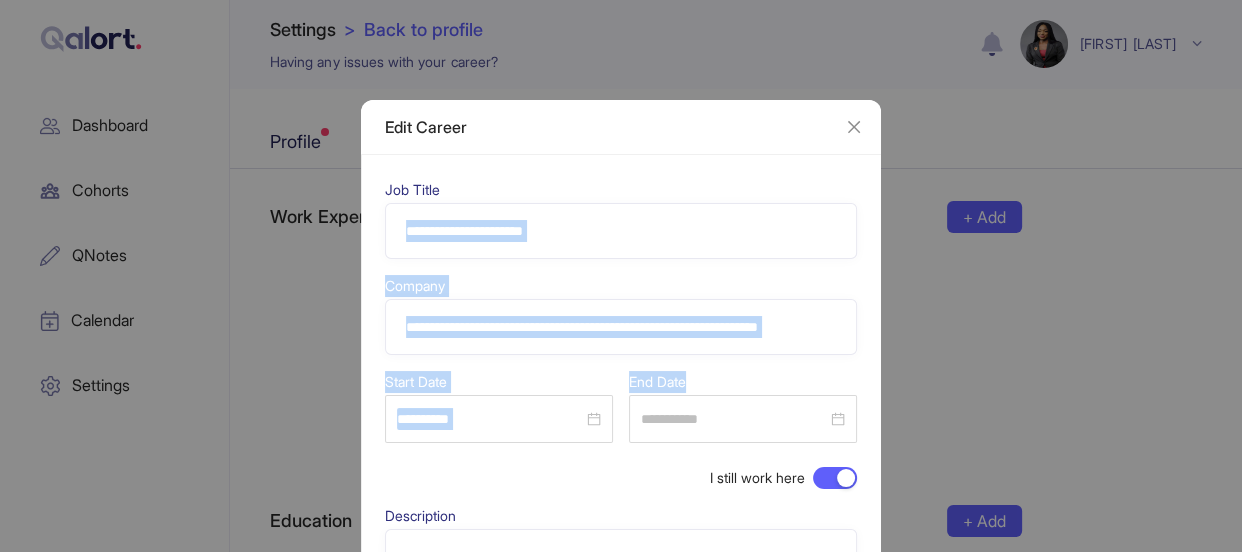click on "**********" at bounding box center [621, 421] 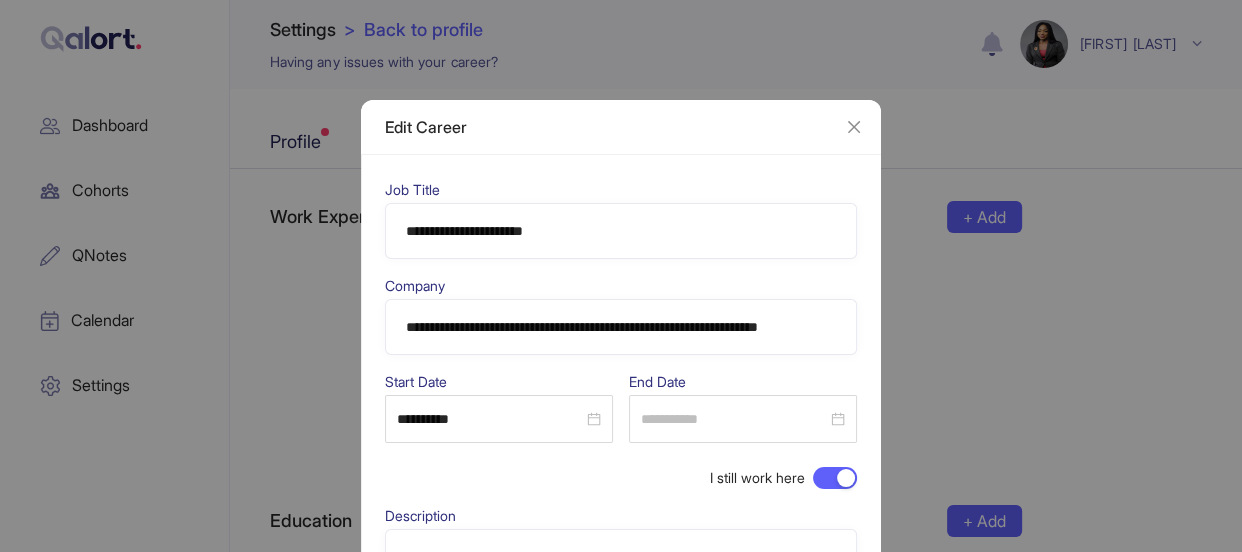 click on "**********" at bounding box center (621, 421) 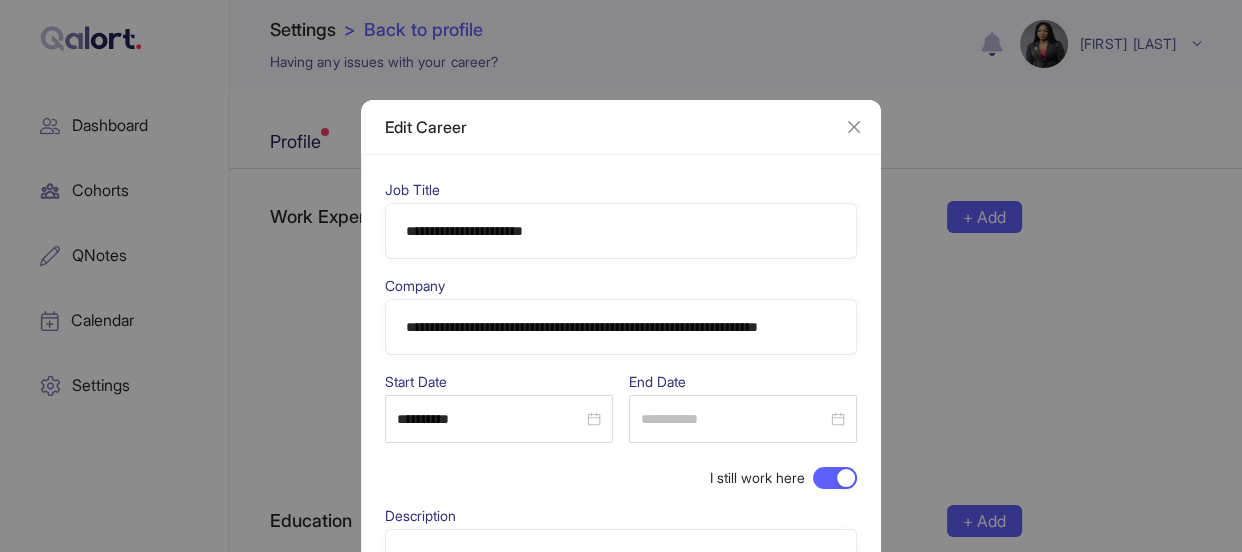 drag, startPoint x: 761, startPoint y: 109, endPoint x: 766, endPoint y: 93, distance: 16.763054 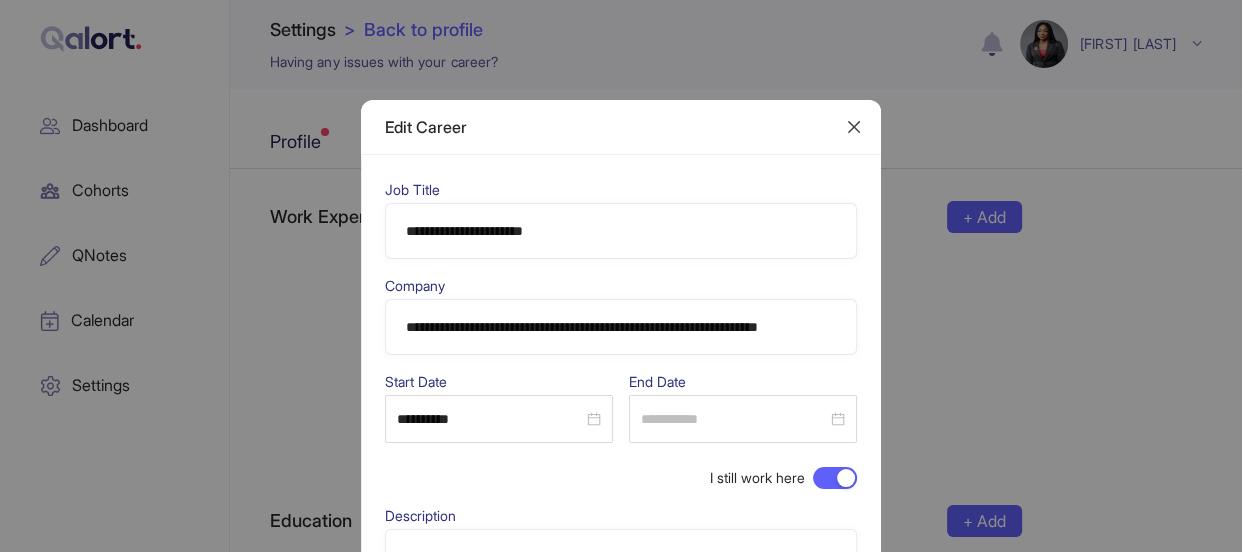 click 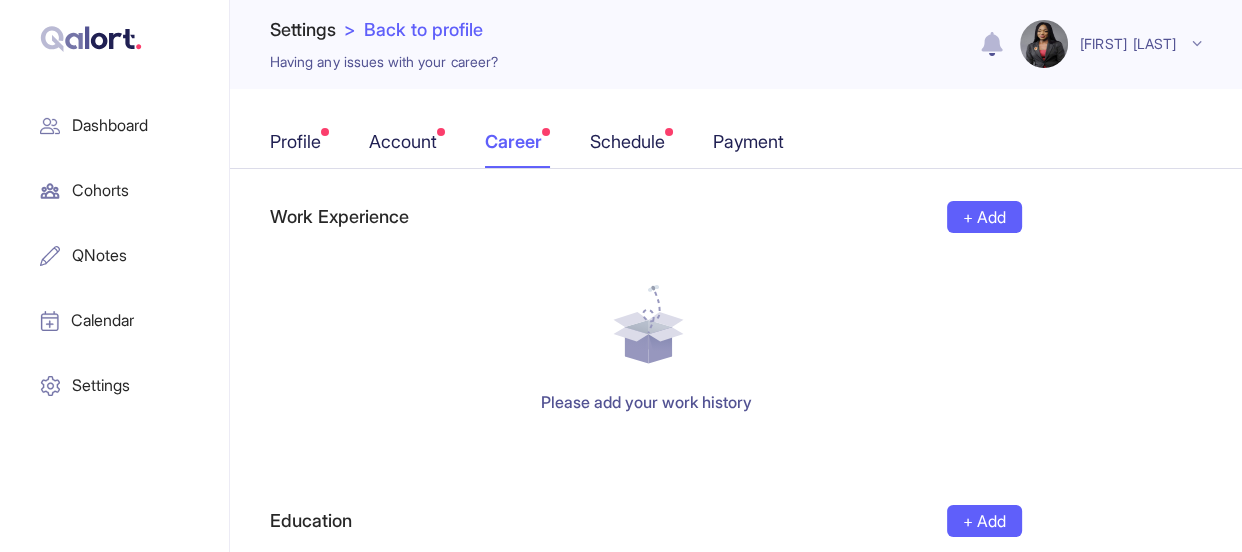 click on "schedule" at bounding box center [631, 148] 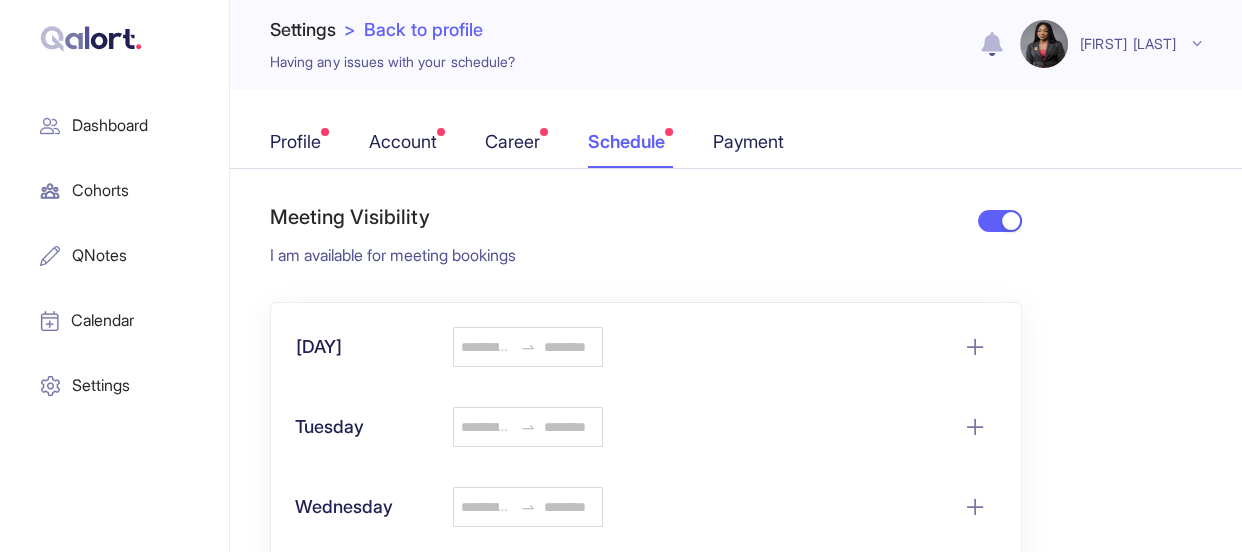 click 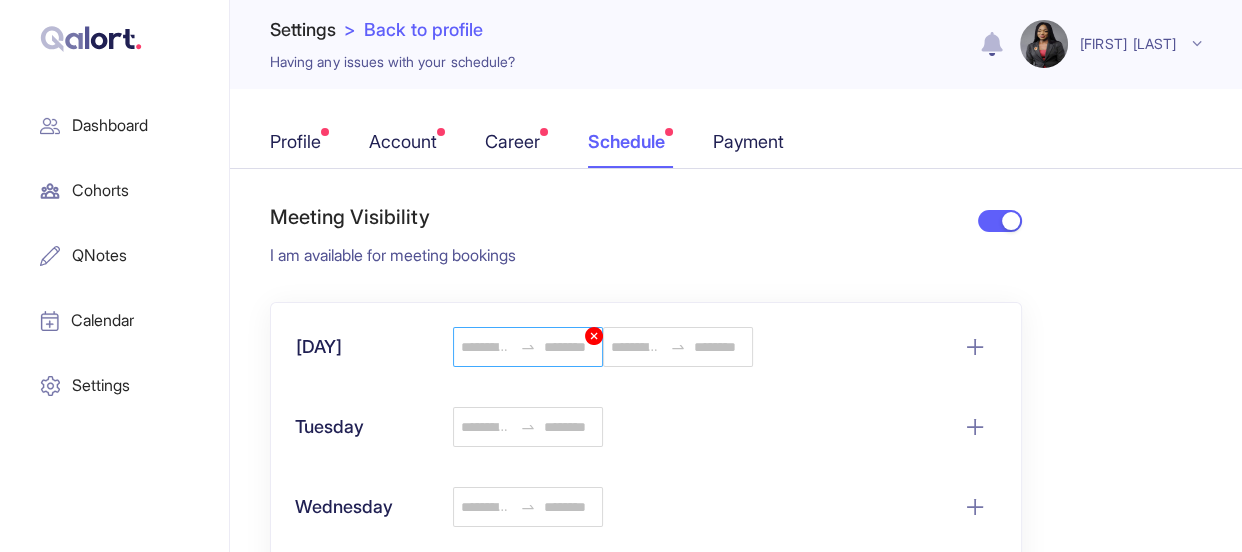 click at bounding box center (486, 347) 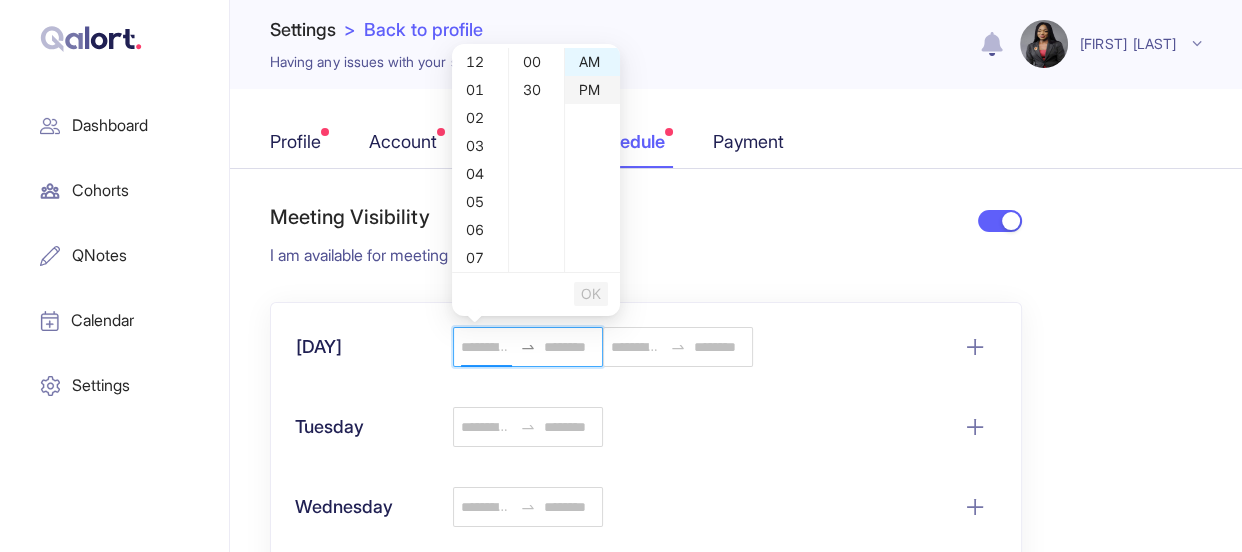 click on "PM" at bounding box center (592, 90) 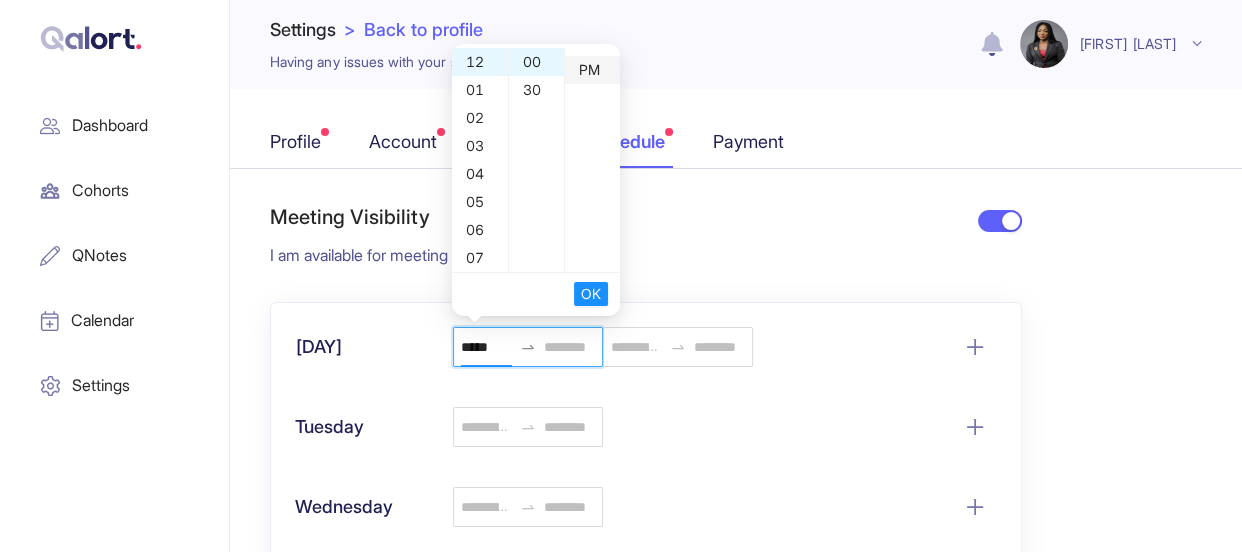 scroll, scrollTop: 28, scrollLeft: 0, axis: vertical 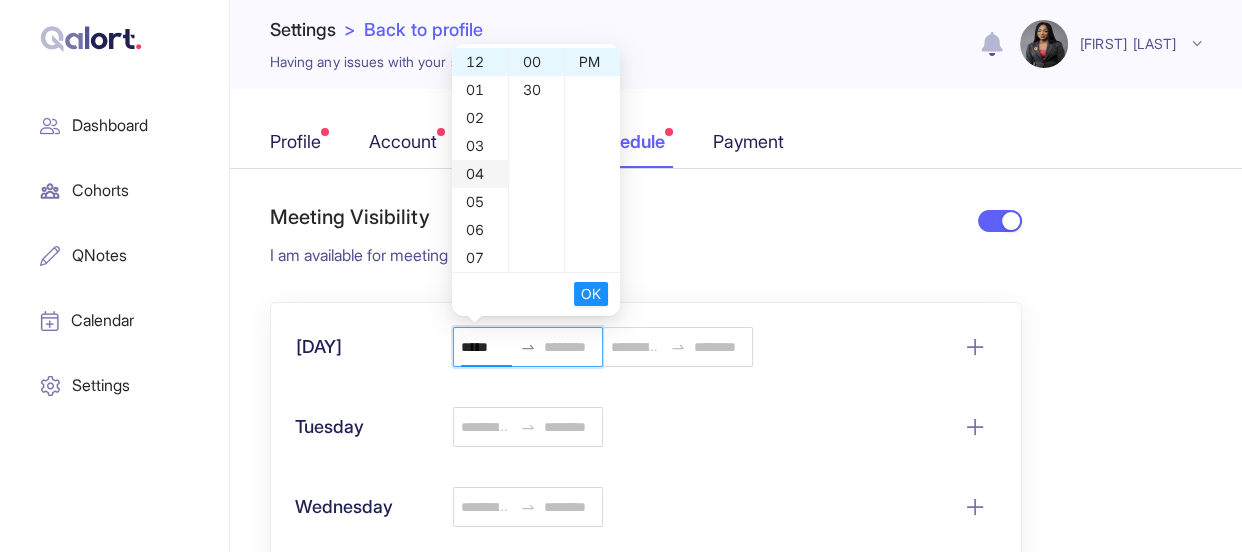 click on "04" at bounding box center [480, 174] 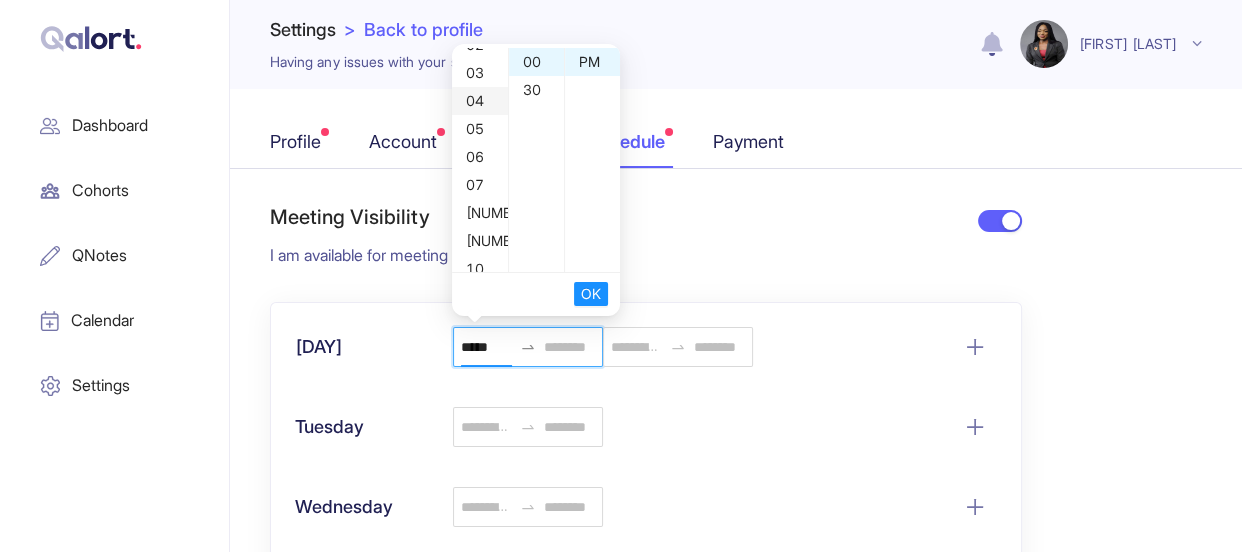 scroll, scrollTop: 111, scrollLeft: 0, axis: vertical 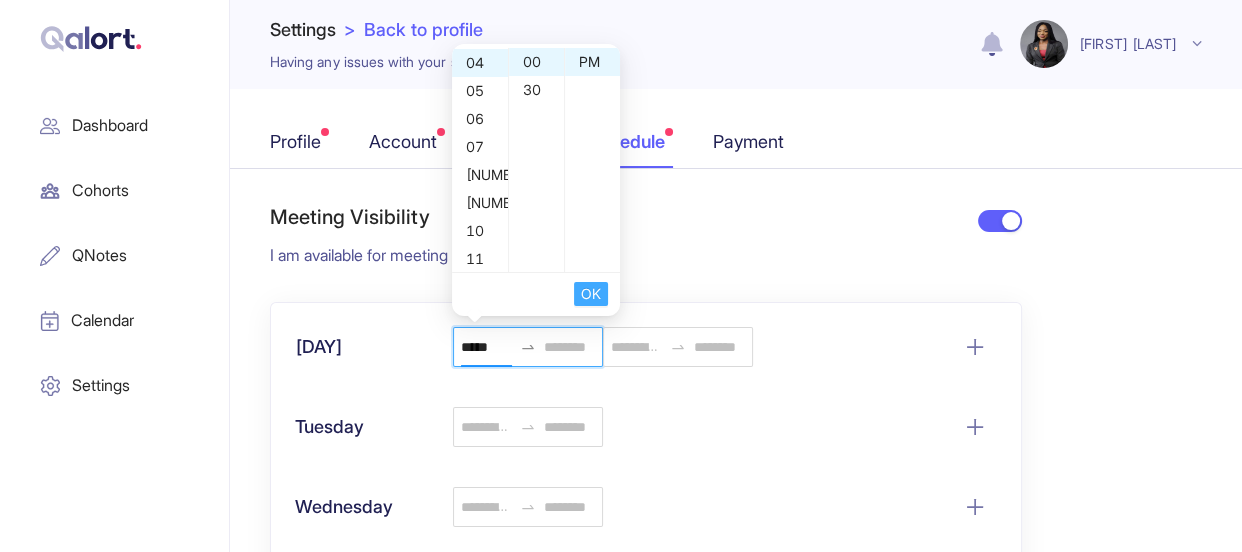 click on "OK" at bounding box center (591, 294) 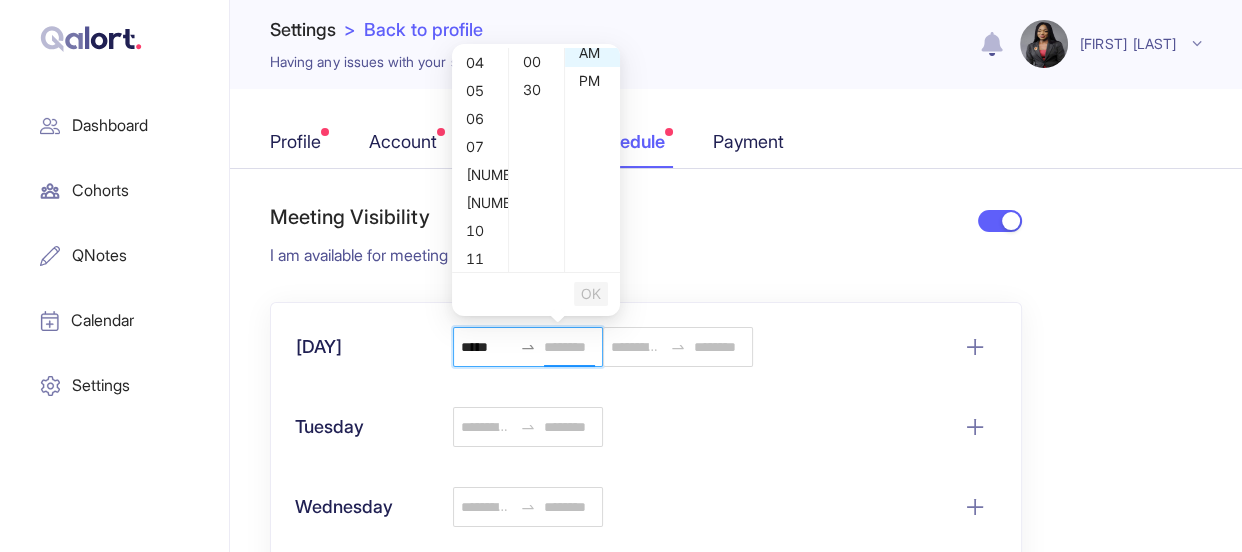 scroll, scrollTop: 0, scrollLeft: 0, axis: both 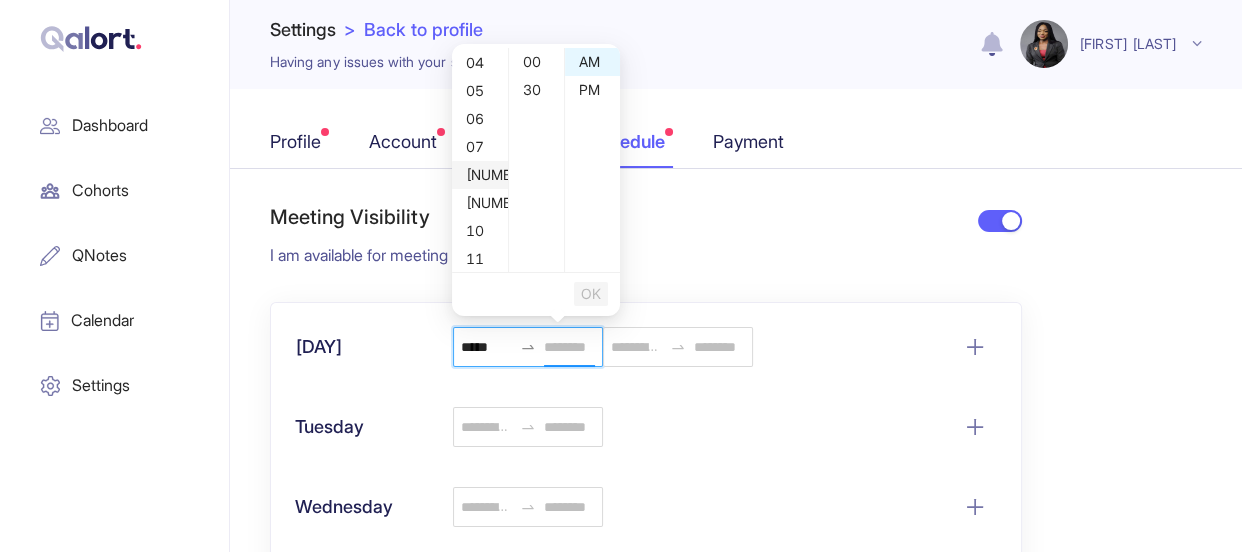 click on "[NUMBER]" at bounding box center (480, 175) 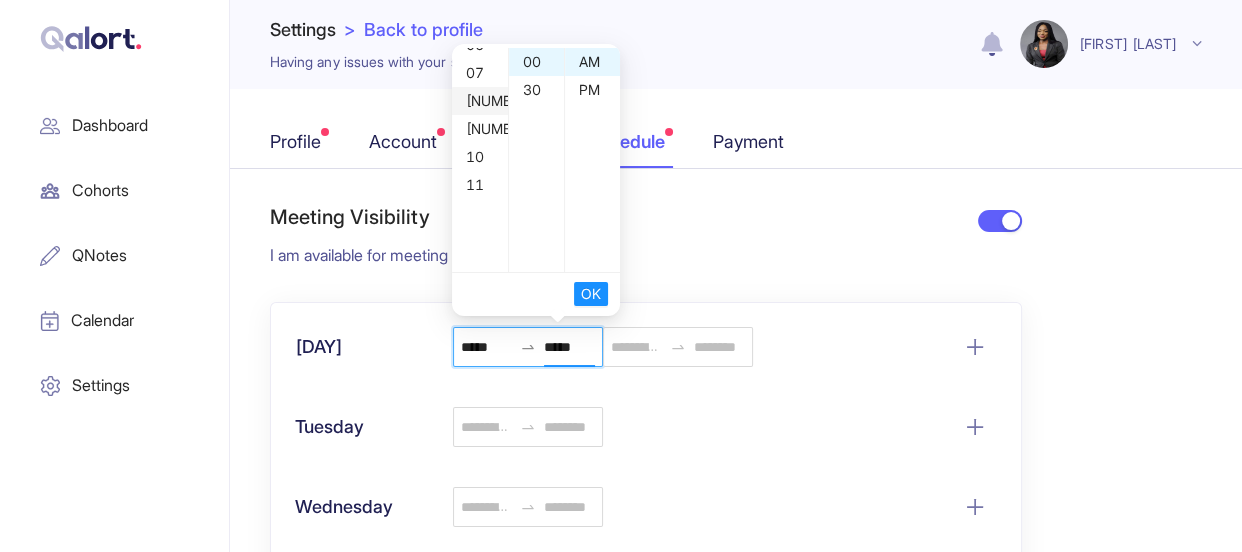 scroll, scrollTop: 223, scrollLeft: 0, axis: vertical 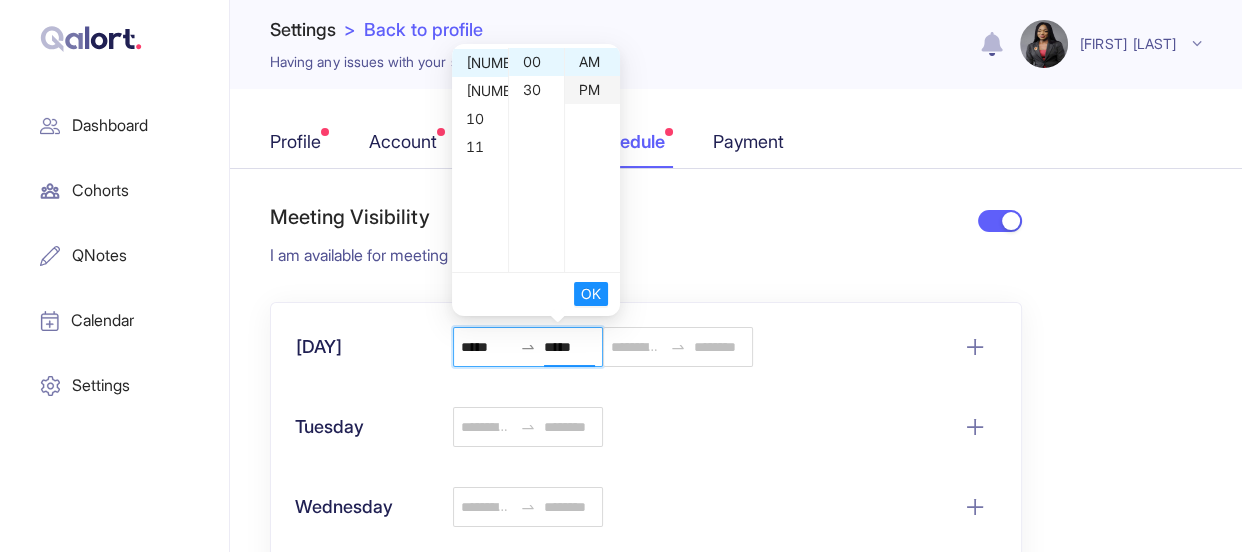 click on "PM" at bounding box center [592, 90] 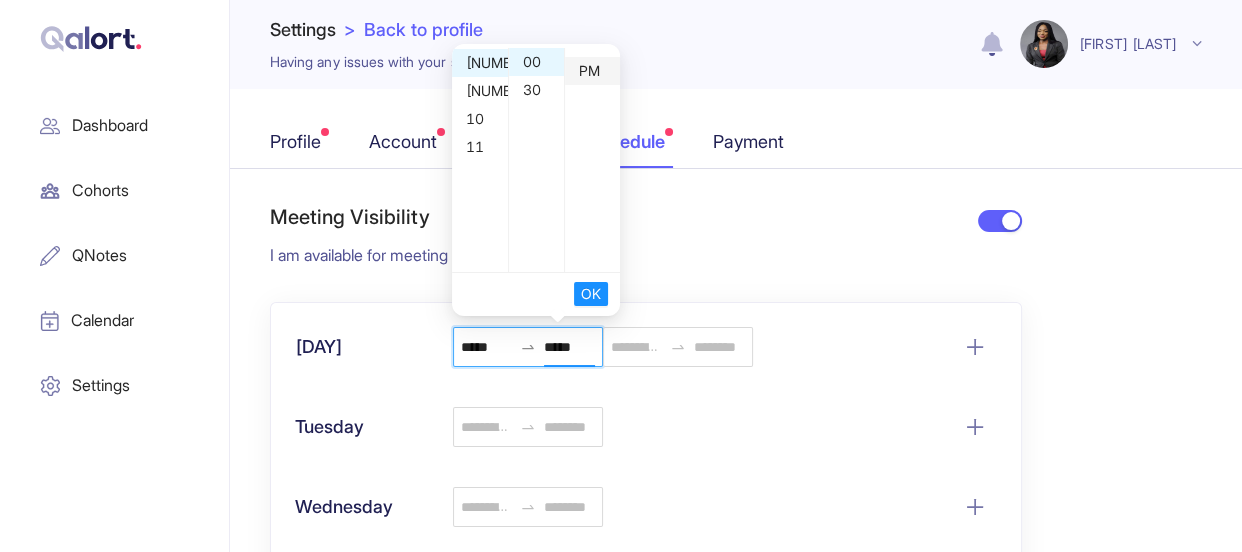 scroll, scrollTop: 28, scrollLeft: 0, axis: vertical 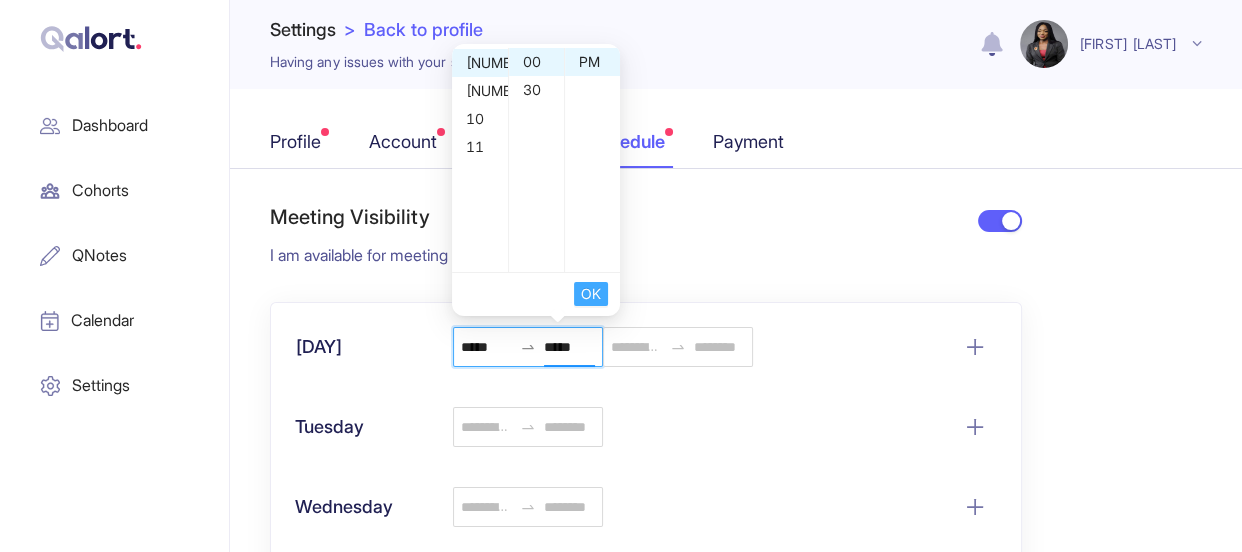 click on "OK" at bounding box center [591, 294] 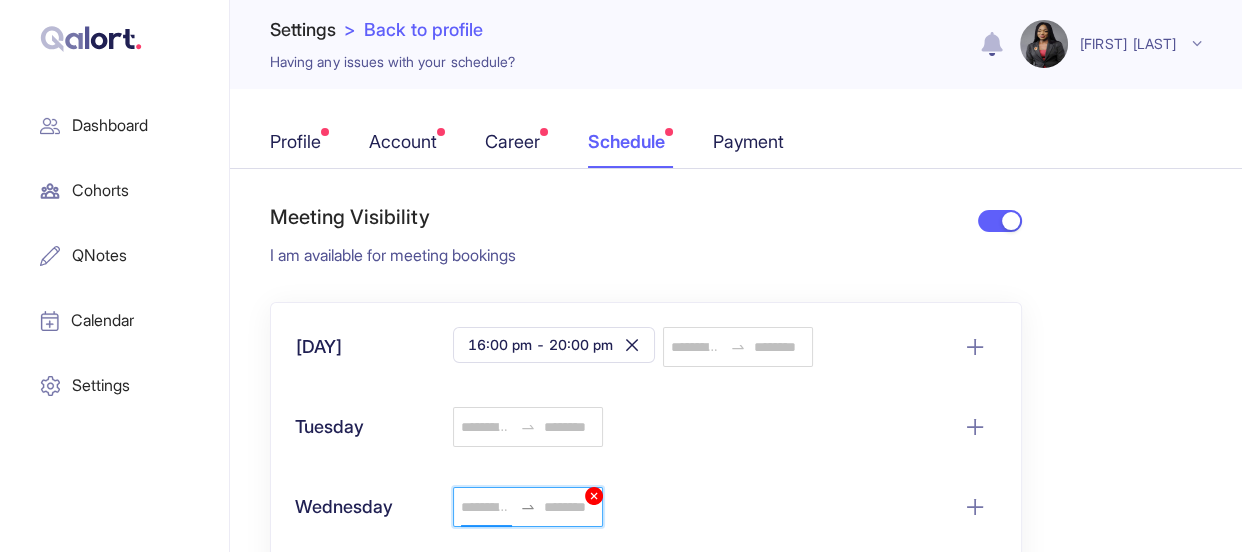 click at bounding box center [486, 507] 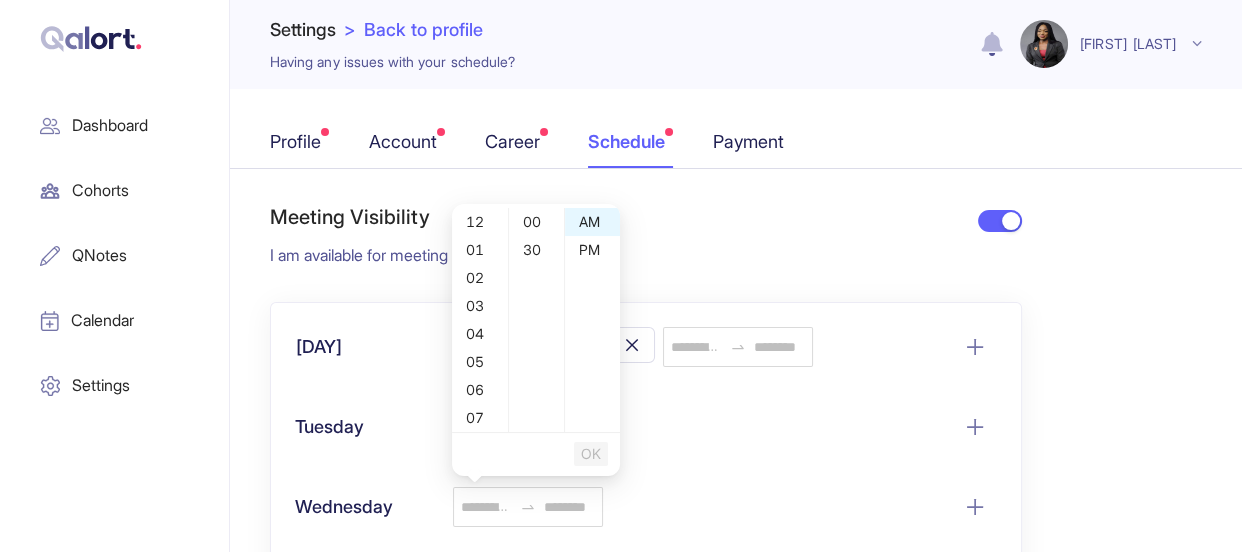 click on "Monday Mon 16:00 pm   -   20:00 pm Tuesday Tue Wednesday Wed Thursday Thu Friday Fri Saturday Sat Sunday Sun" at bounding box center (646, 587) 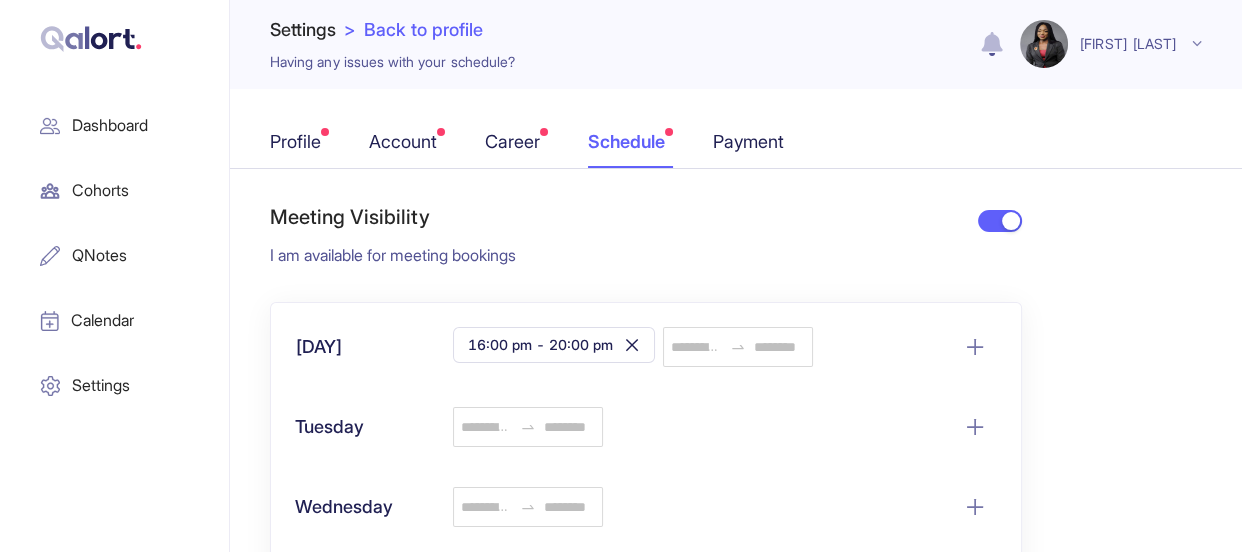 drag, startPoint x: 977, startPoint y: 308, endPoint x: 977, endPoint y: 280, distance: 28 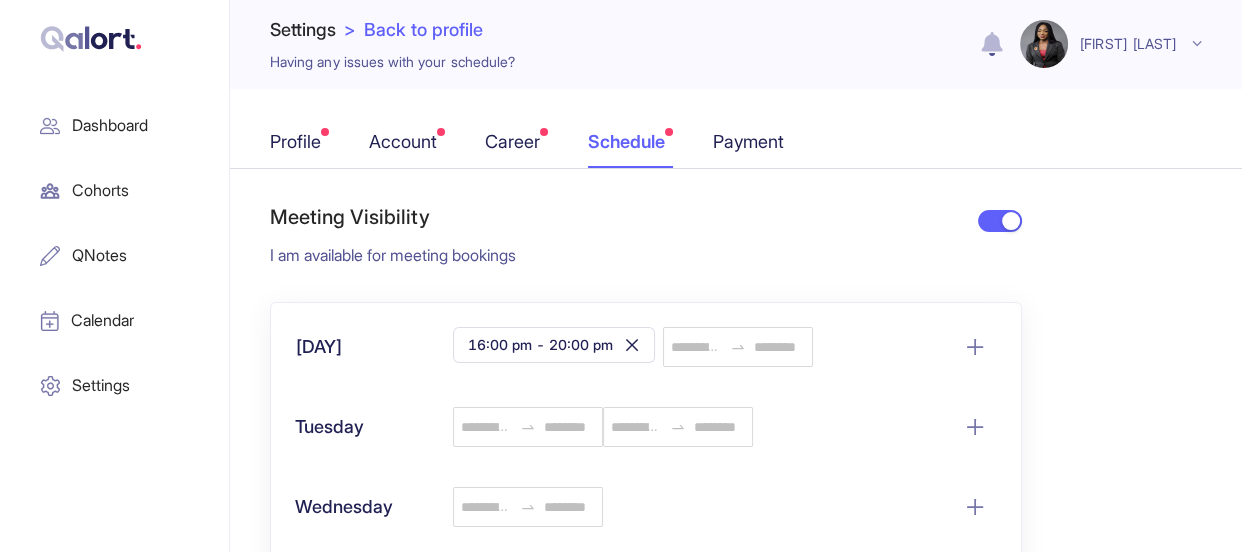 click 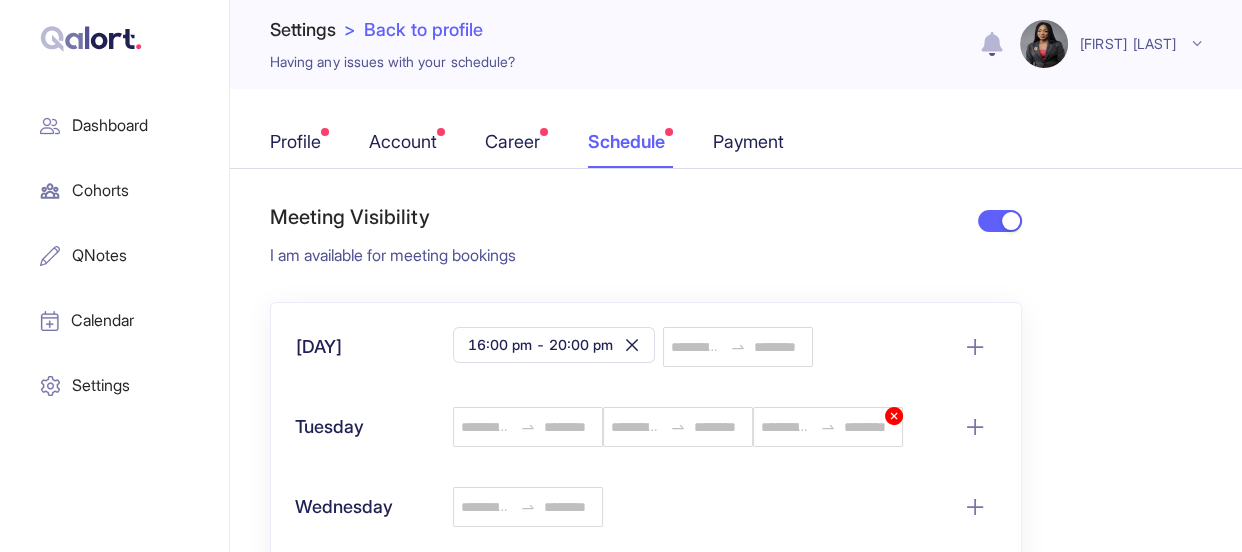 click 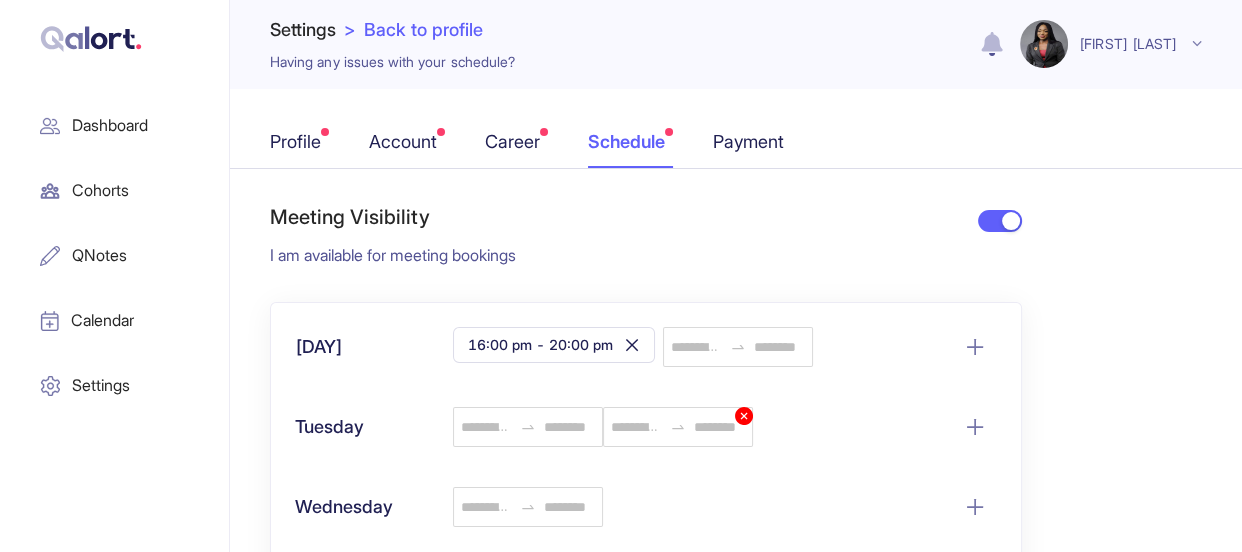 click 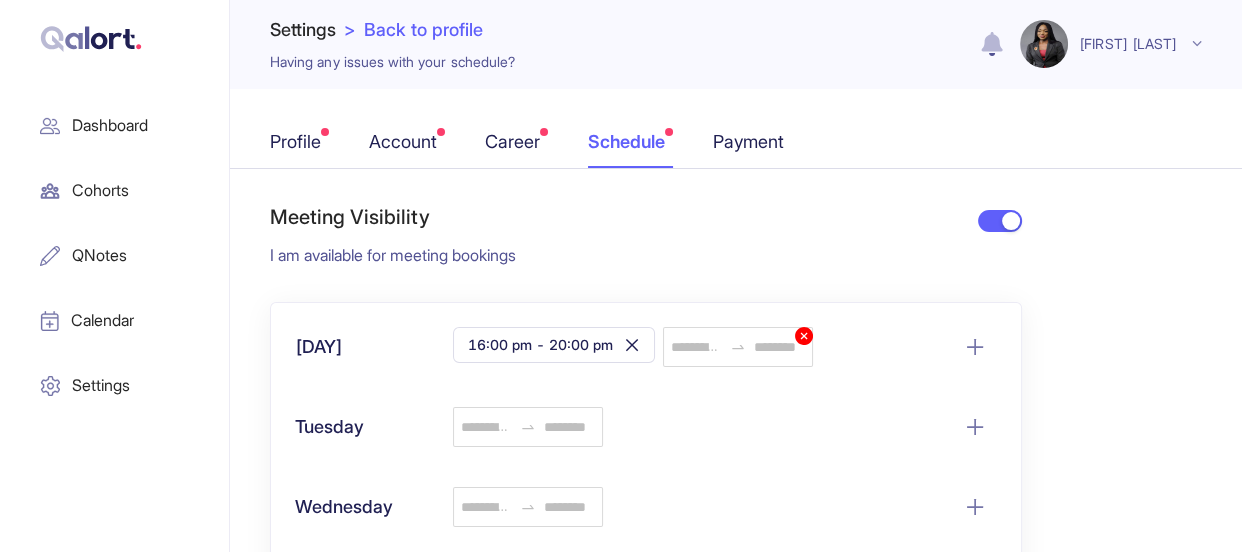 click 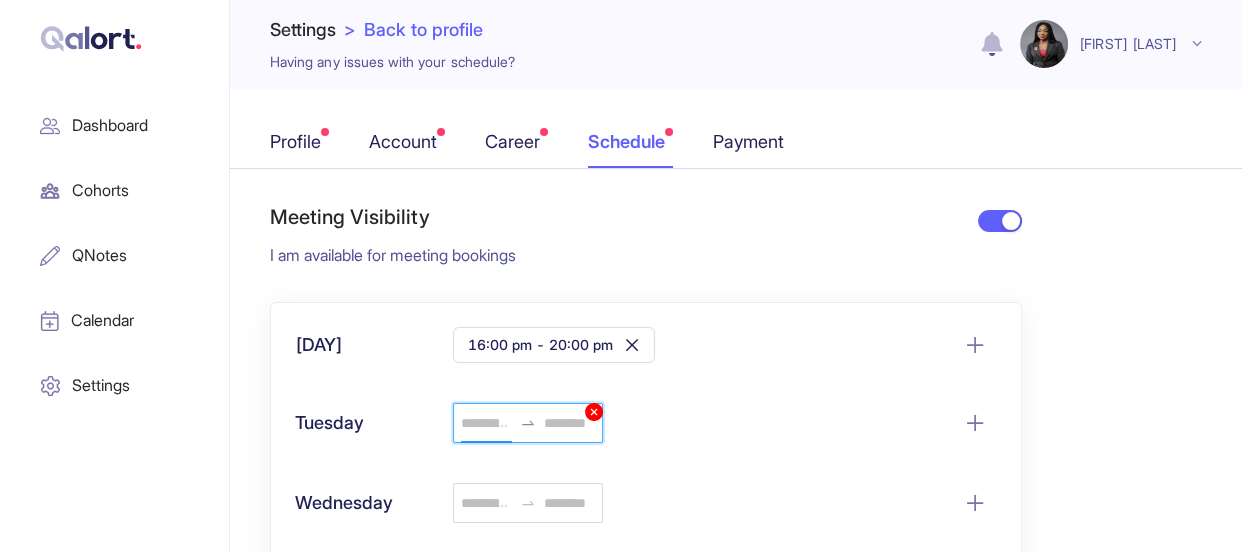 click at bounding box center [486, 423] 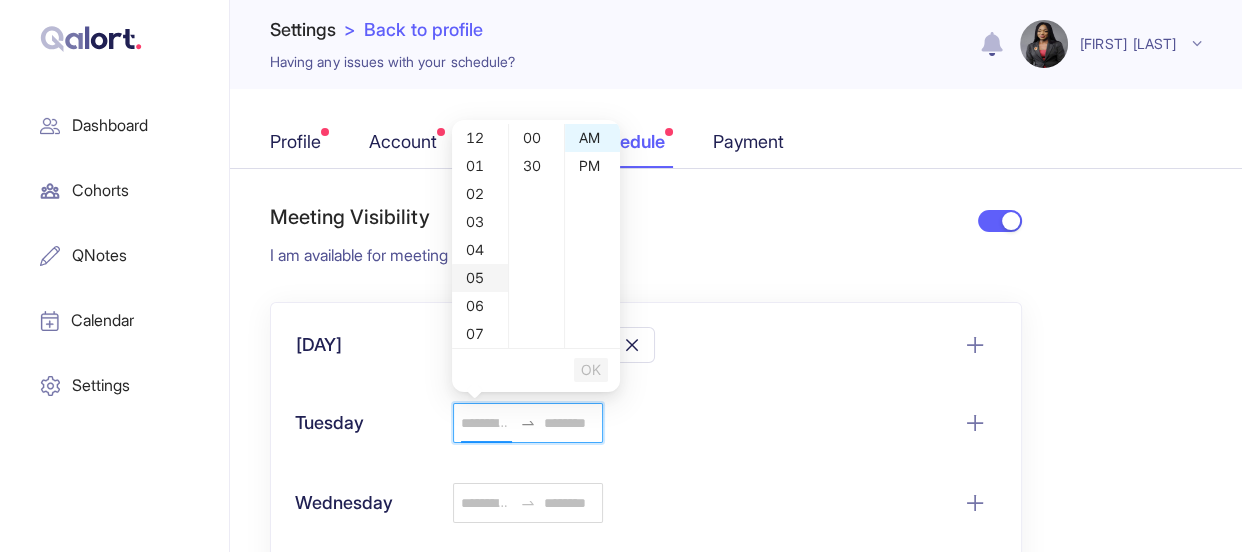 click on "05" at bounding box center (480, 278) 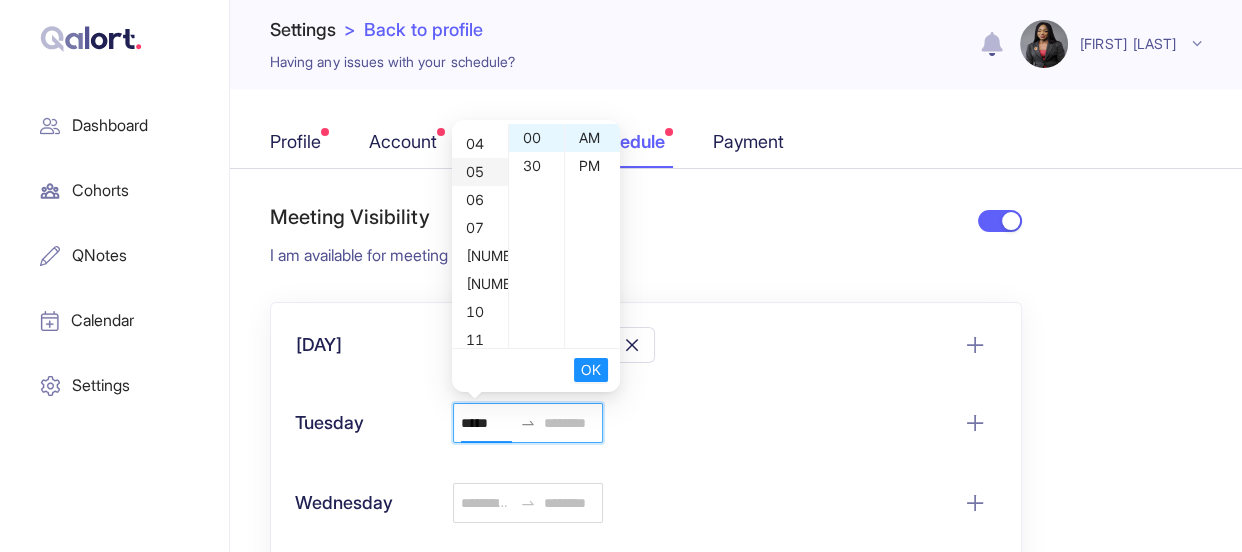 scroll, scrollTop: 140, scrollLeft: 0, axis: vertical 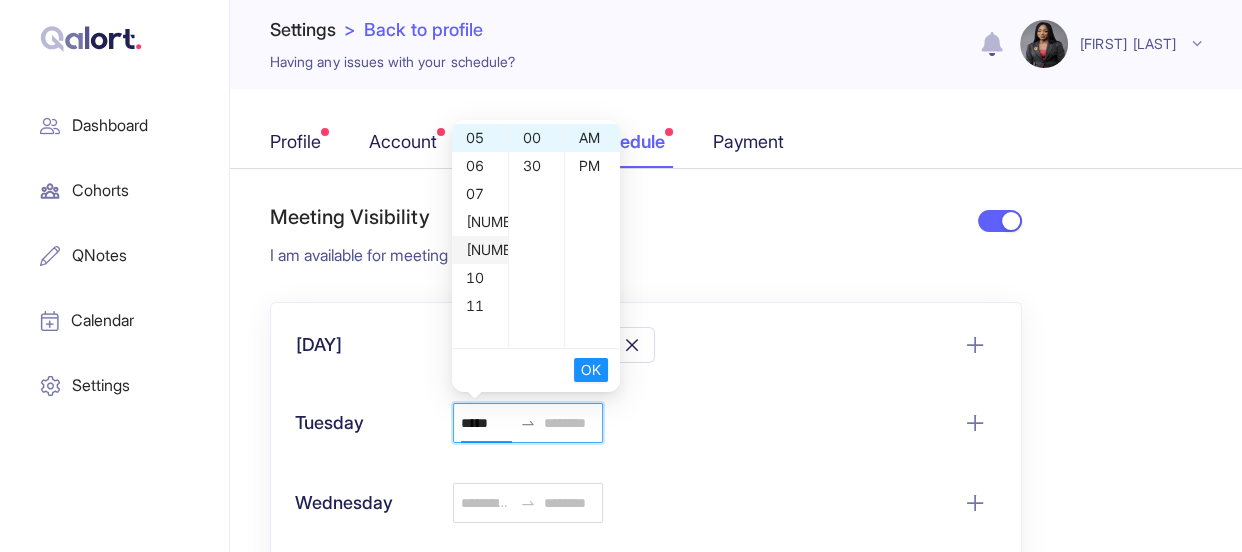 click on "[NUMBER]" at bounding box center [480, 250] 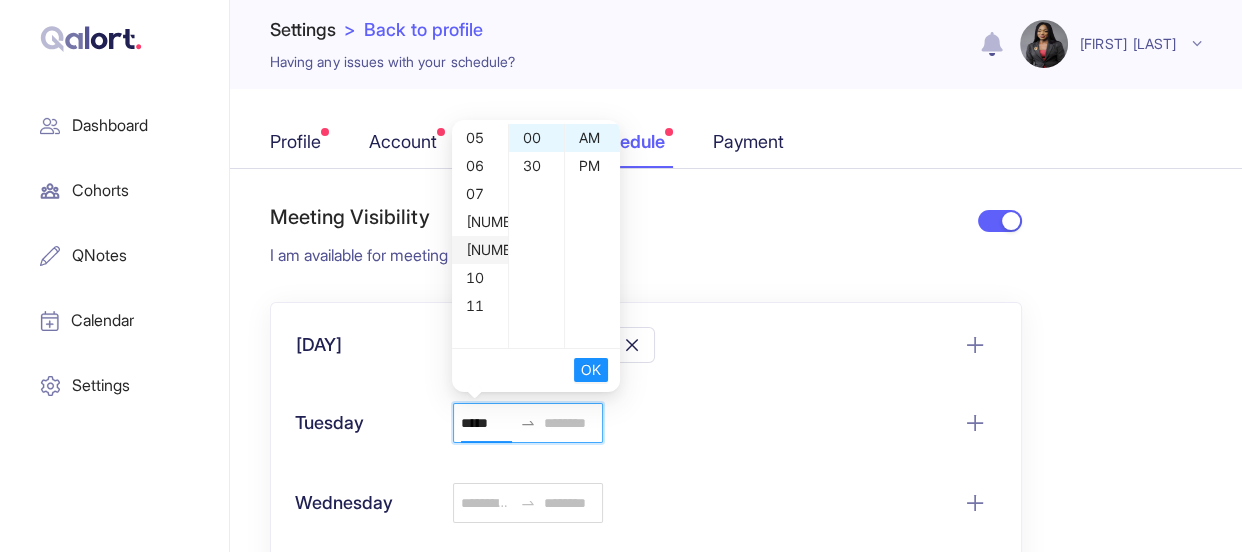 scroll, scrollTop: 251, scrollLeft: 0, axis: vertical 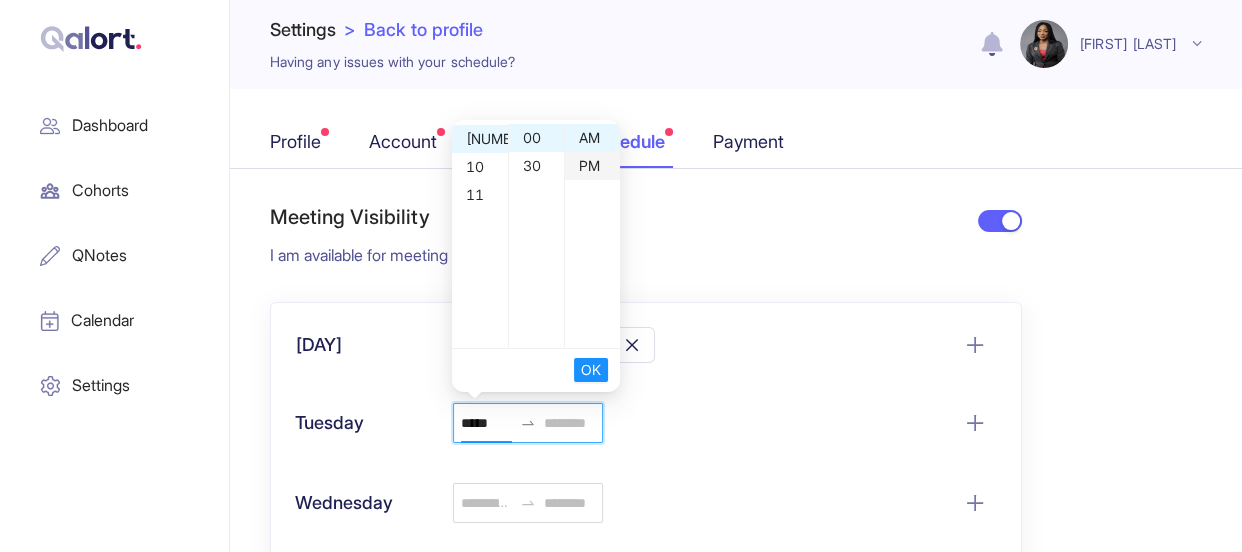 click on "PM" at bounding box center [592, 166] 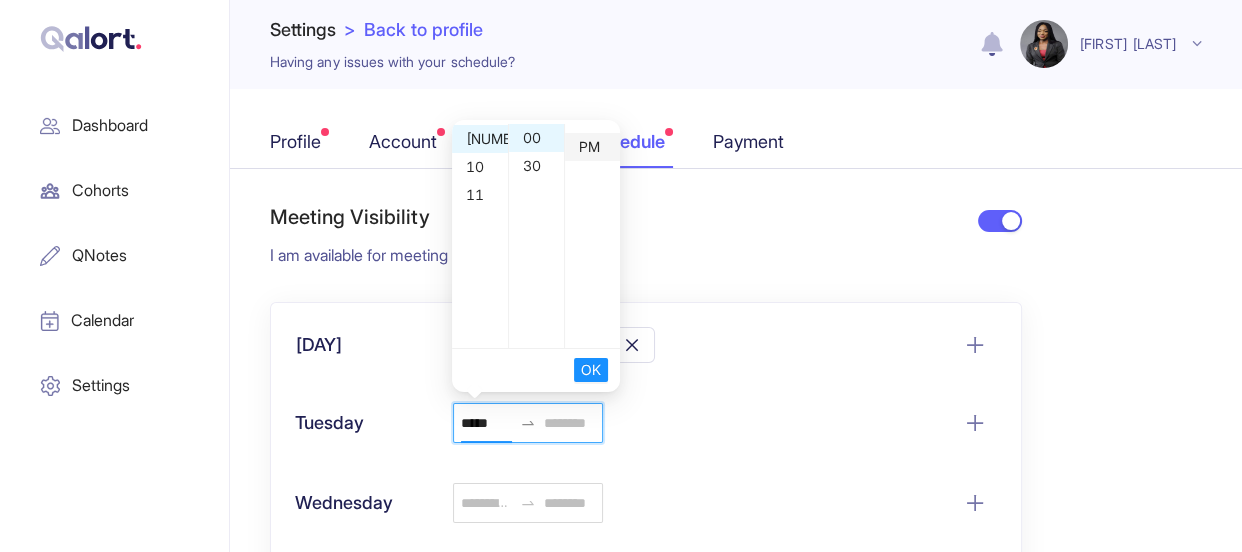 scroll, scrollTop: 28, scrollLeft: 0, axis: vertical 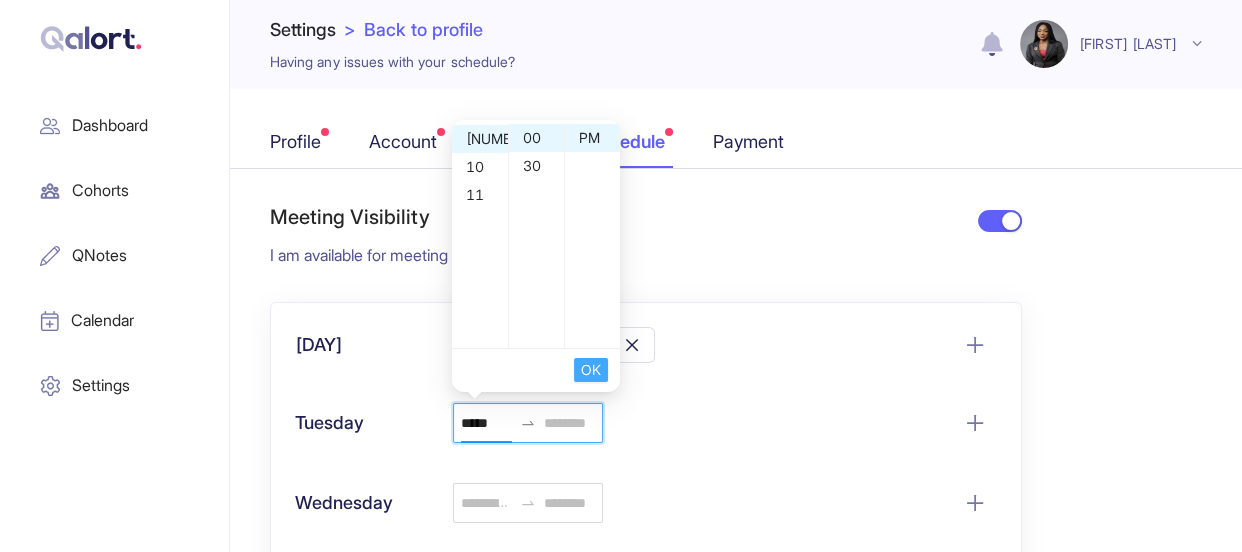 click on "OK" at bounding box center (591, 370) 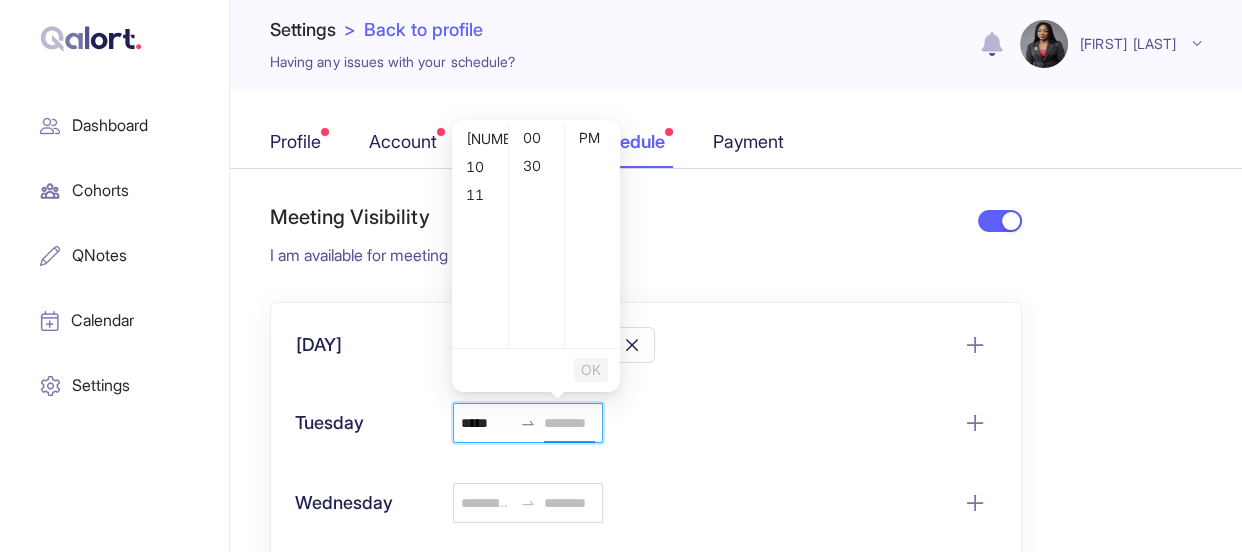 scroll, scrollTop: 0, scrollLeft: 0, axis: both 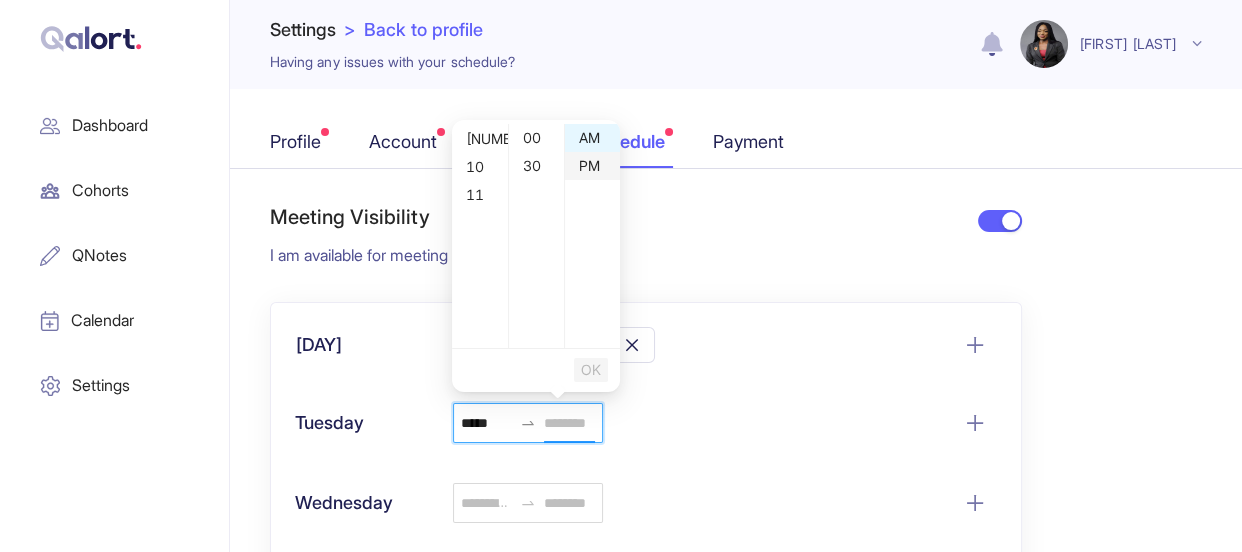 click on "PM" at bounding box center [592, 166] 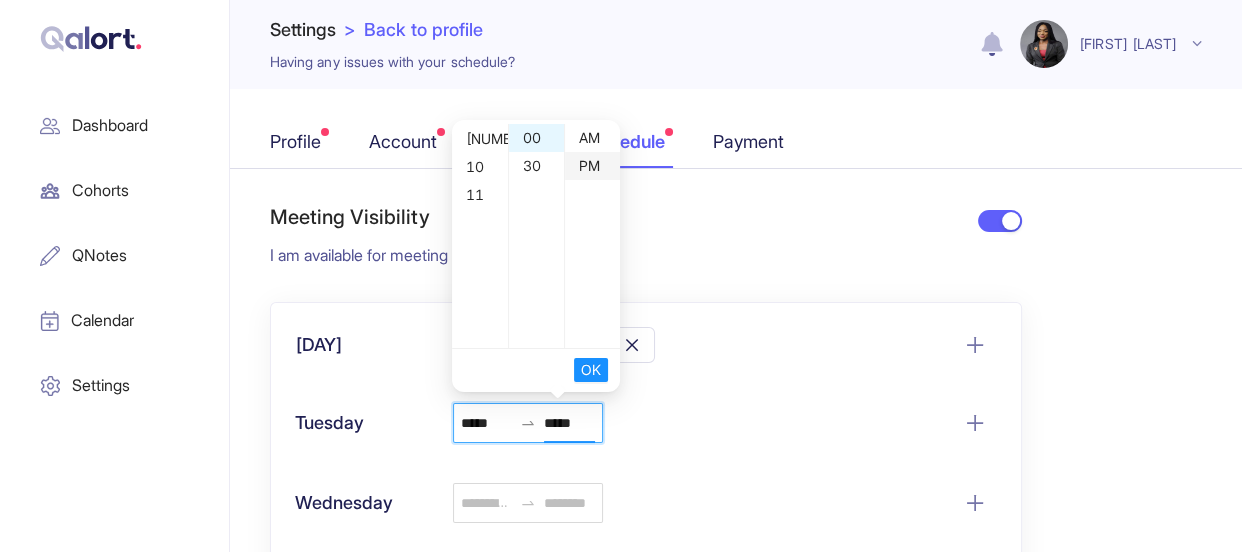 scroll, scrollTop: 0, scrollLeft: 0, axis: both 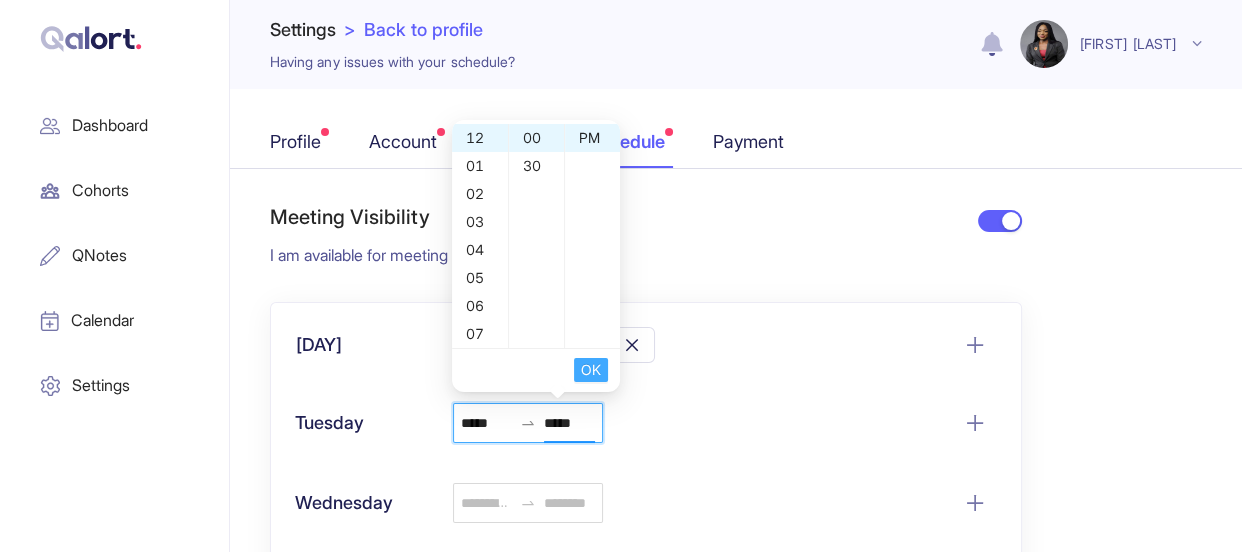 click on "OK" at bounding box center [591, 370] 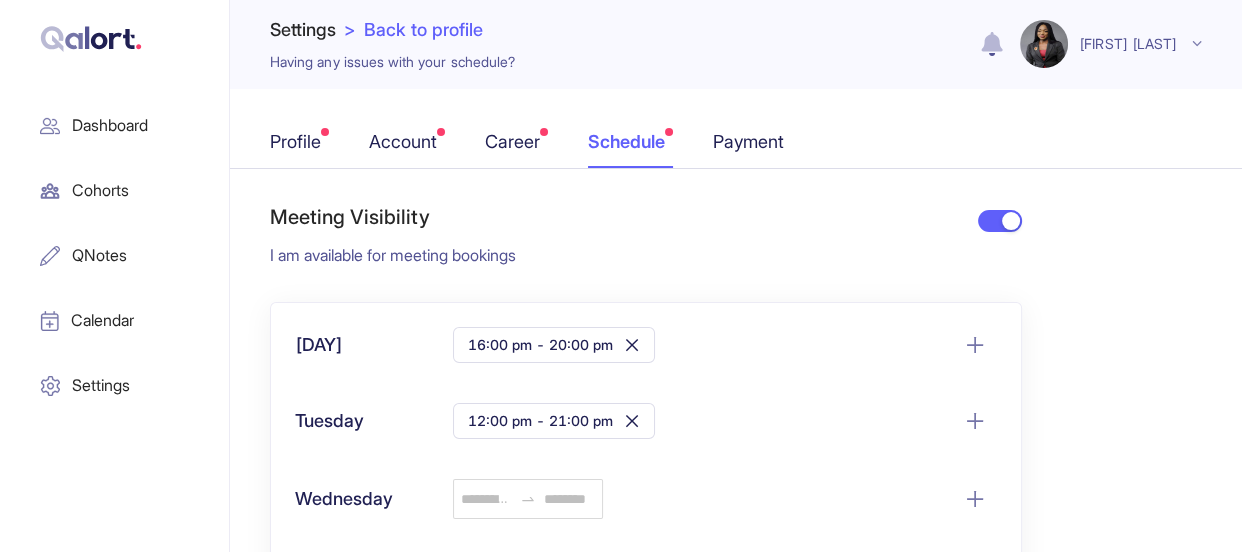 click on "12:00 pm   -   21:00 pm" at bounding box center (554, 421) 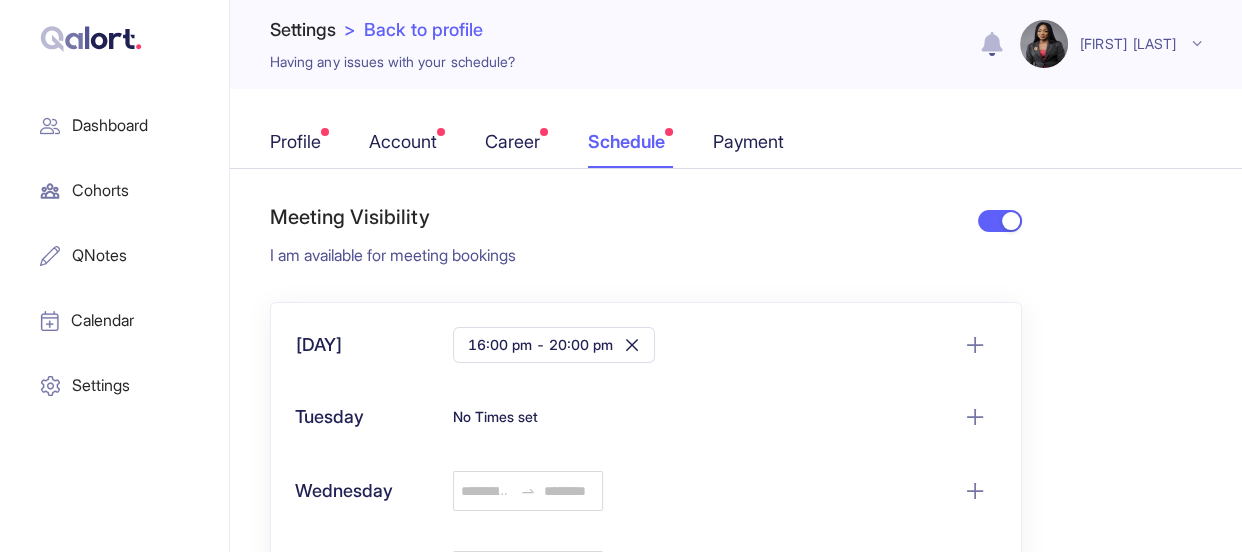 click 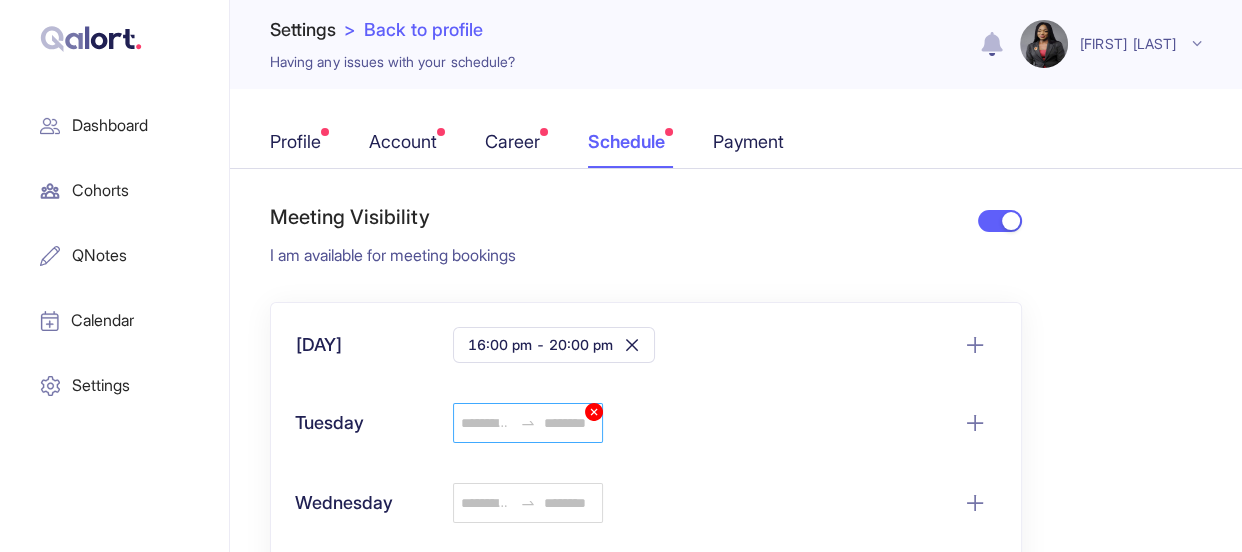 click at bounding box center [486, 423] 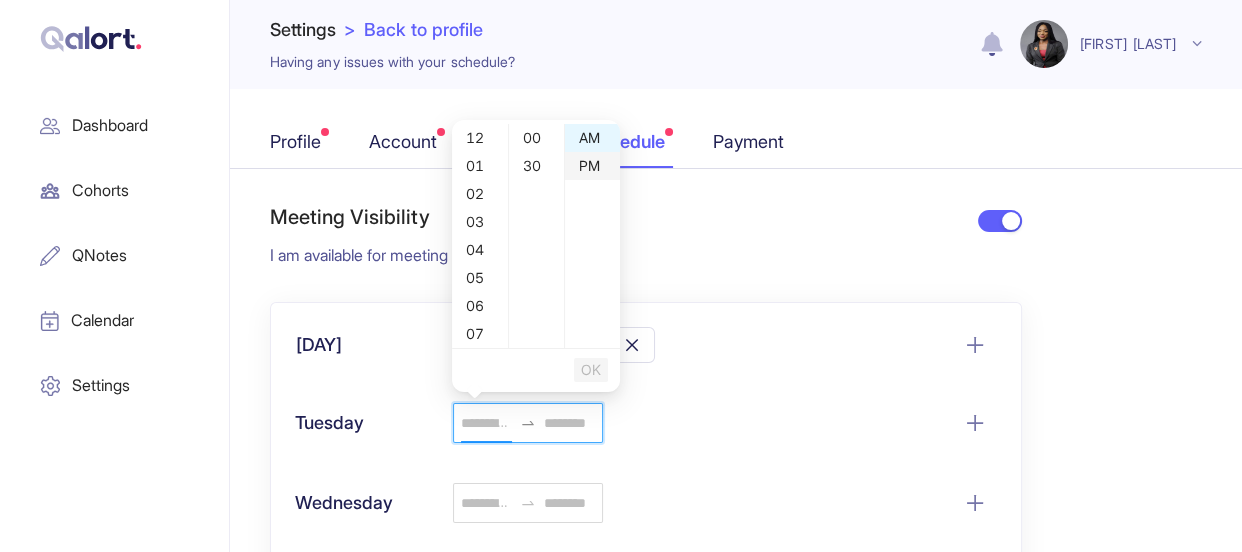 click on "PM" at bounding box center (592, 166) 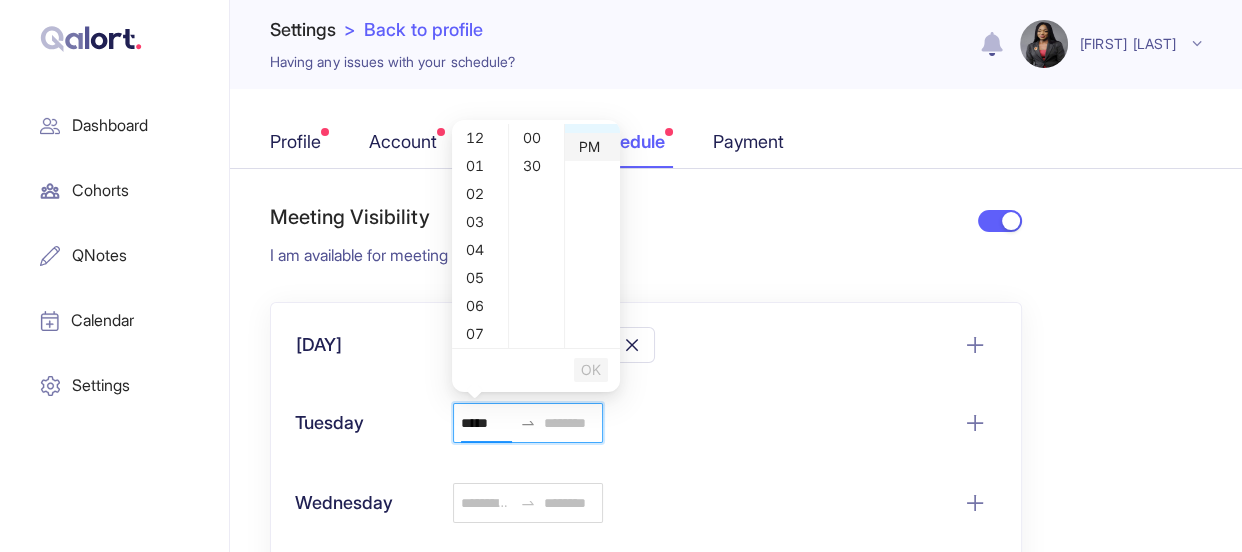 scroll, scrollTop: 28, scrollLeft: 0, axis: vertical 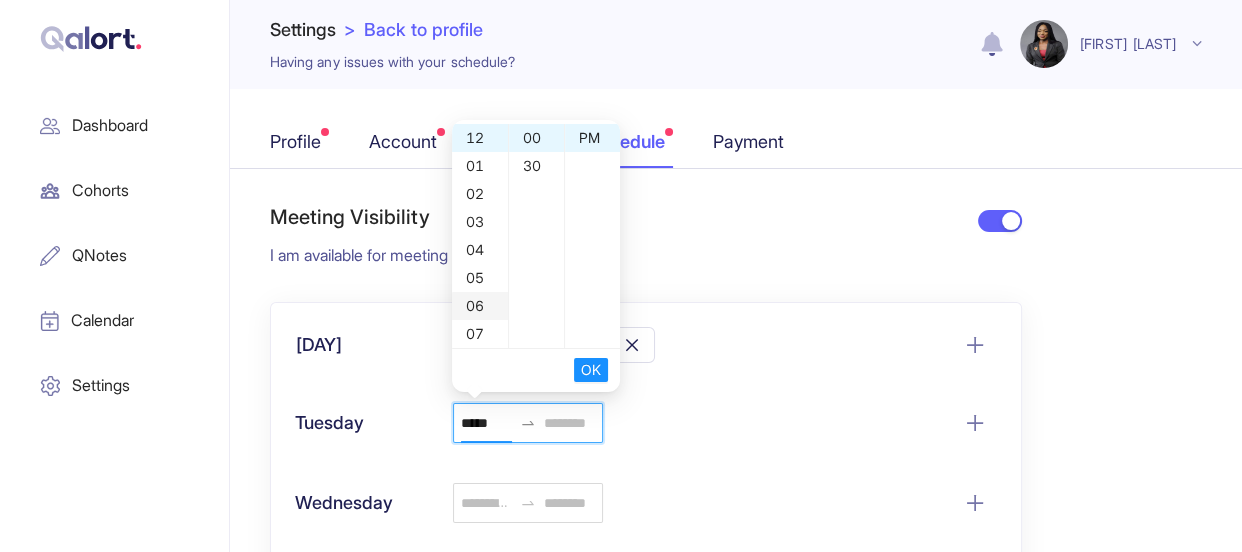 click on "06" at bounding box center (480, 306) 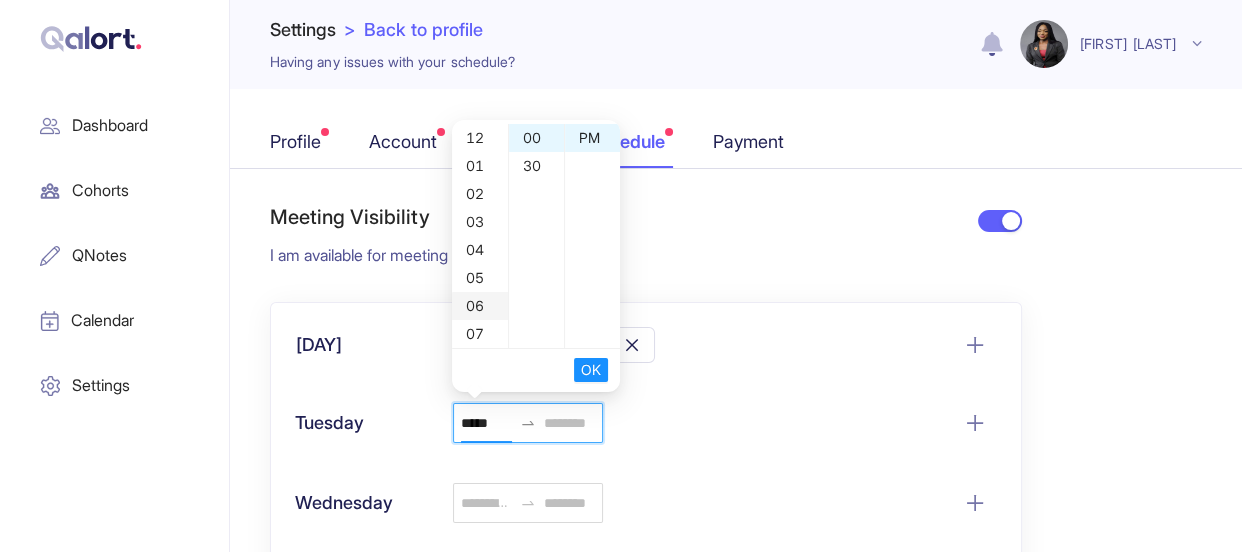 scroll, scrollTop: 168, scrollLeft: 0, axis: vertical 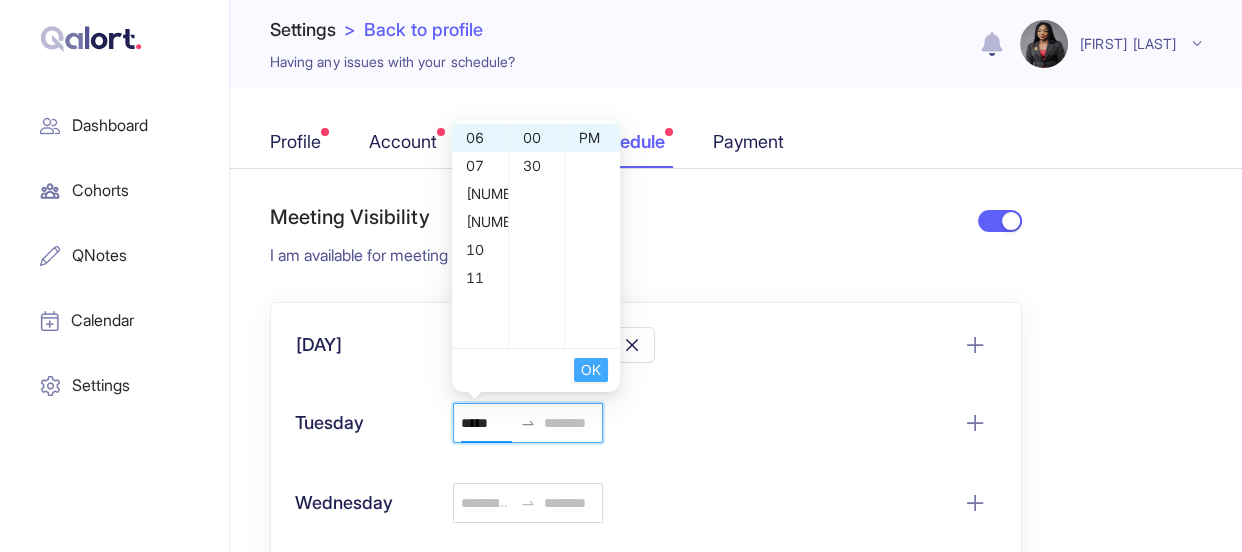click on "OK" at bounding box center (591, 370) 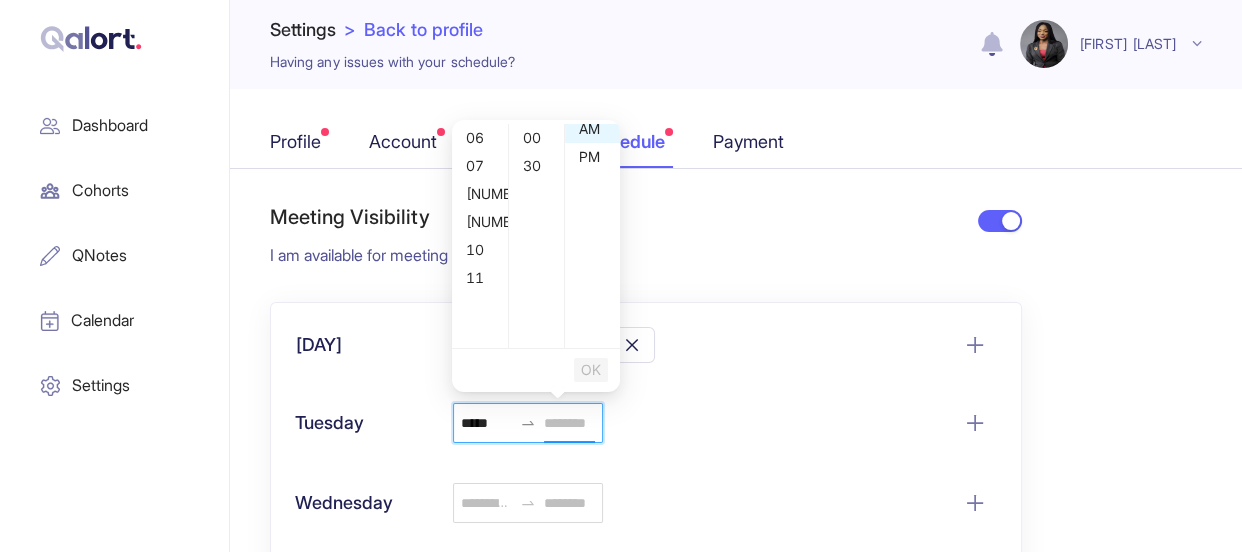 scroll, scrollTop: 0, scrollLeft: 0, axis: both 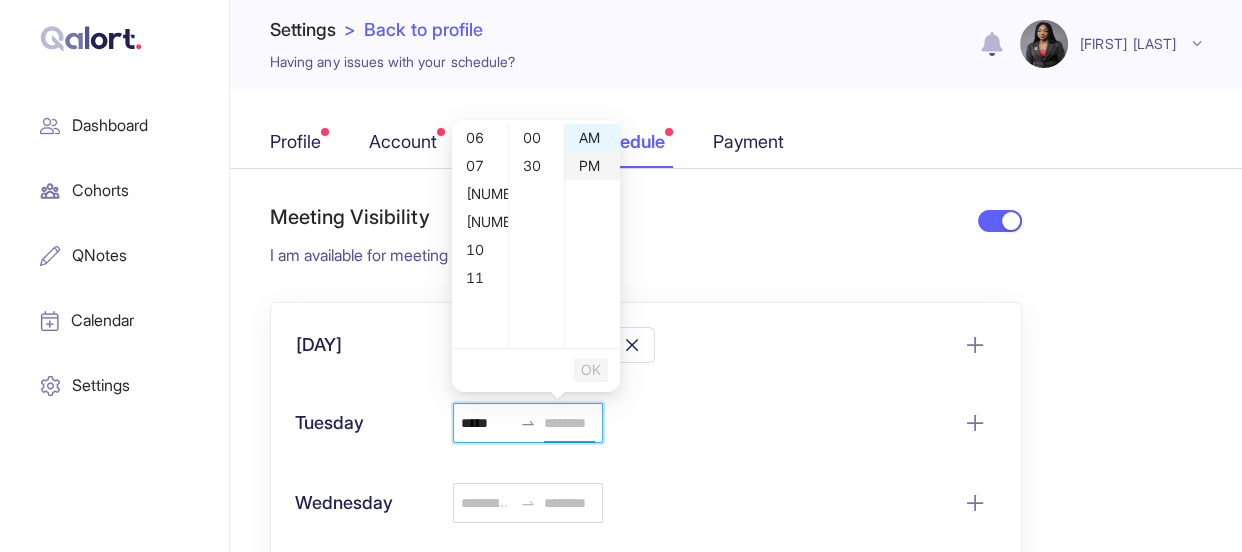 click on "PM" at bounding box center (592, 166) 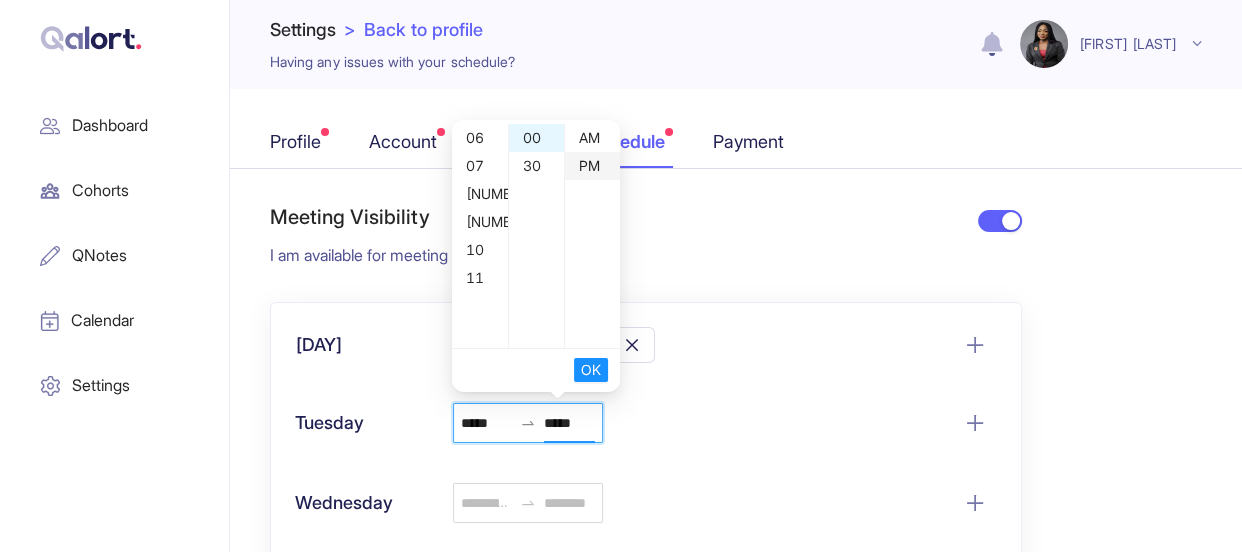 scroll, scrollTop: 0, scrollLeft: 0, axis: both 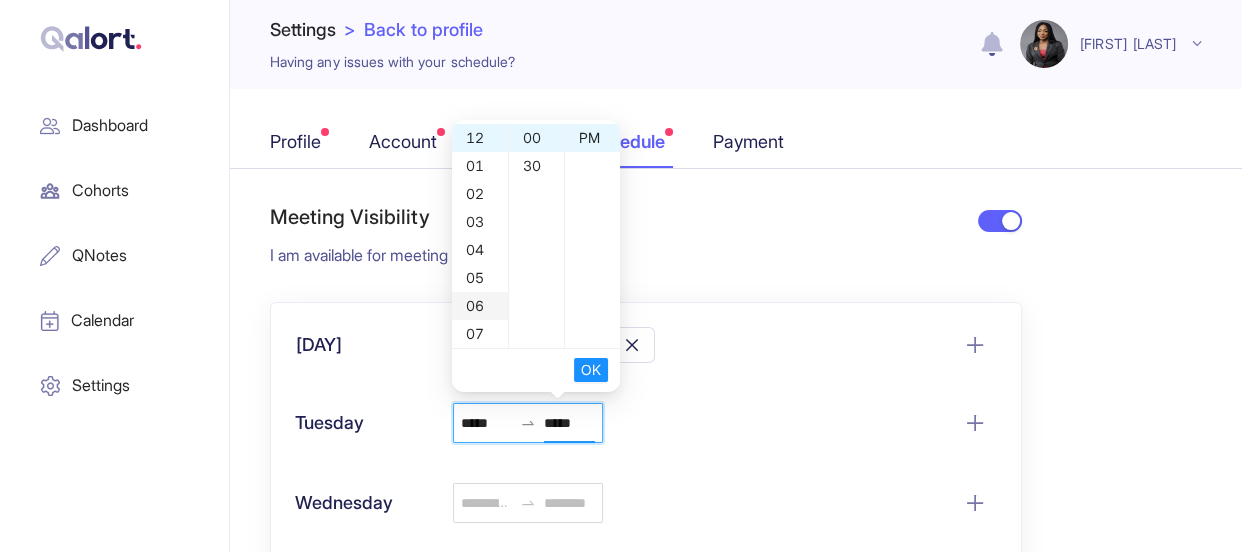 click on "06" at bounding box center [480, 306] 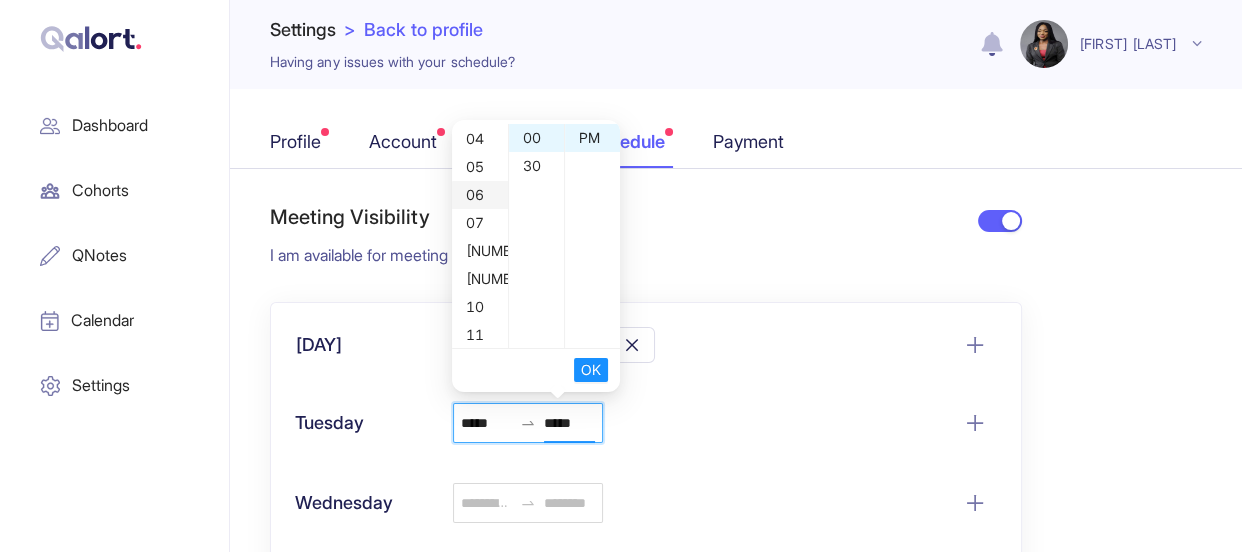 scroll, scrollTop: 168, scrollLeft: 0, axis: vertical 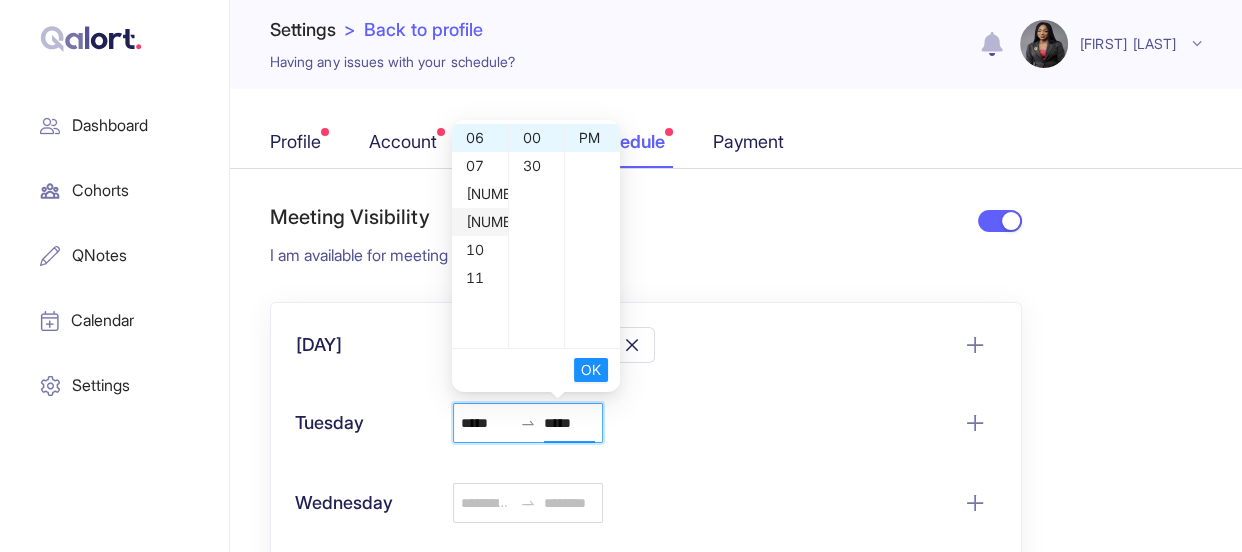 click on "[NUMBER]" at bounding box center (480, 222) 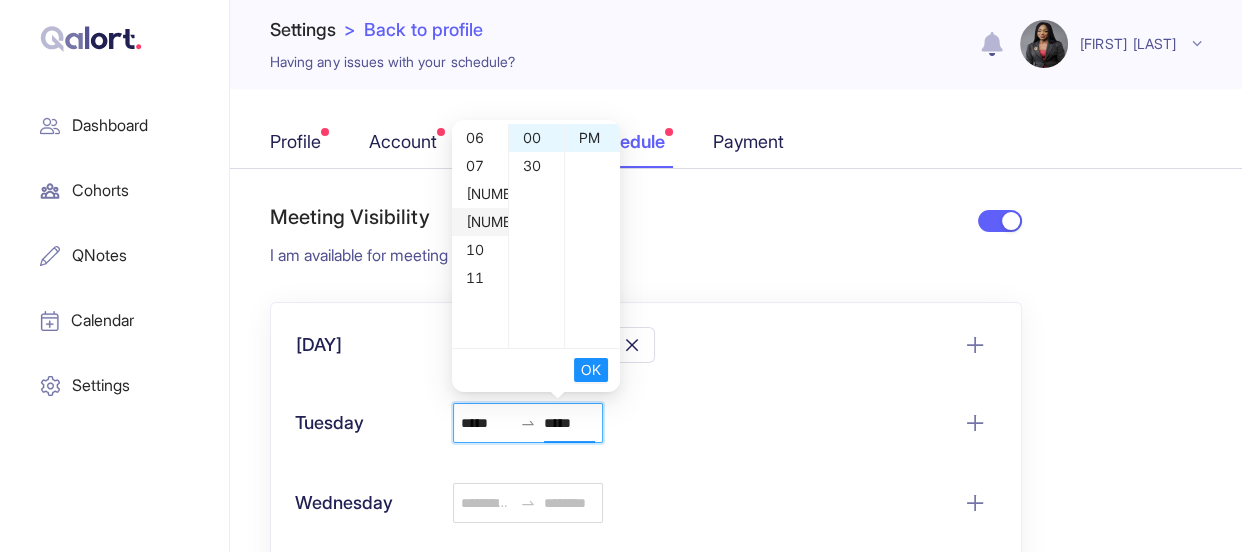 type on "*****" 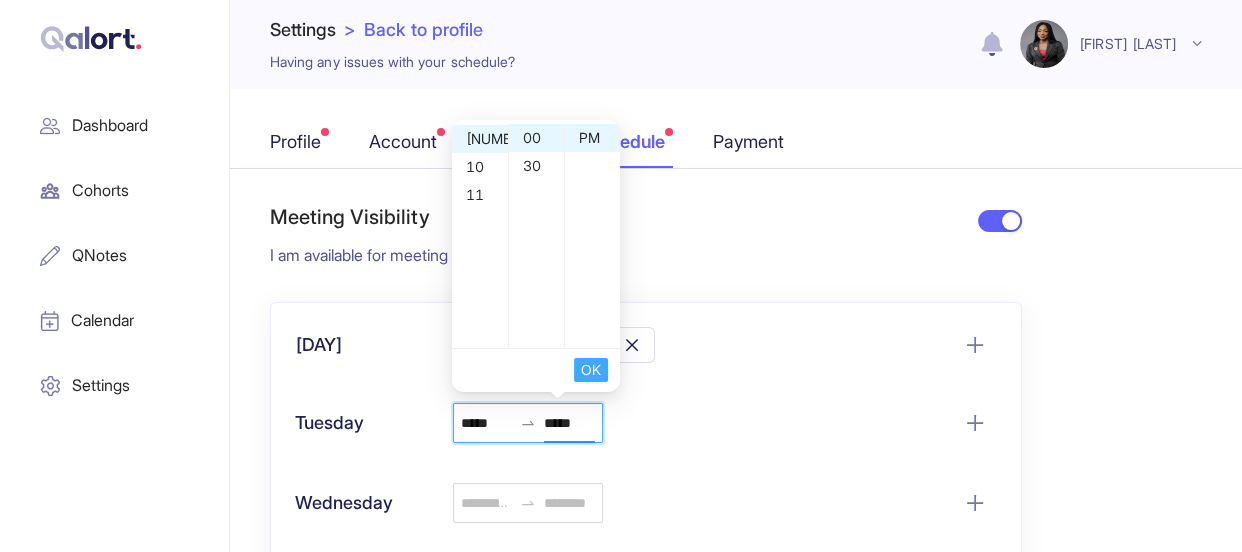 click on "OK" at bounding box center [591, 370] 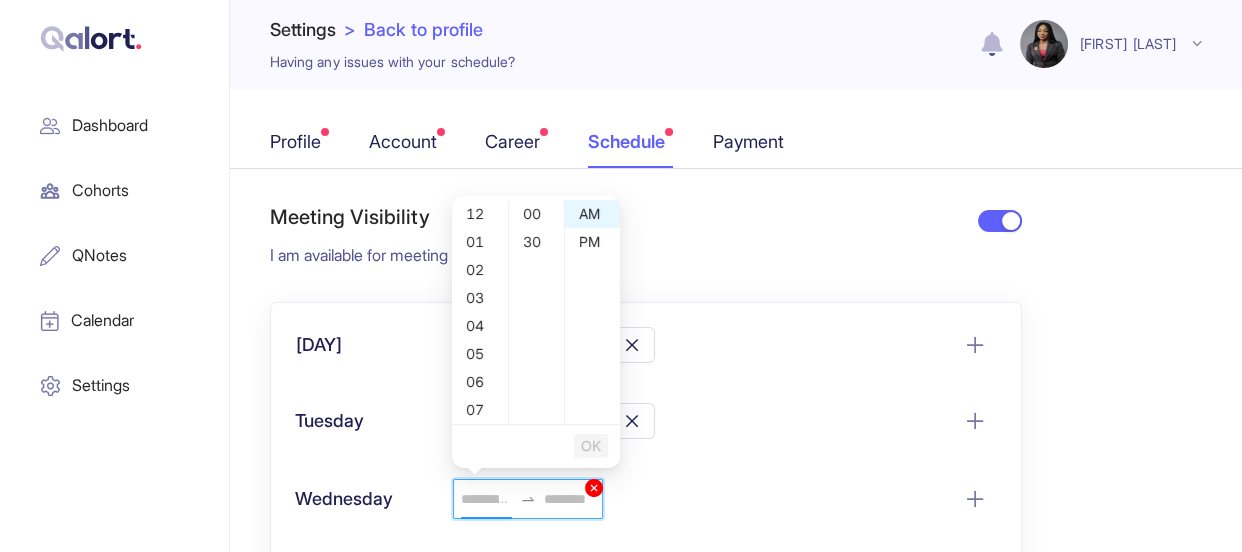 click at bounding box center (486, 499) 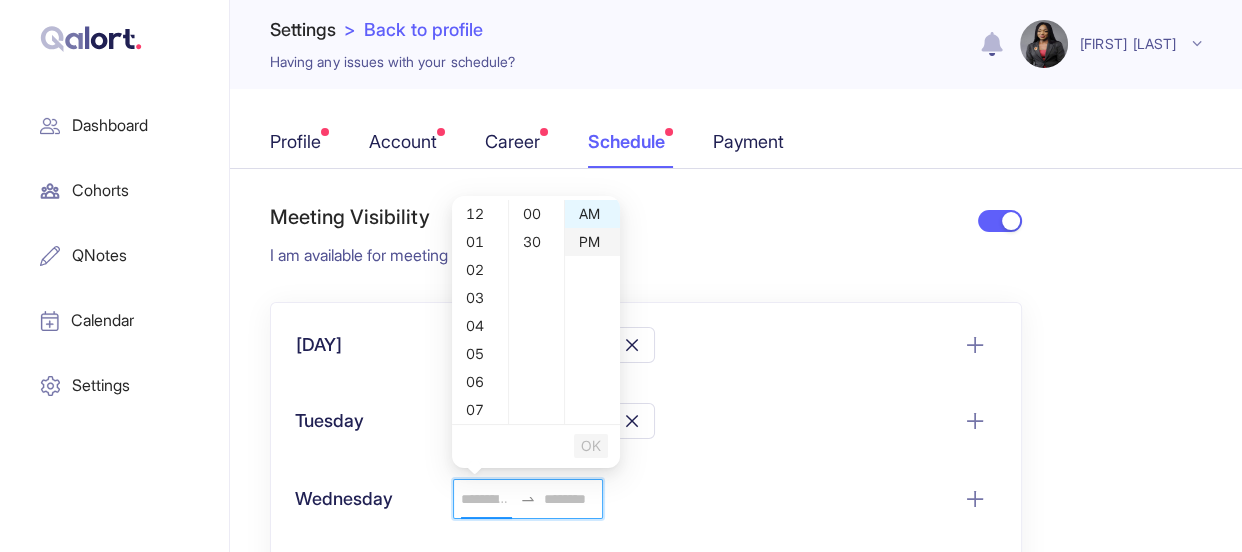 click on "PM" at bounding box center [592, 242] 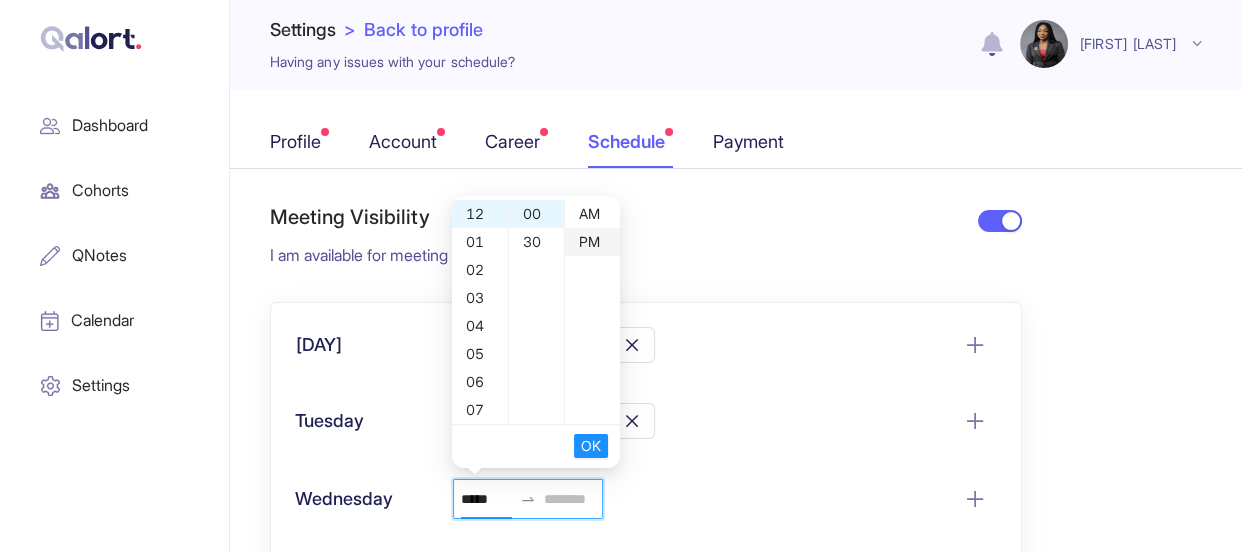 scroll, scrollTop: 28, scrollLeft: 0, axis: vertical 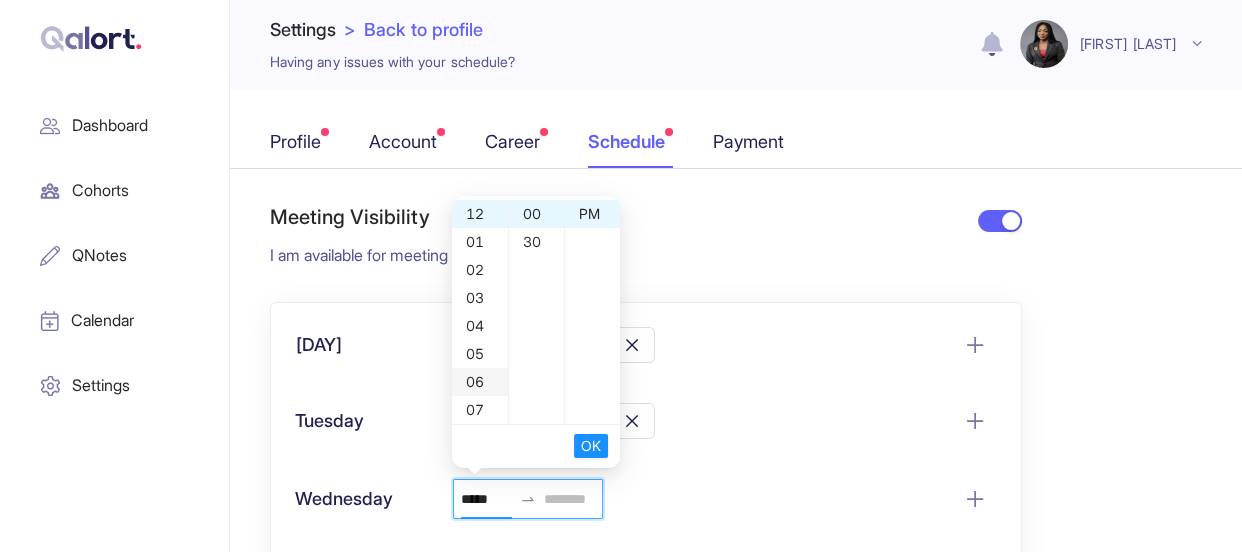click on "06" at bounding box center (480, 382) 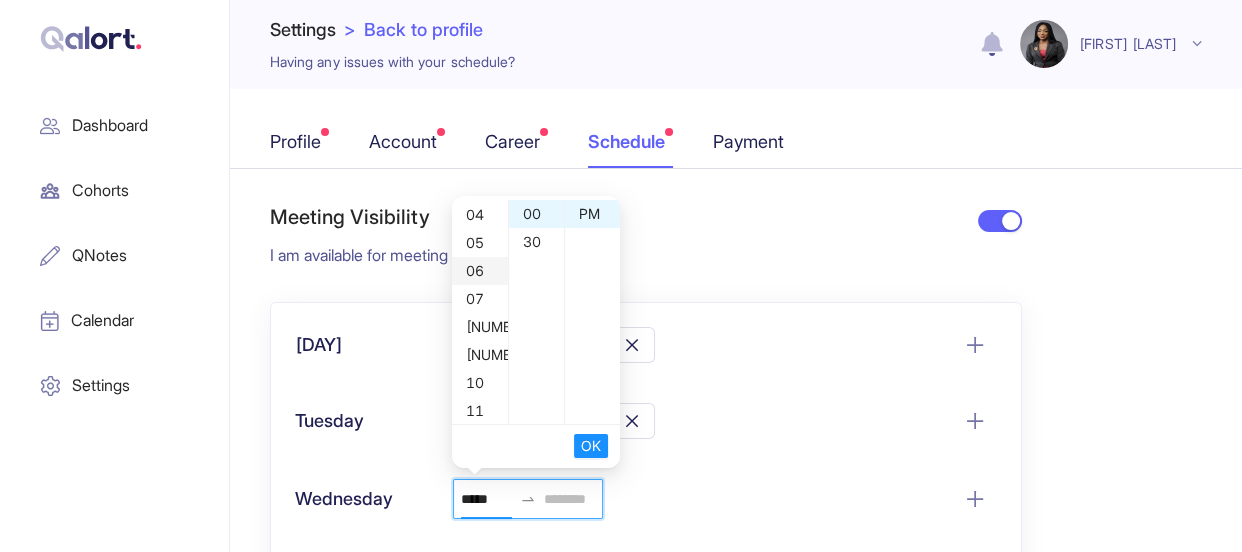 scroll, scrollTop: 168, scrollLeft: 0, axis: vertical 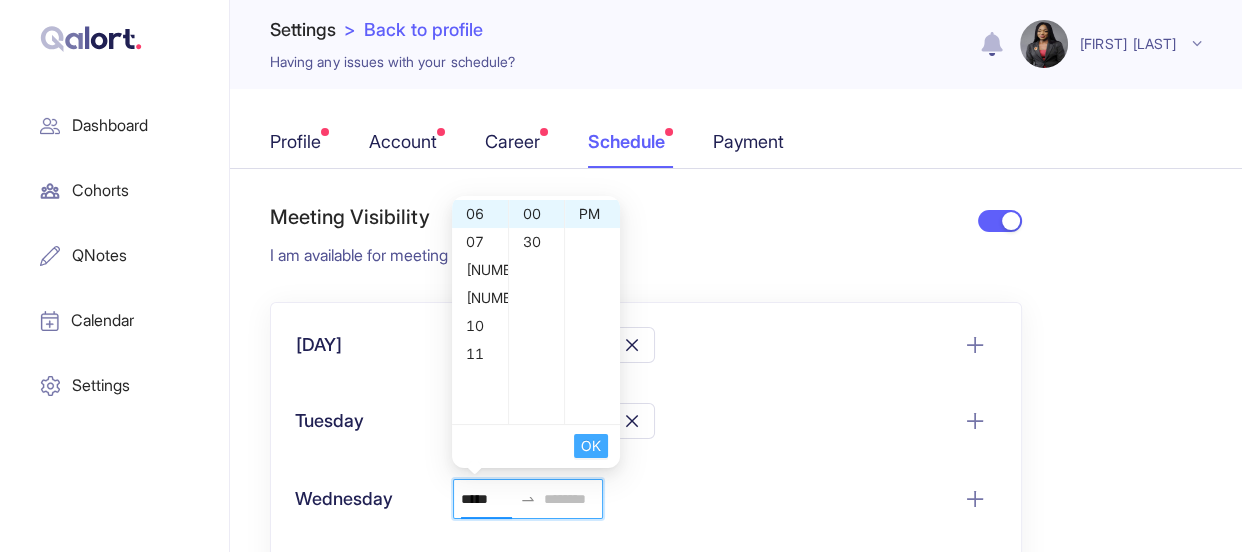 click on "OK" at bounding box center (591, 446) 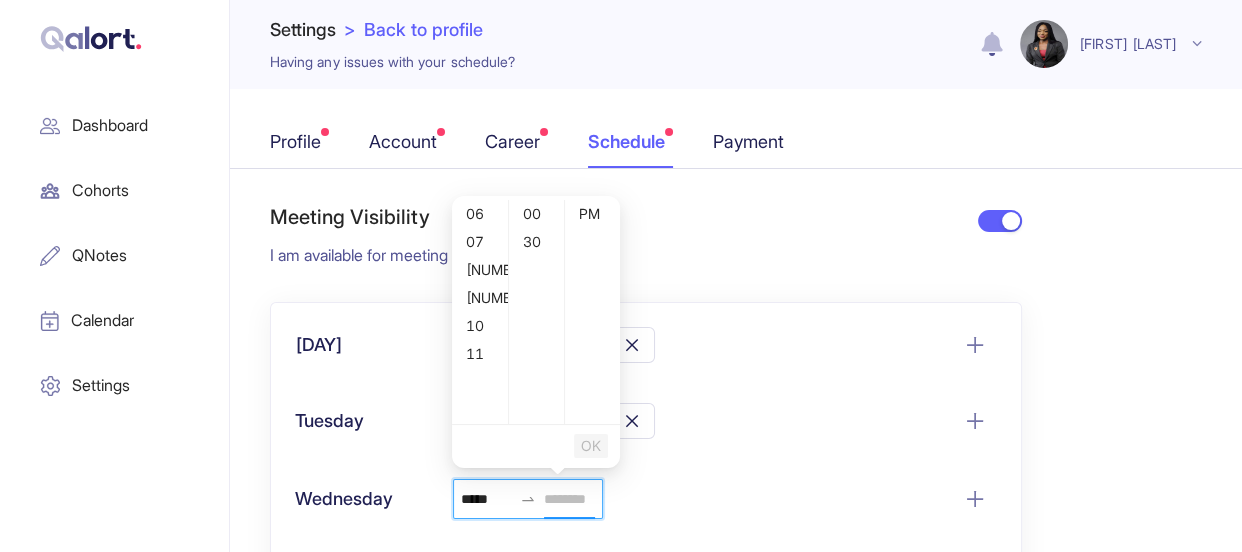 scroll, scrollTop: 0, scrollLeft: 0, axis: both 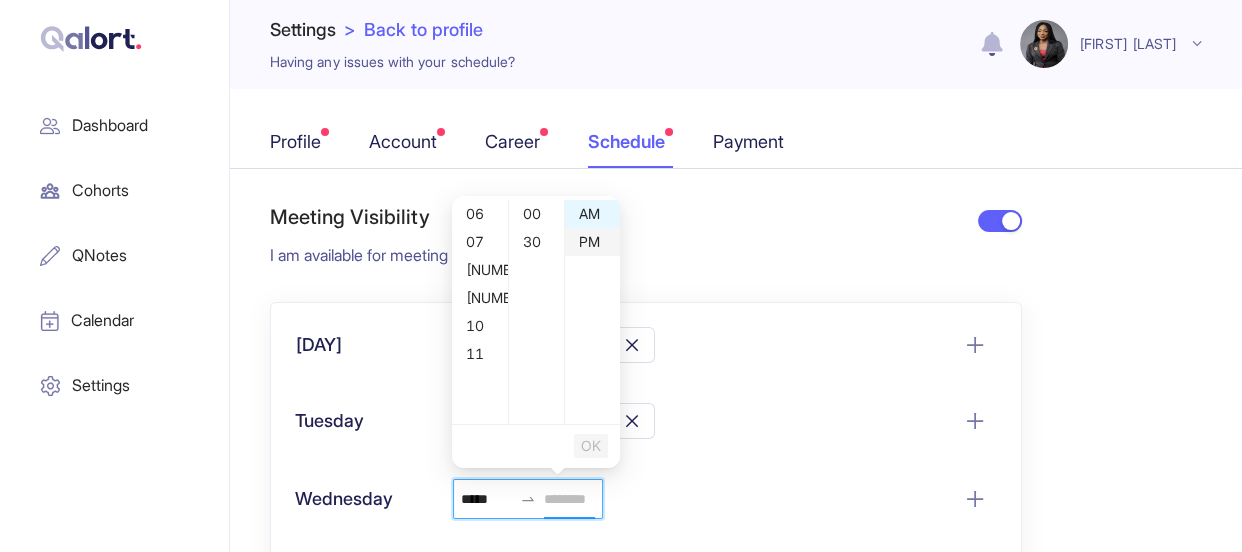 click on "PM" at bounding box center [592, 242] 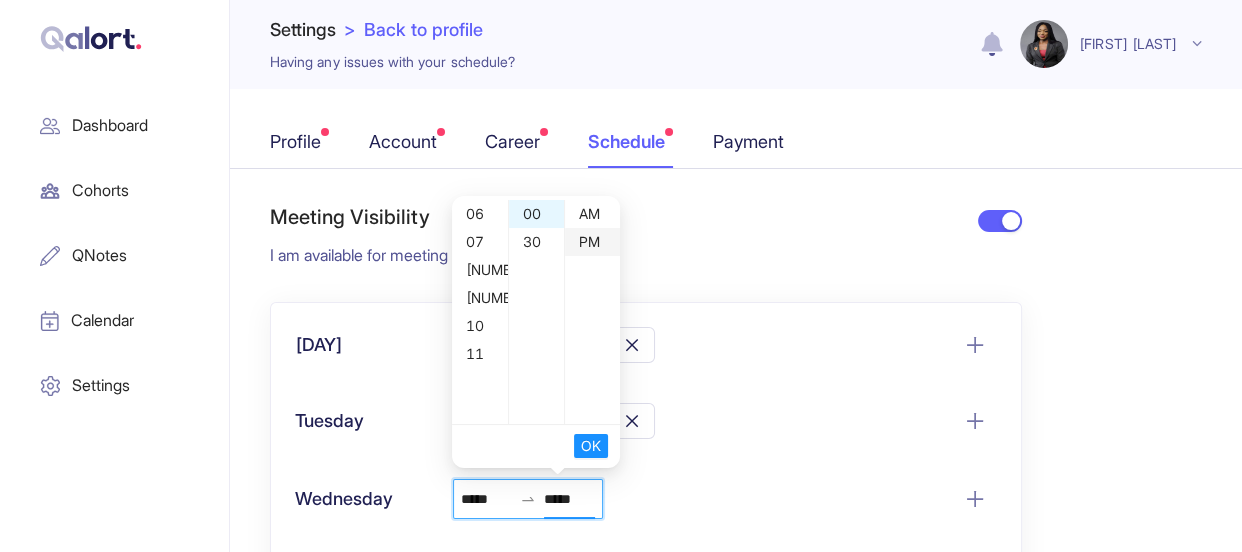 scroll, scrollTop: 0, scrollLeft: 0, axis: both 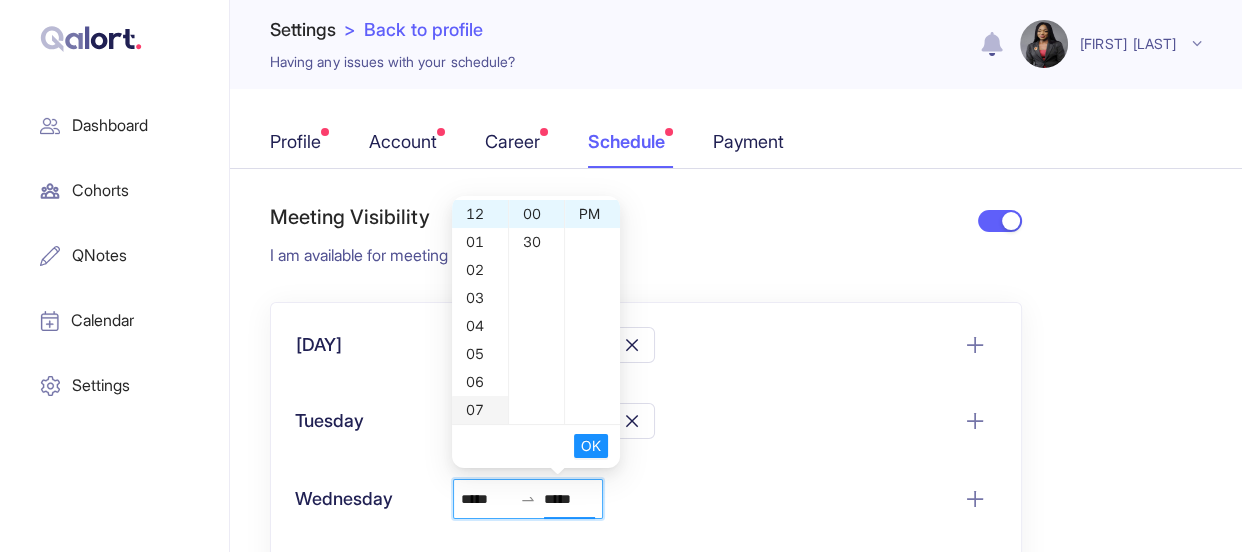 click on "07" at bounding box center [480, 410] 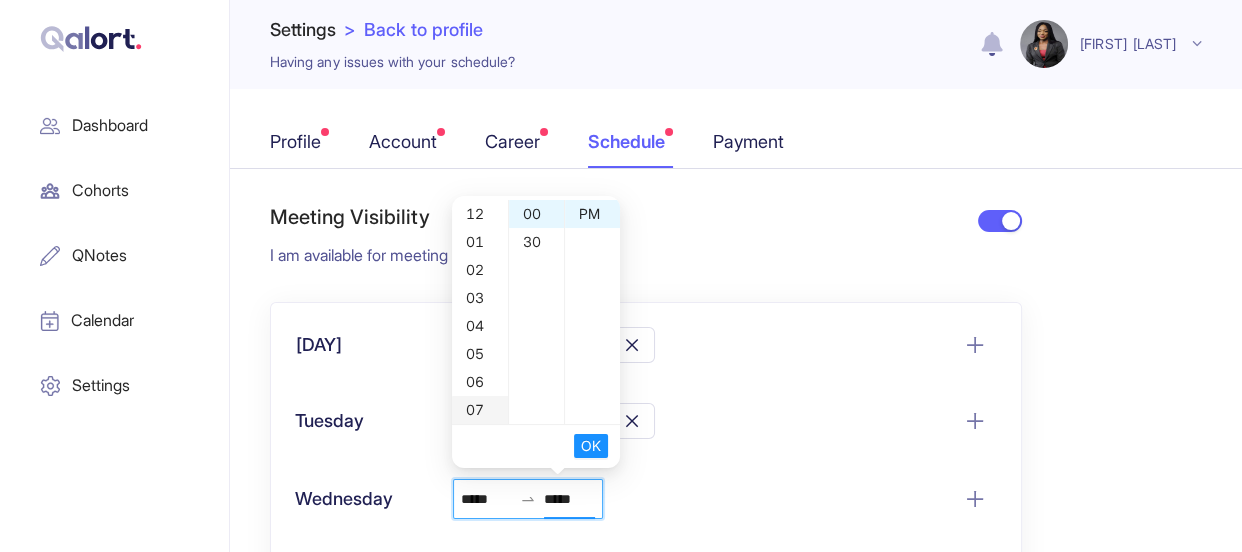 scroll, scrollTop: 196, scrollLeft: 0, axis: vertical 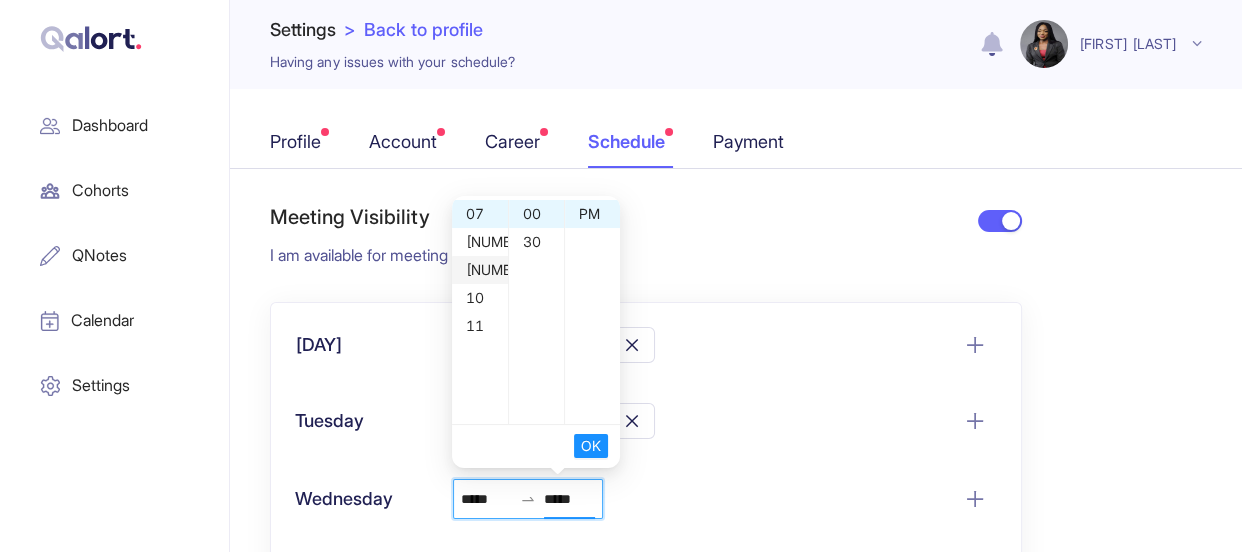 click on "[NUMBER]" at bounding box center (480, 270) 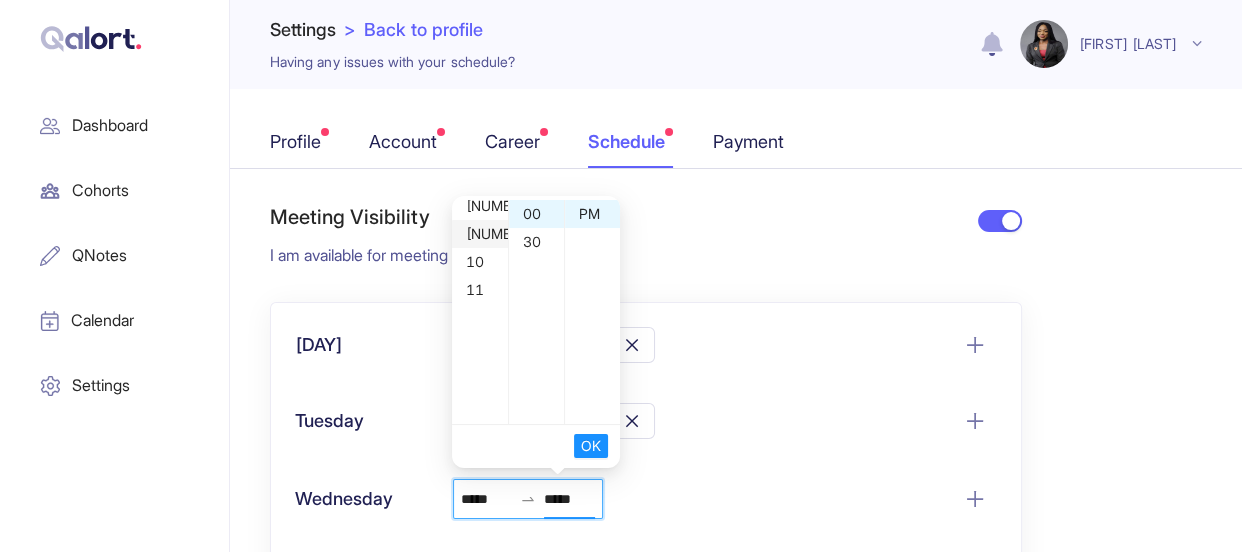 scroll, scrollTop: 251, scrollLeft: 0, axis: vertical 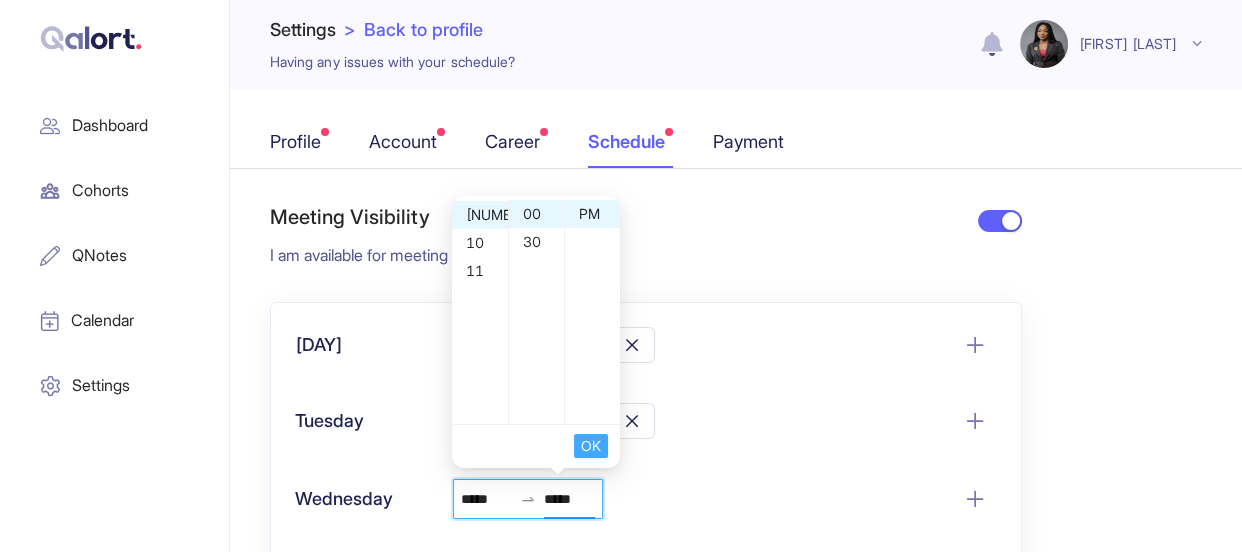 click on "OK" at bounding box center [591, 446] 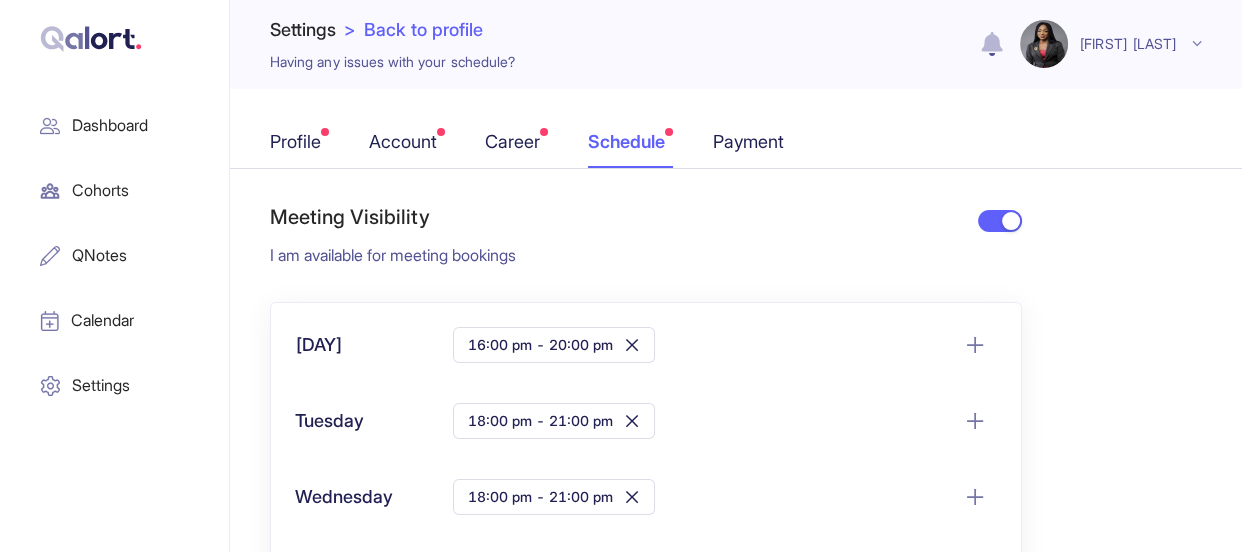 click on "[DAY] [DAY_ABBR] [TIME]   -   [TIME] [DAY] [DAY_ABBR] [TIME]   -   [TIME] [DAY] [DAY_ABBR] [TIME]   -   [TIME] [DAY] [DAY_ABBR] [DAY] [DAY_ABBR] [DAY] [DAY_ABBR]" at bounding box center (646, 581) 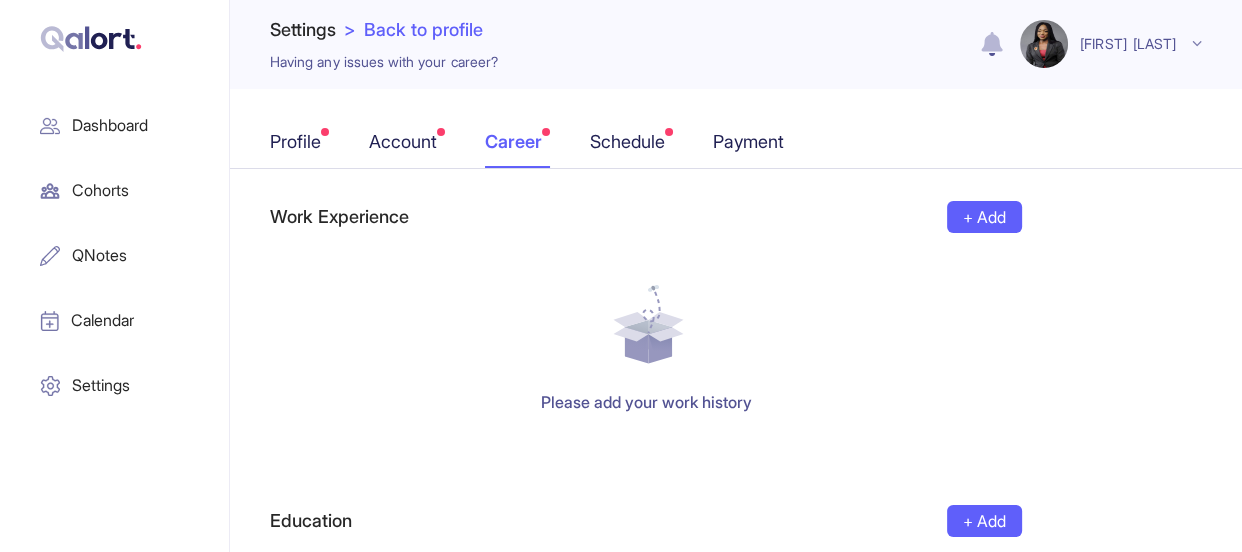 click on "payment" at bounding box center (748, 148) 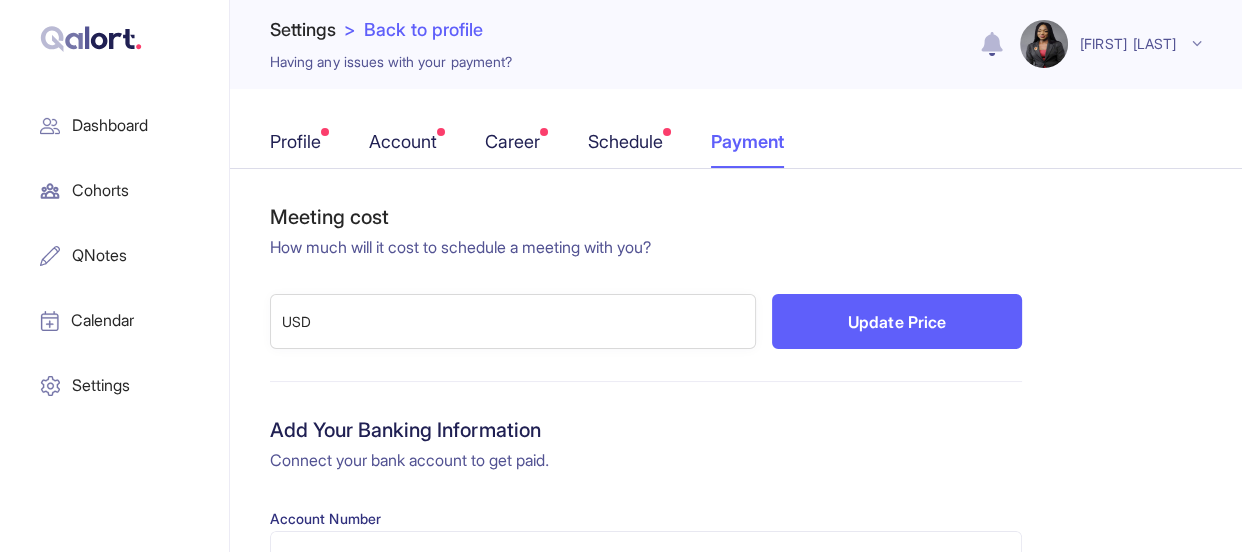 click on "schedule" at bounding box center [629, 148] 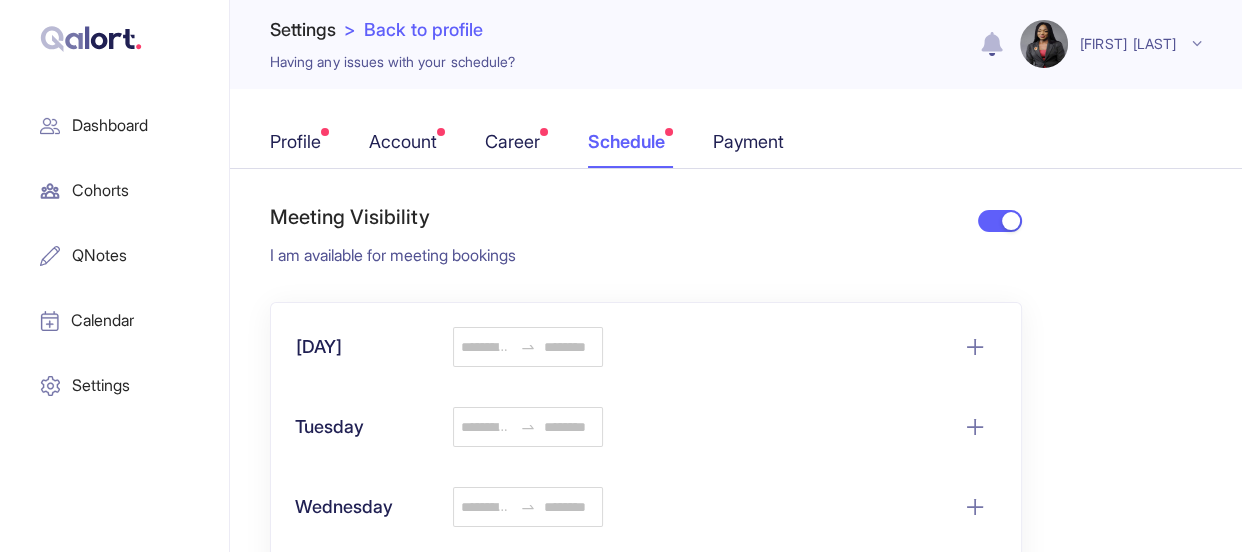 click on "career" at bounding box center (516, 148) 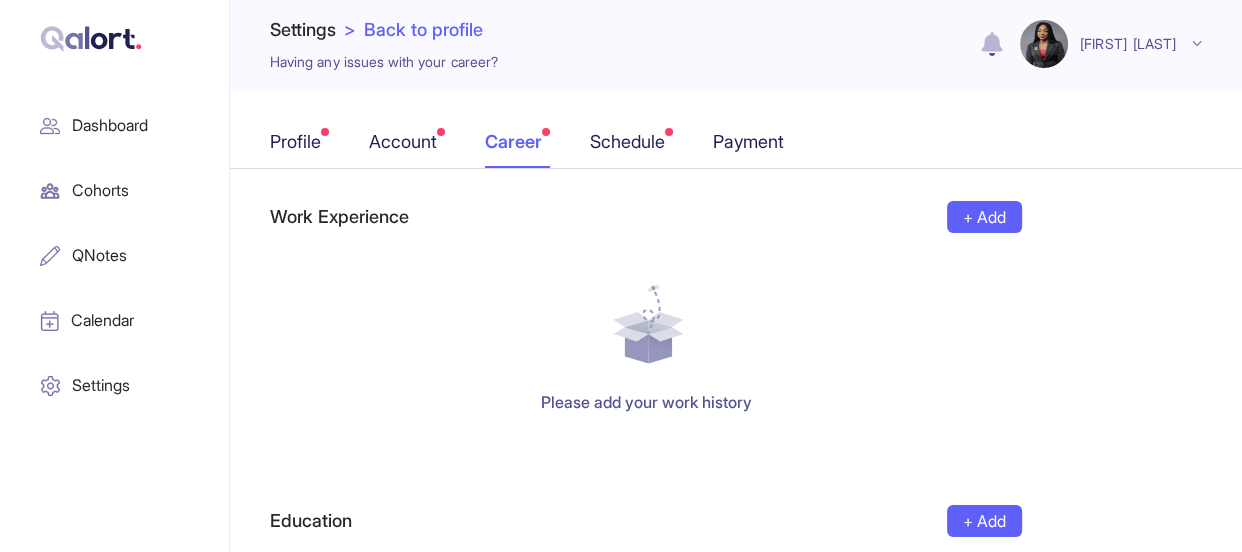 click on "account" at bounding box center [407, 148] 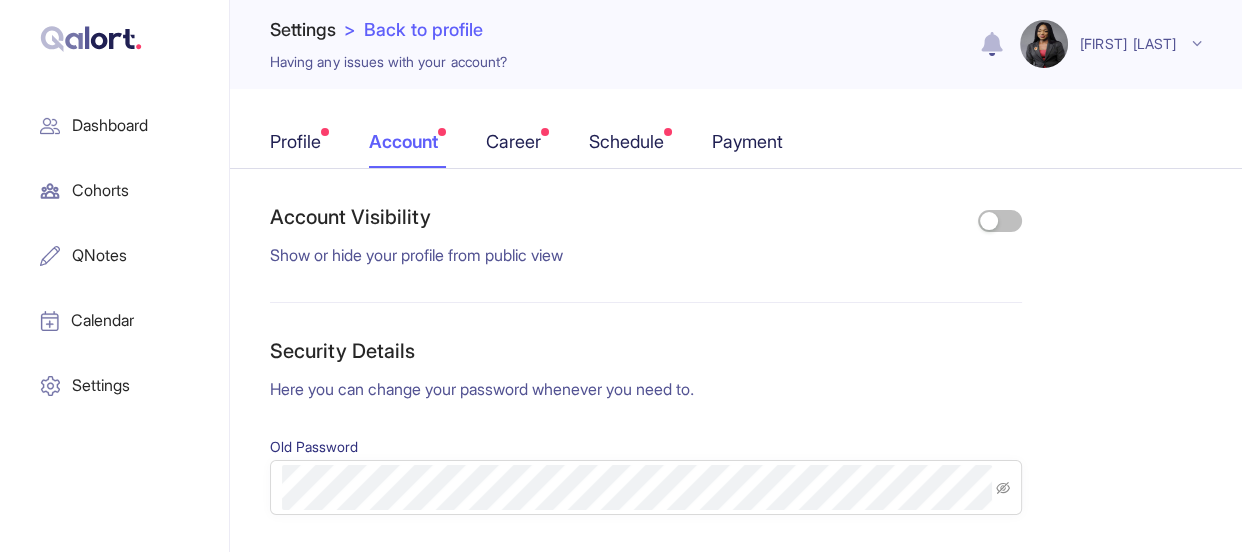 click on "profile" at bounding box center (299, 148) 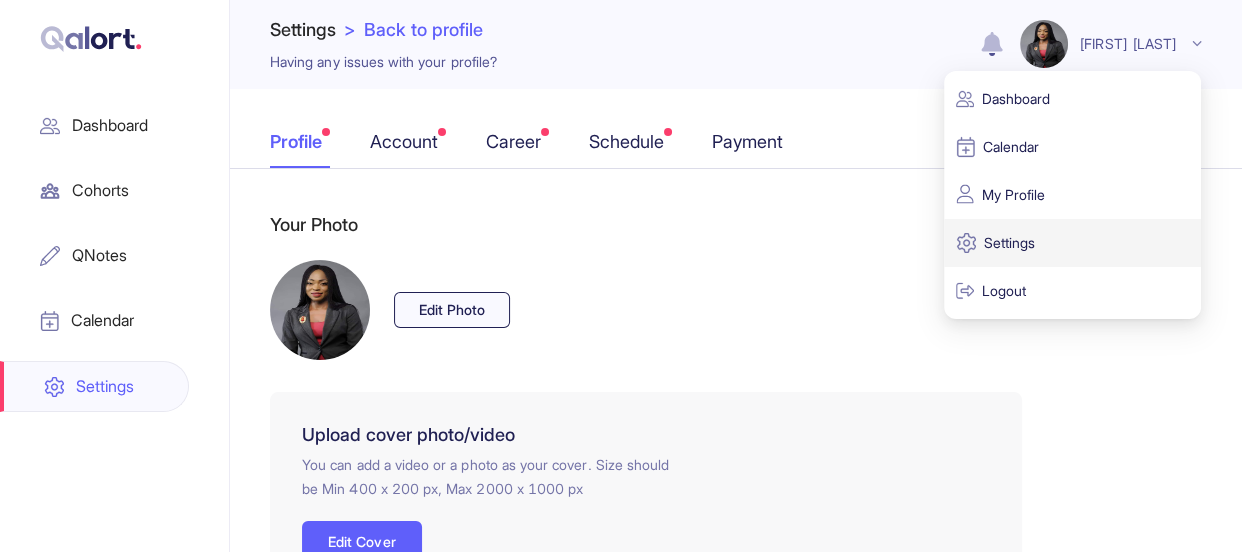 click on "Settings" at bounding box center (1072, 243) 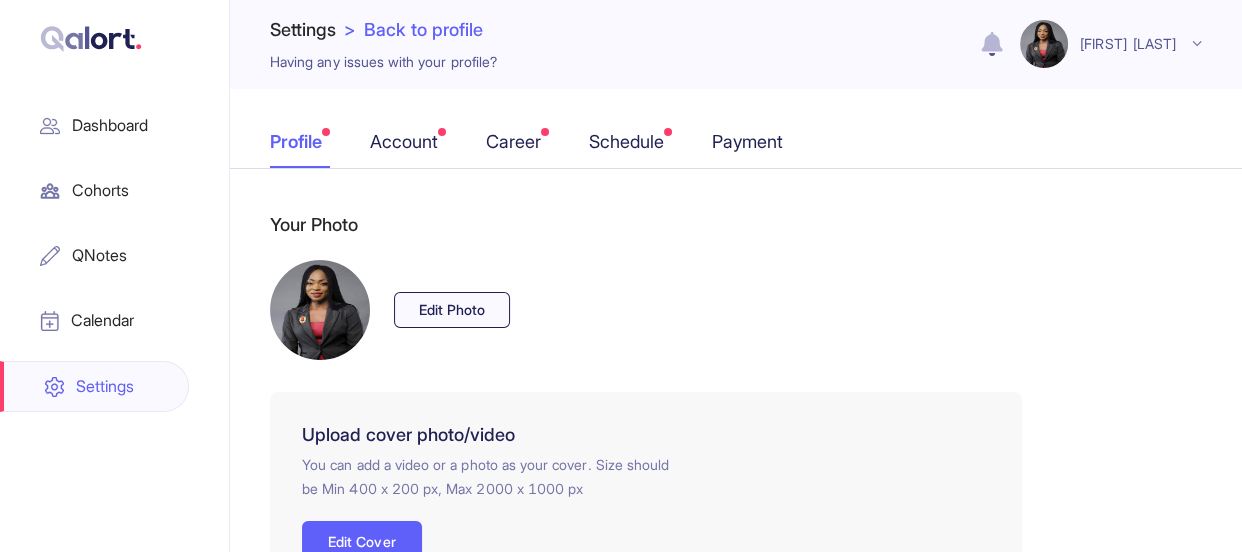 click on "Settings" at bounding box center [94, 386] 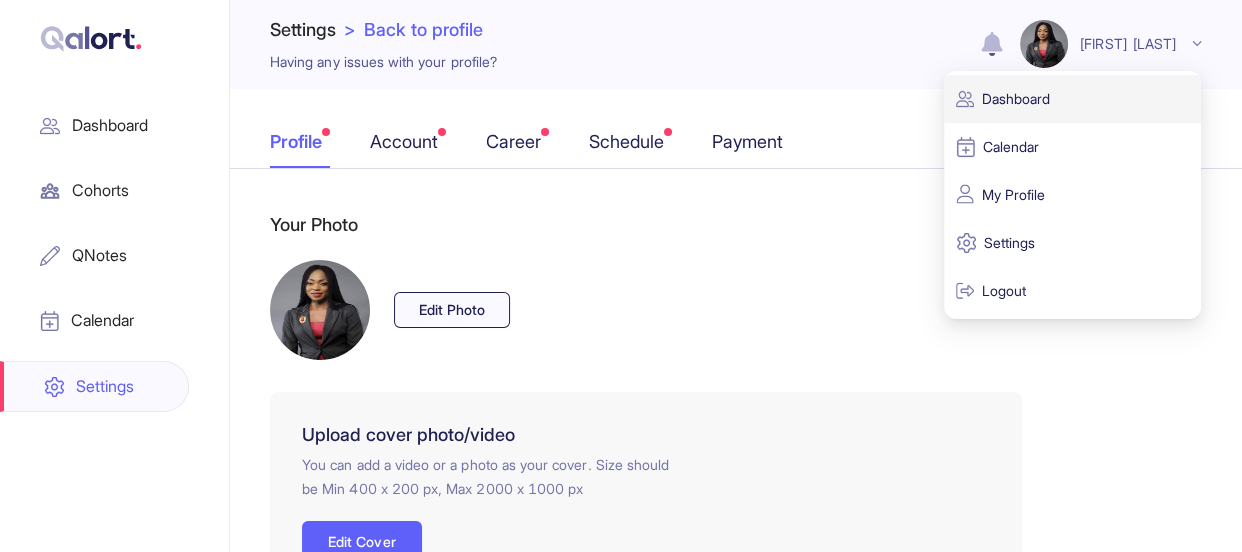 click on "Dashboard" at bounding box center (1072, 99) 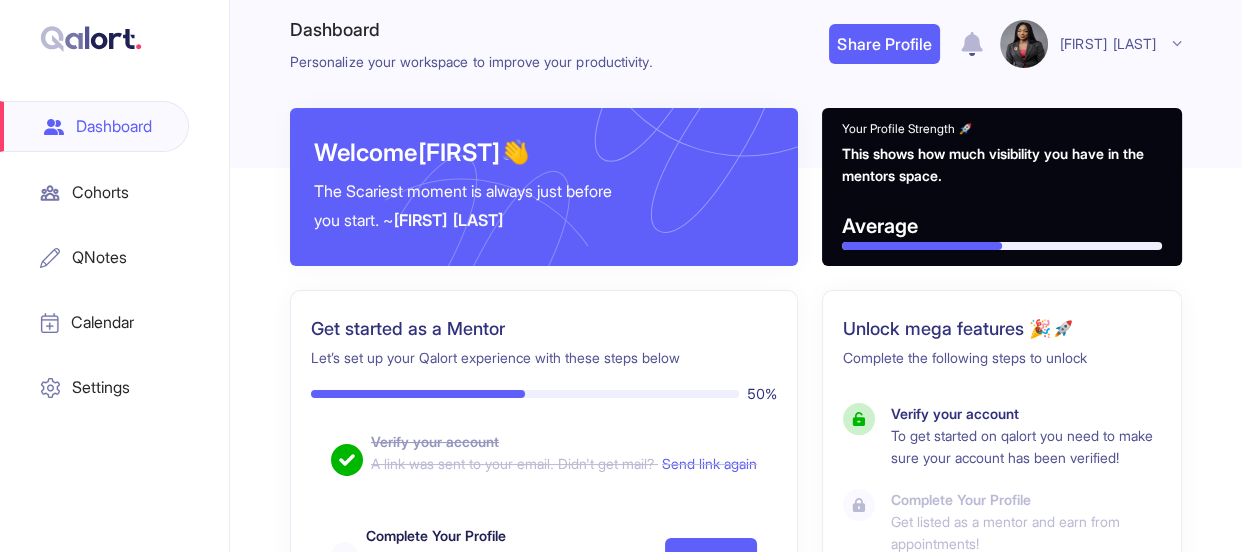 type 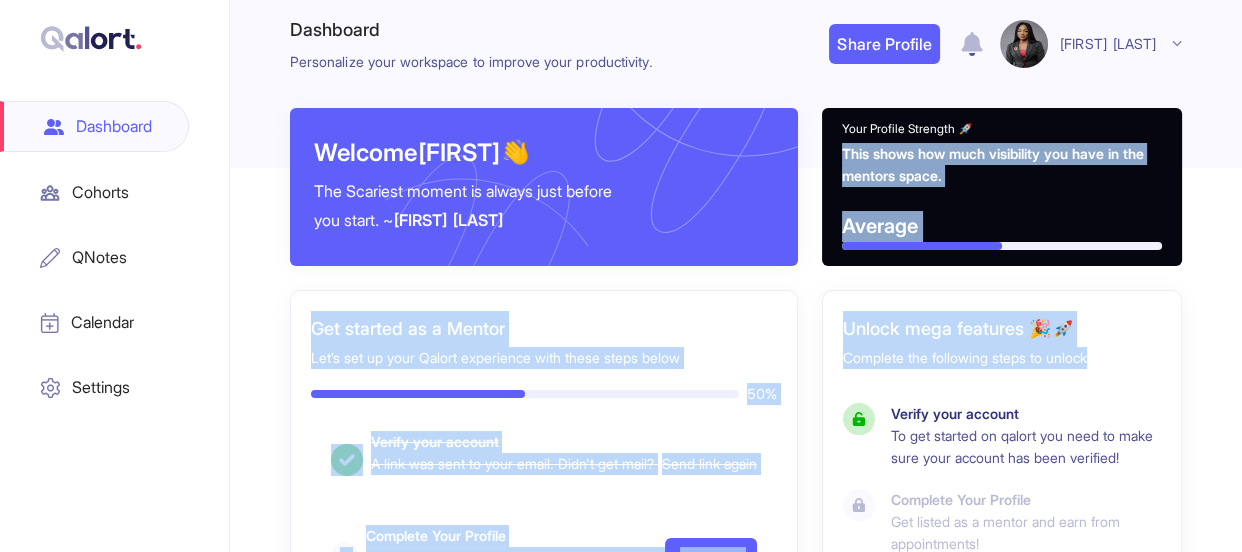 drag, startPoint x: 1240, startPoint y: 129, endPoint x: 1240, endPoint y: 348, distance: 219 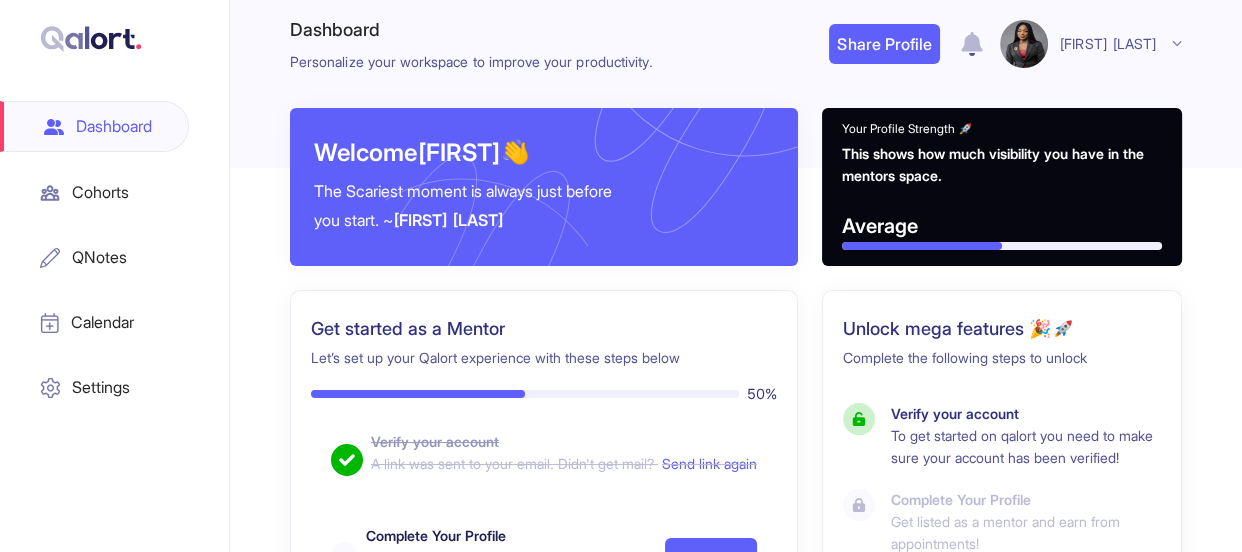 click on "Cohorts" at bounding box center (94, 192) 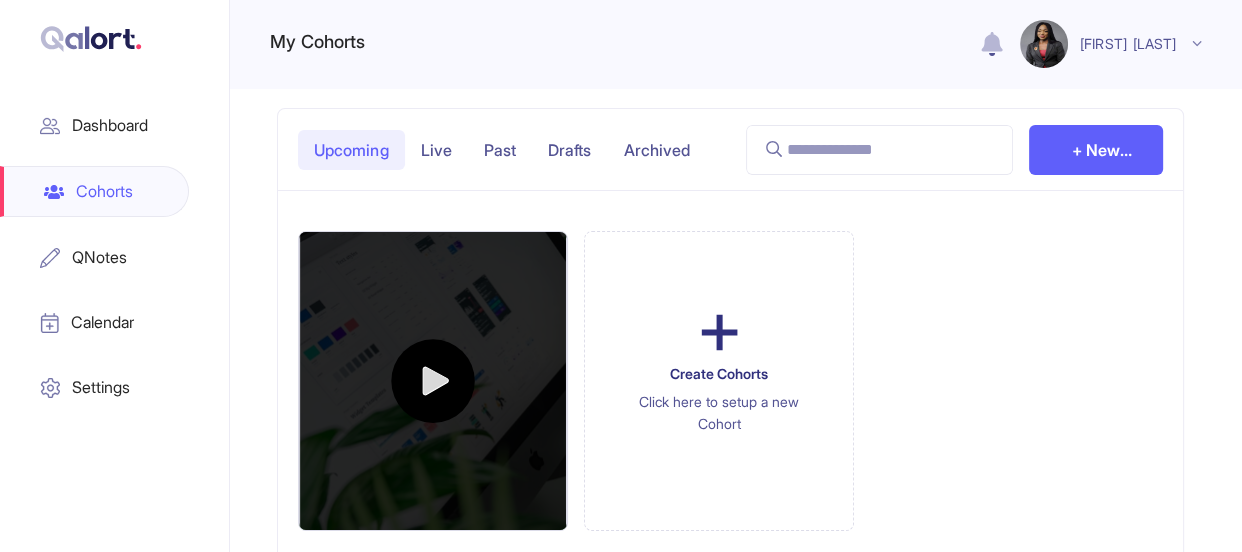 click on "Live" at bounding box center [436, 150] 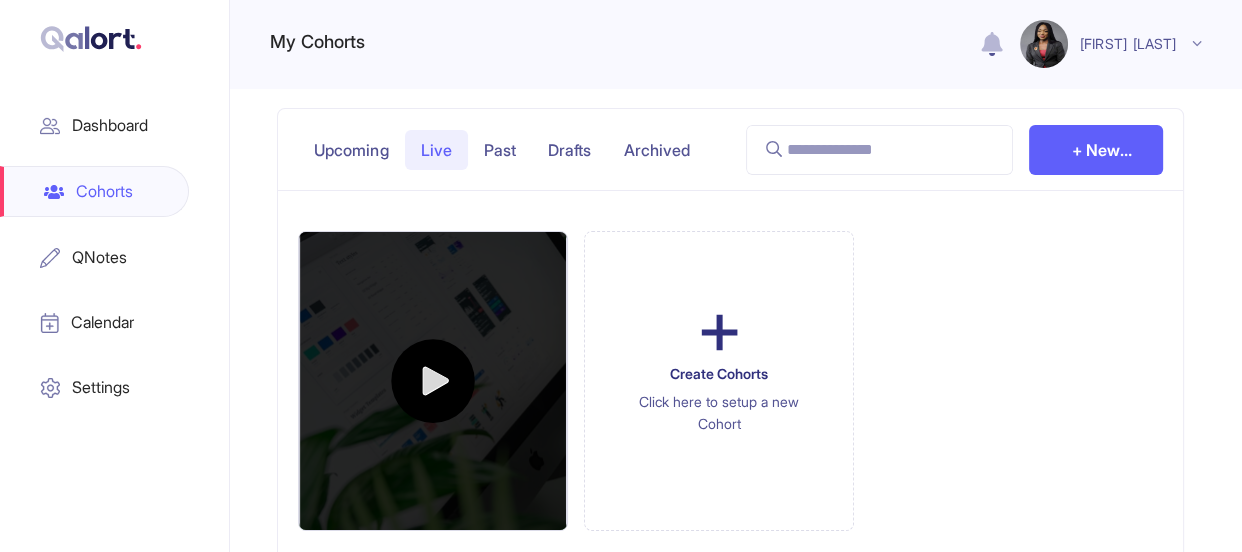 click on "Past" at bounding box center (500, 150) 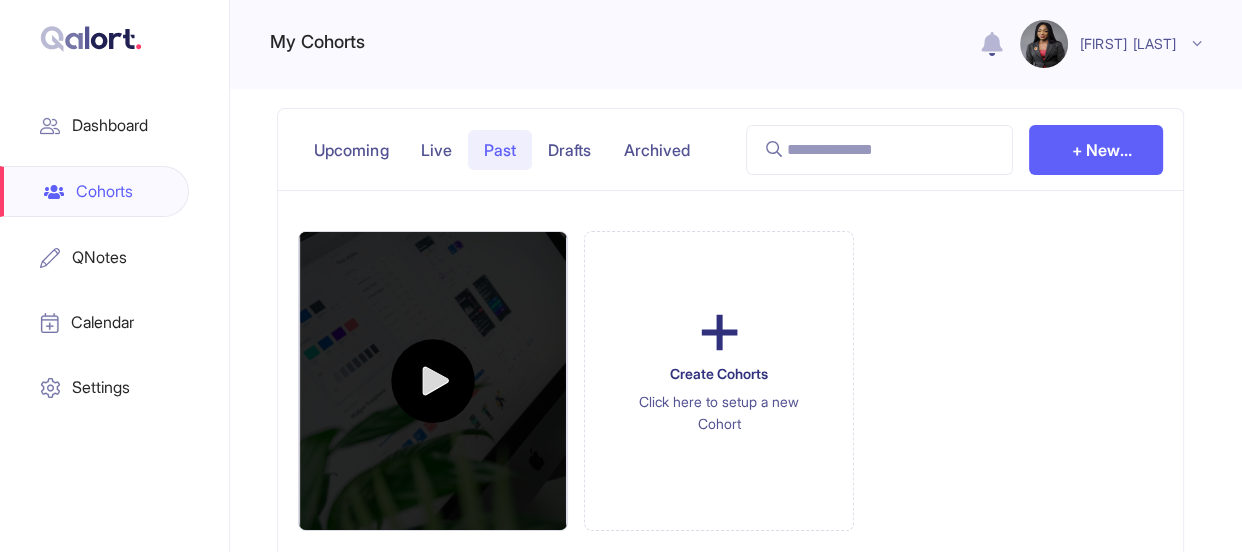 click on "Drafts" at bounding box center [569, 150] 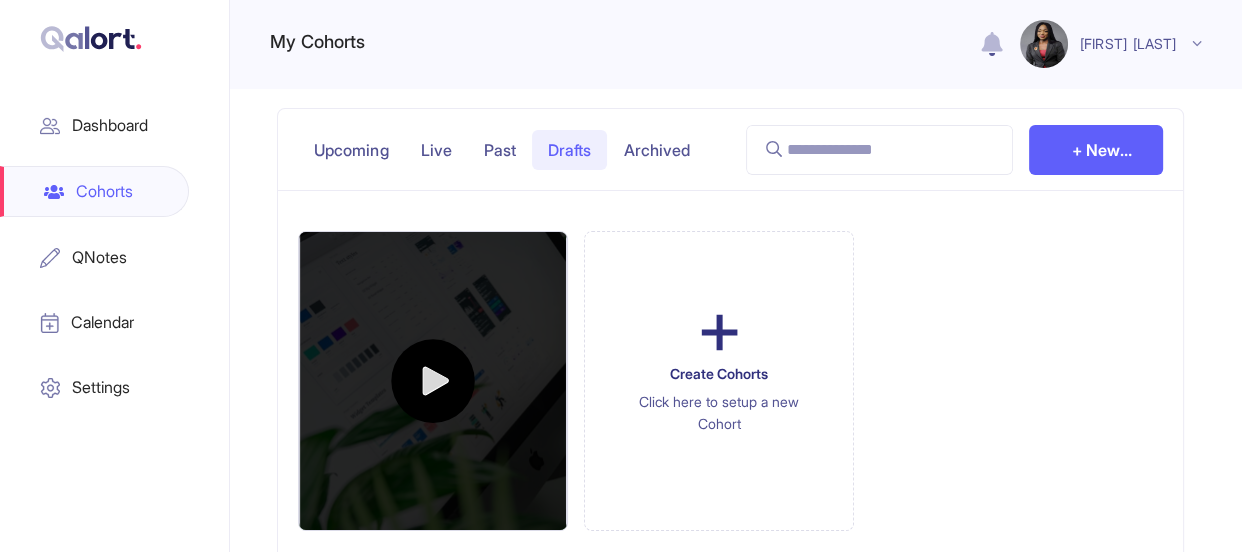 click on "Archived" at bounding box center [656, 150] 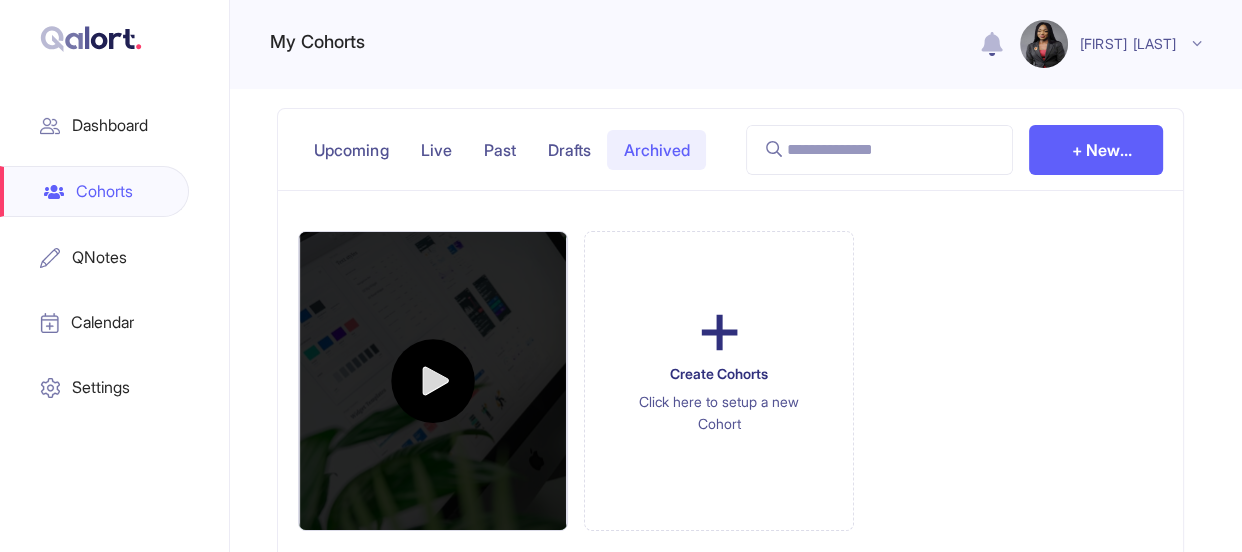 click at bounding box center (433, 380) 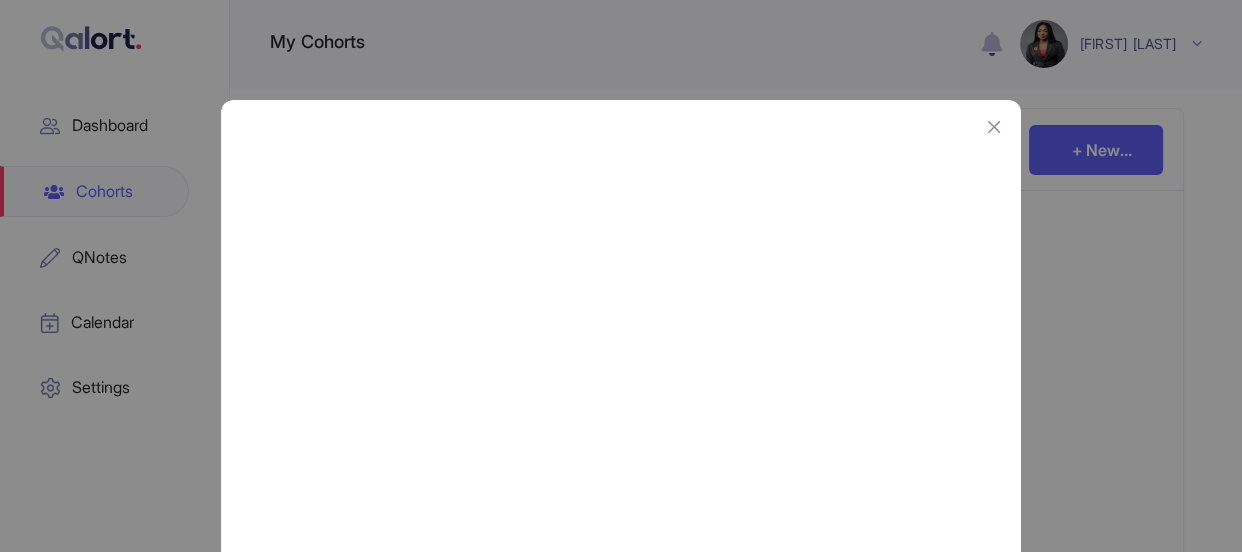 scroll, scrollTop: 101, scrollLeft: 0, axis: vertical 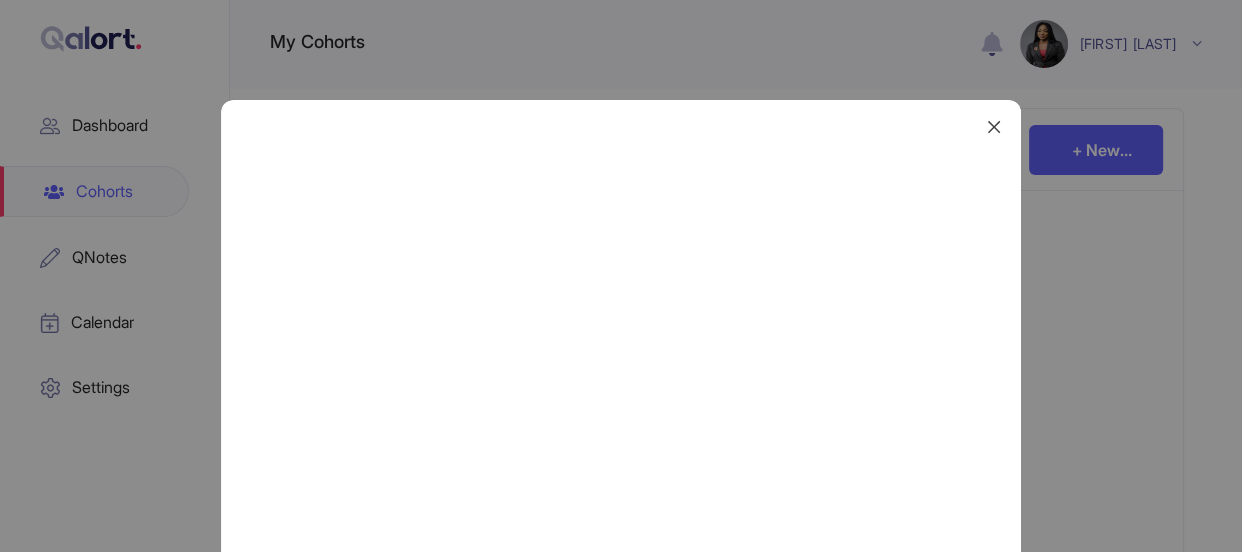 click 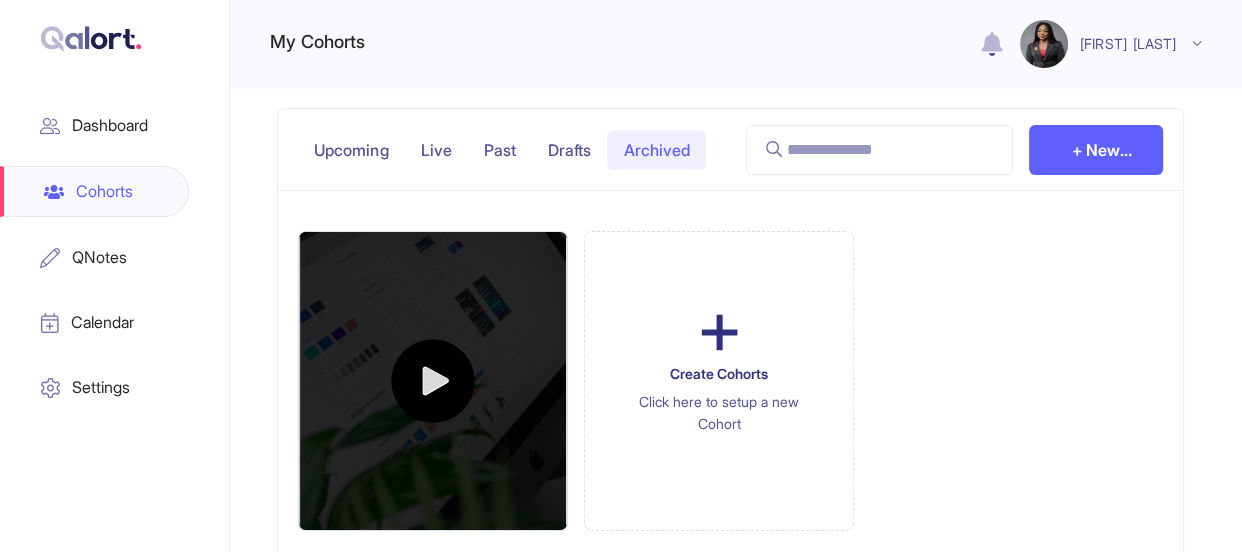 click on "Dashboard" at bounding box center (94, 125) 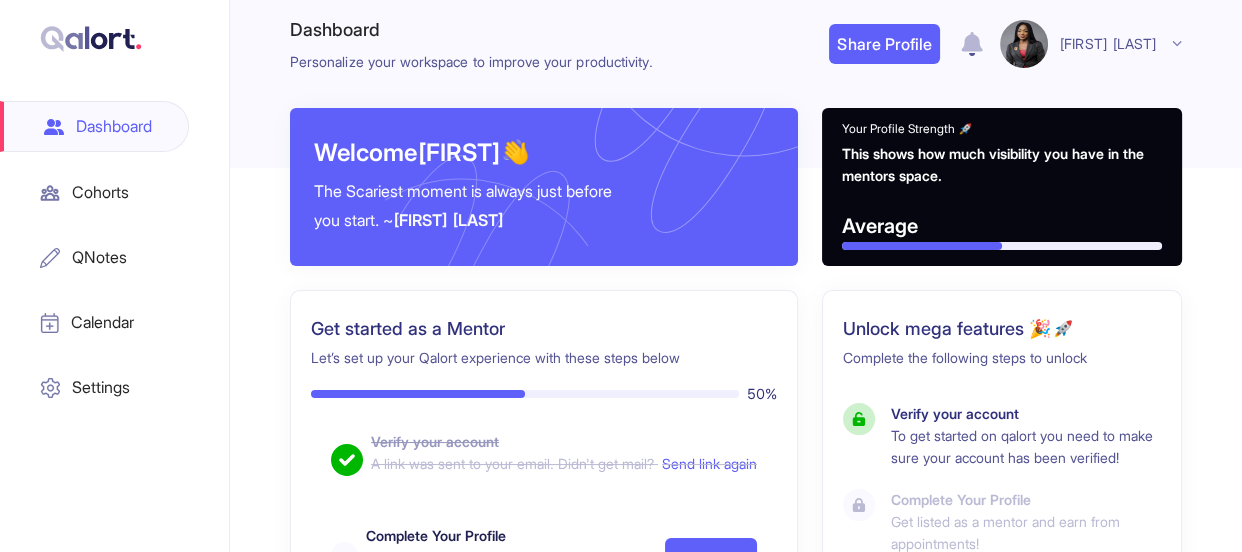 click on "Cohorts" at bounding box center (94, 192) 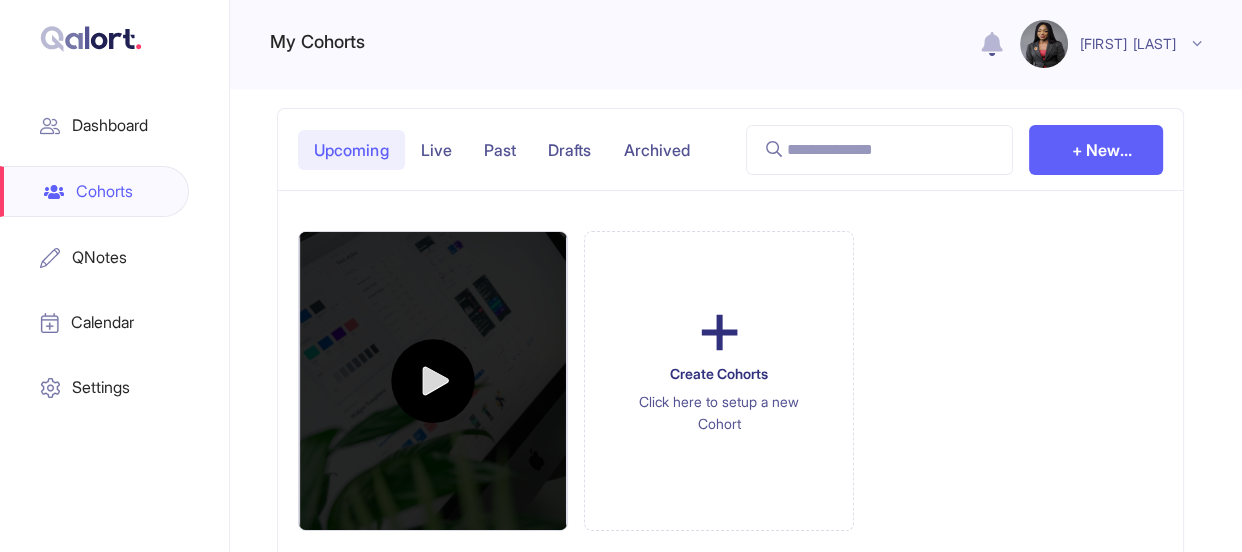 click on "Calendar" at bounding box center (94, 322) 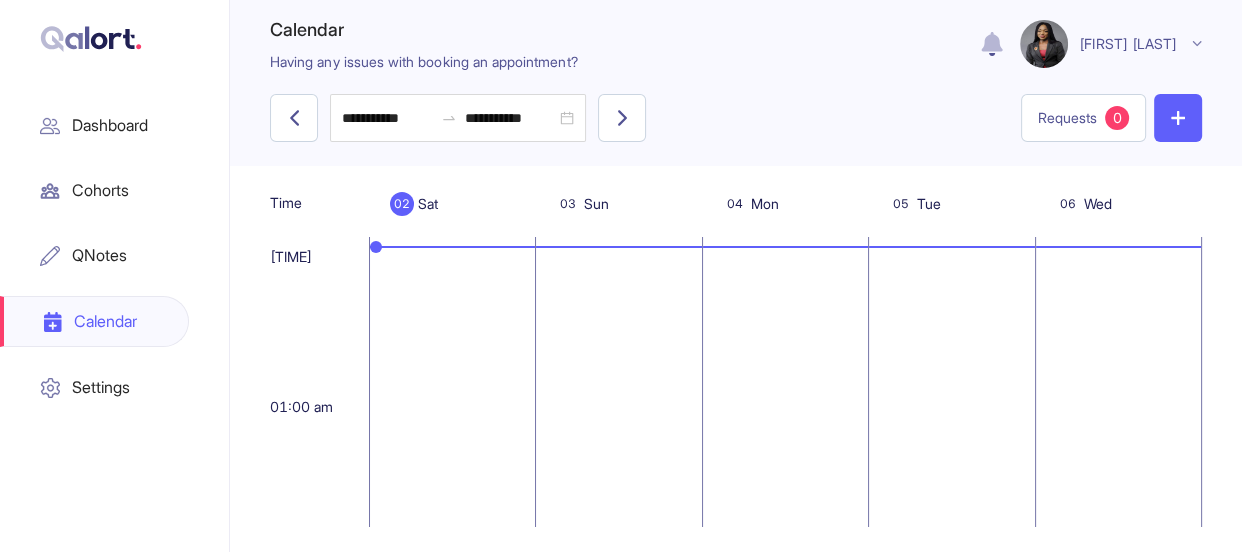 scroll, scrollTop: 7, scrollLeft: 0, axis: vertical 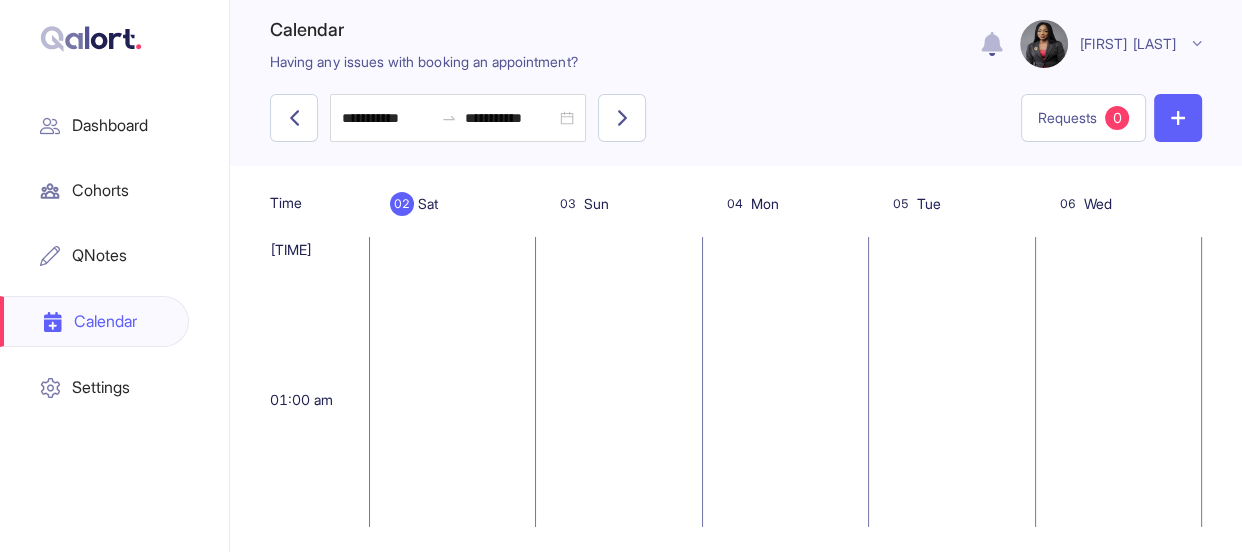 click on "Cohorts" at bounding box center (94, 190) 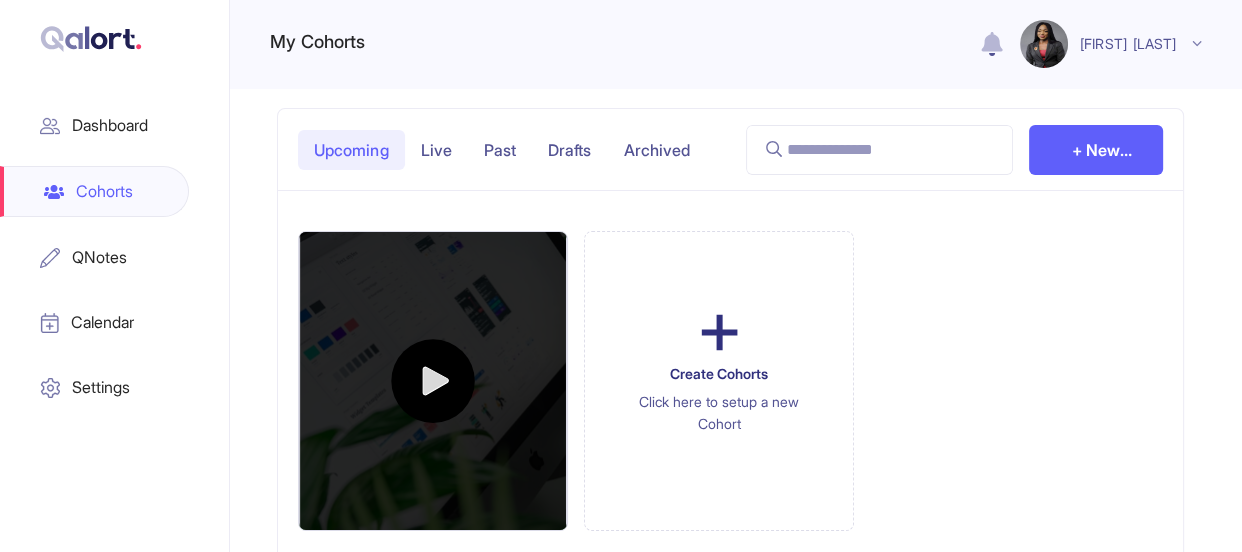 click on "Dashboard" at bounding box center [94, 125] 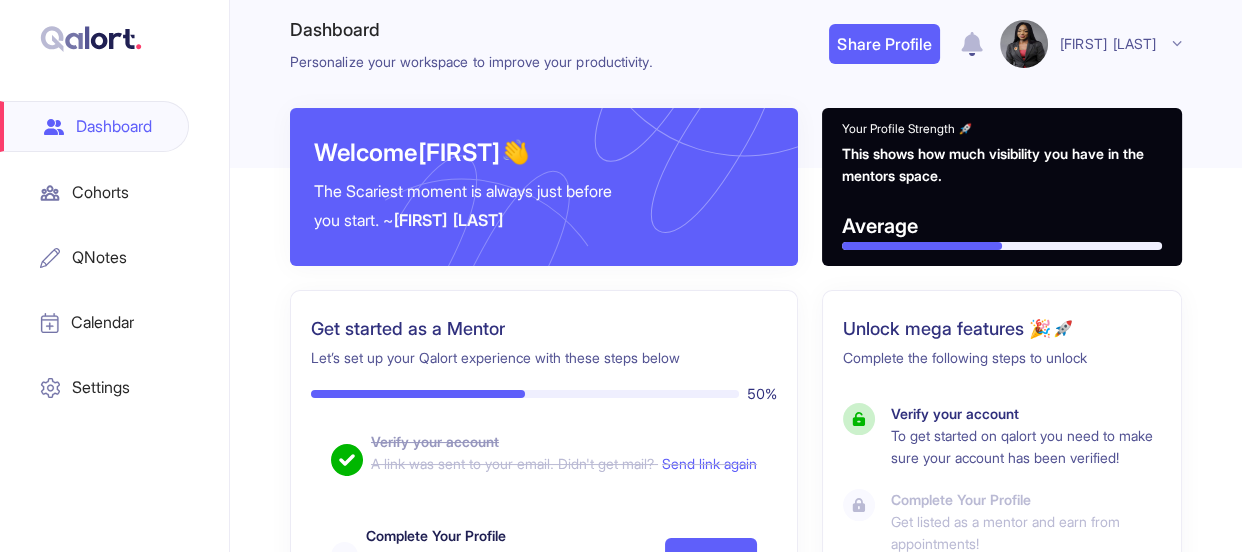 click on "Welcome  [FIRST]   👋 The Scariest moment is always just before you start. ~ Stephen King Your Profile Strength 🚀 This shows how much visibility you have in the mentors space. Average Get started as a Mentor Let’s set up your Qalort experience with these steps below 50 % Verify your account A link was sent to your email. Didn't get mail?   Send link again 2 Complete Your Profile Fill in your personal details to make your profile stand out. Complete 3 Set Availability Choose the dates and times you are available for meetings. Schedule Add Payment Details  Set up your payment details and start earning from cohorts and courses  Unlock mega features 🎉🚀 Complete the following steps to unlock Verify your account To get started on qalort you need to make sure your account has been verified! Complete Your Profile Get listed as a mentor and earn from appointments! Set Availability Unlock the cohort creation feature & start hosting live sessions. Add Payment Details" at bounding box center (736, 470) 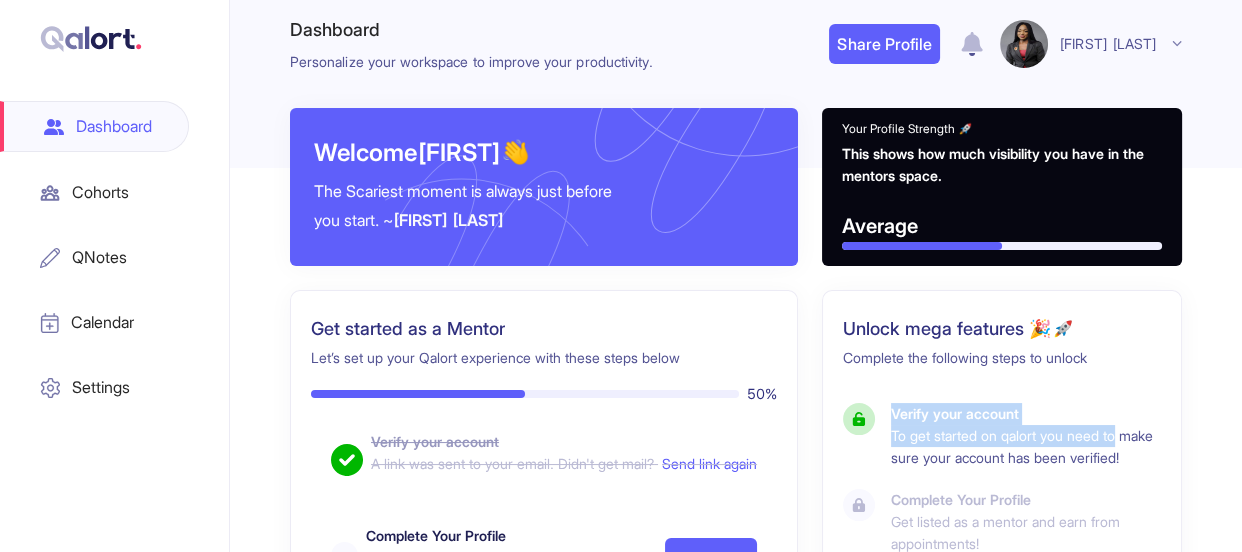 drag, startPoint x: 1150, startPoint y: 438, endPoint x: 1152, endPoint y: 356, distance: 82.02438 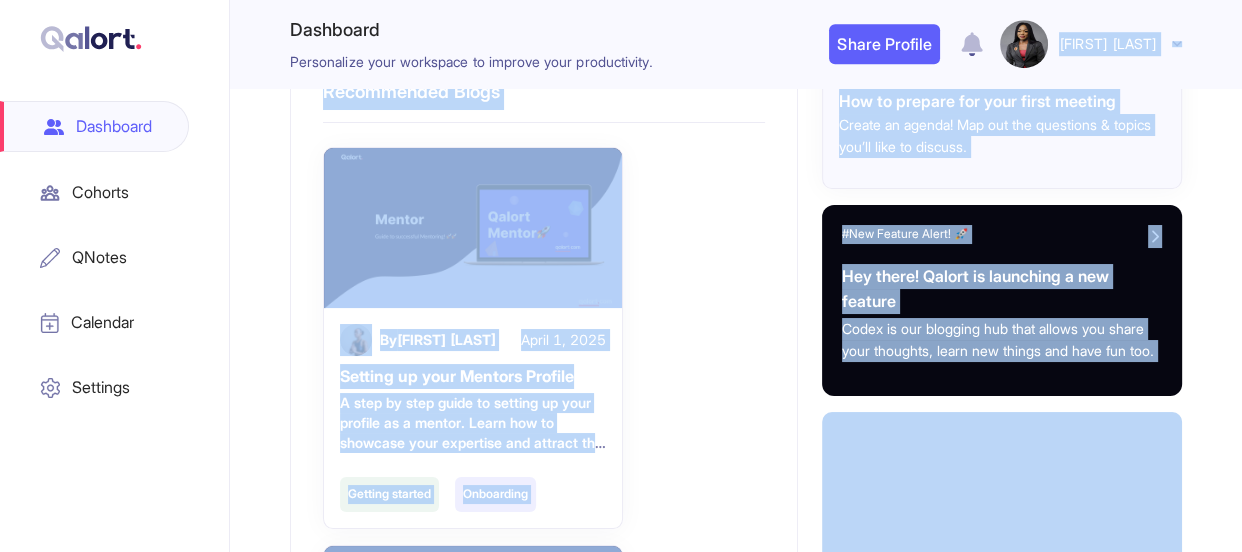 scroll, scrollTop: 1830, scrollLeft: 0, axis: vertical 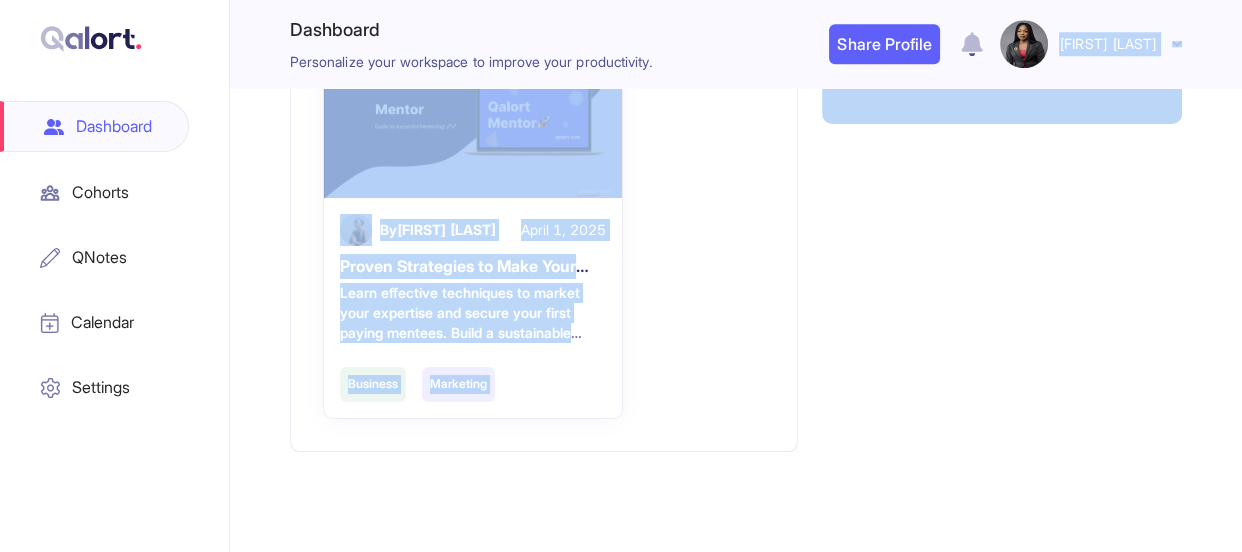 drag, startPoint x: 1240, startPoint y: 38, endPoint x: 1240, endPoint y: 587, distance: 549 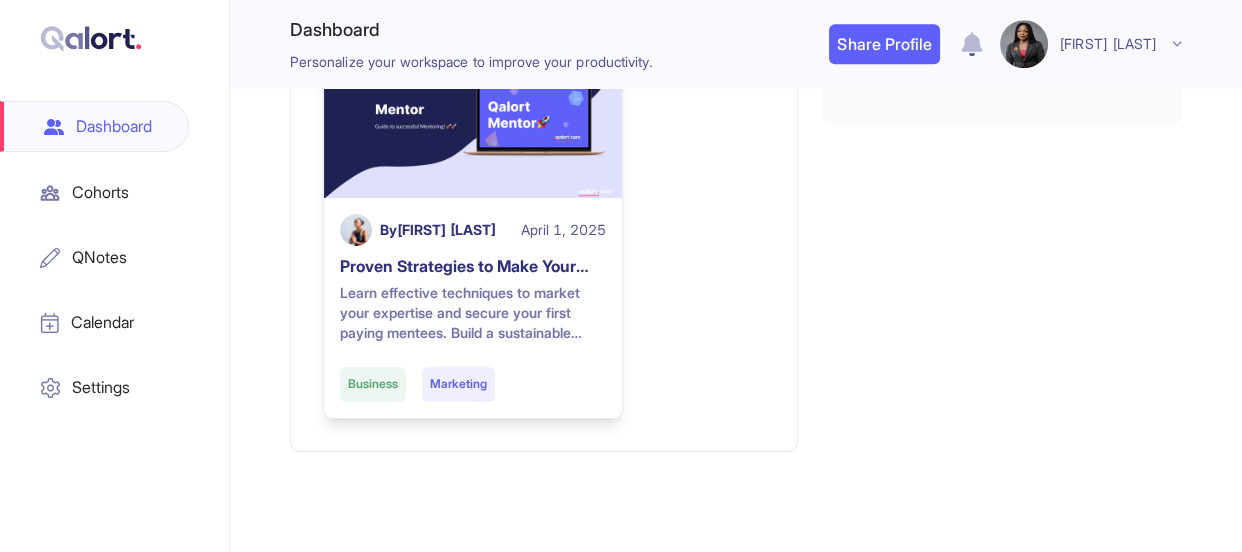 click on "Business Marketing" at bounding box center [473, 384] 